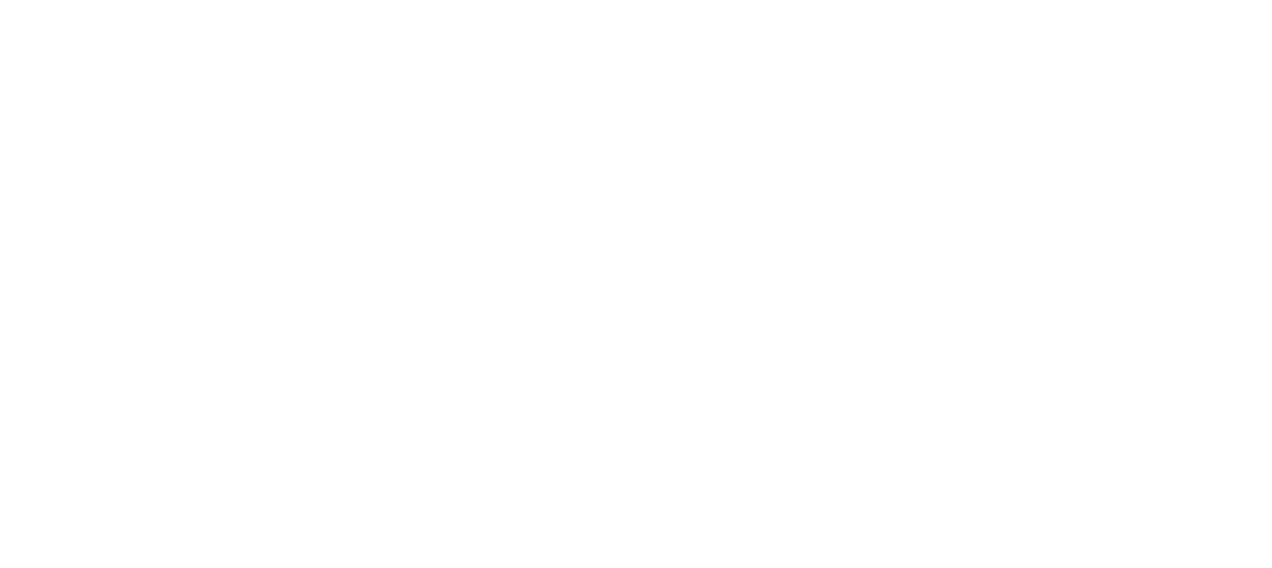 scroll, scrollTop: 0, scrollLeft: 0, axis: both 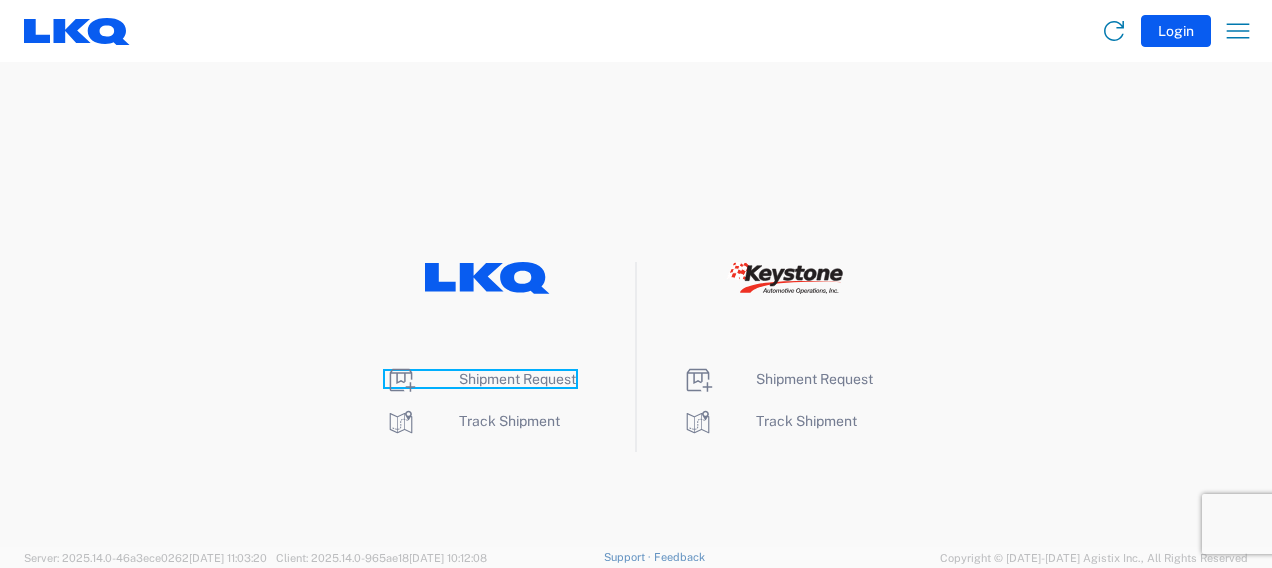 click on "Shipment Request" 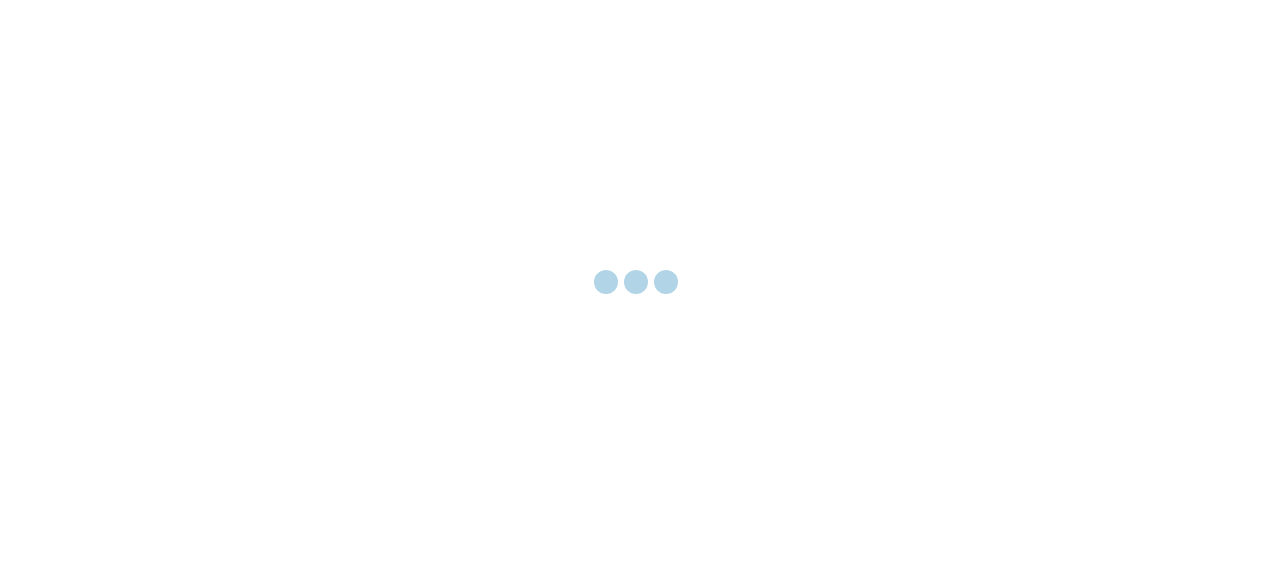 scroll, scrollTop: 0, scrollLeft: 0, axis: both 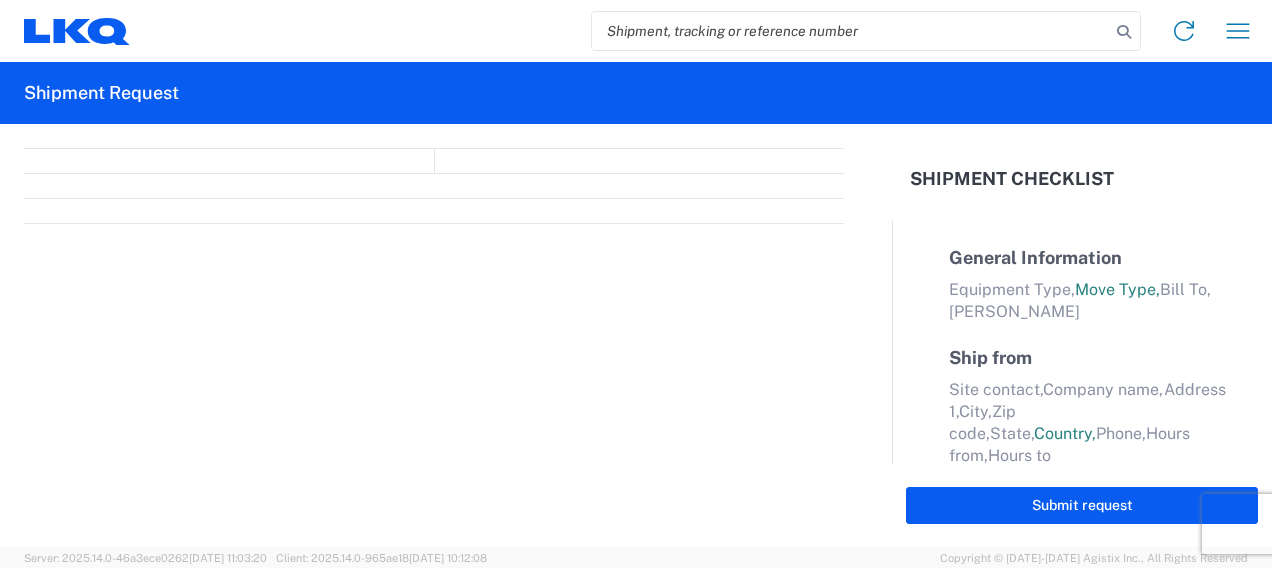 select on "FULL" 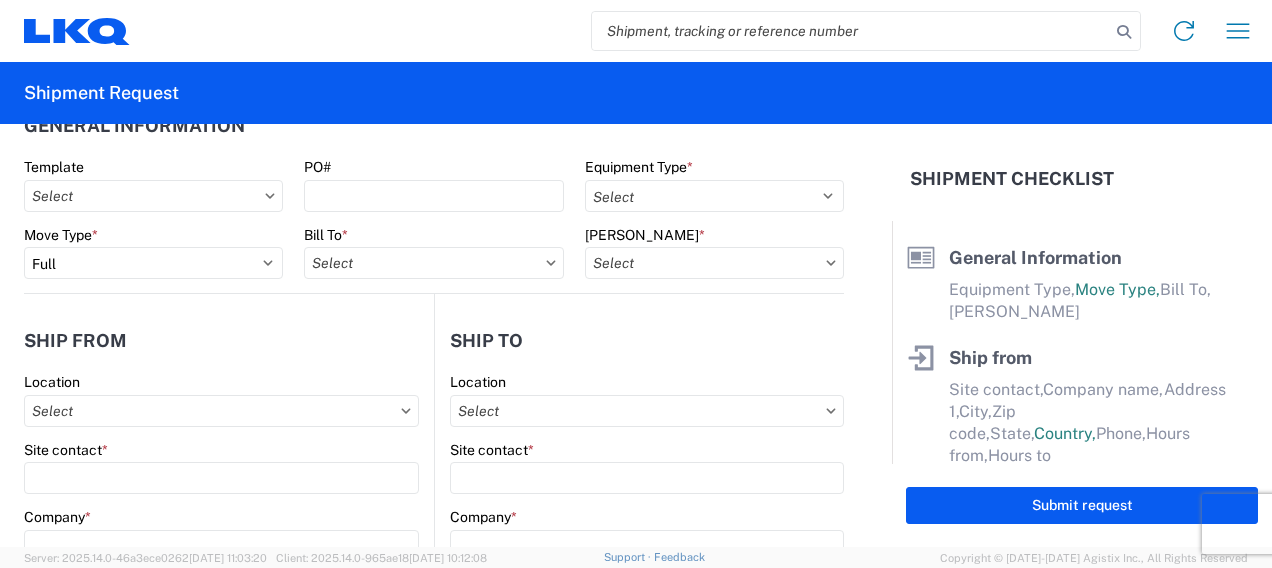 scroll, scrollTop: 0, scrollLeft: 0, axis: both 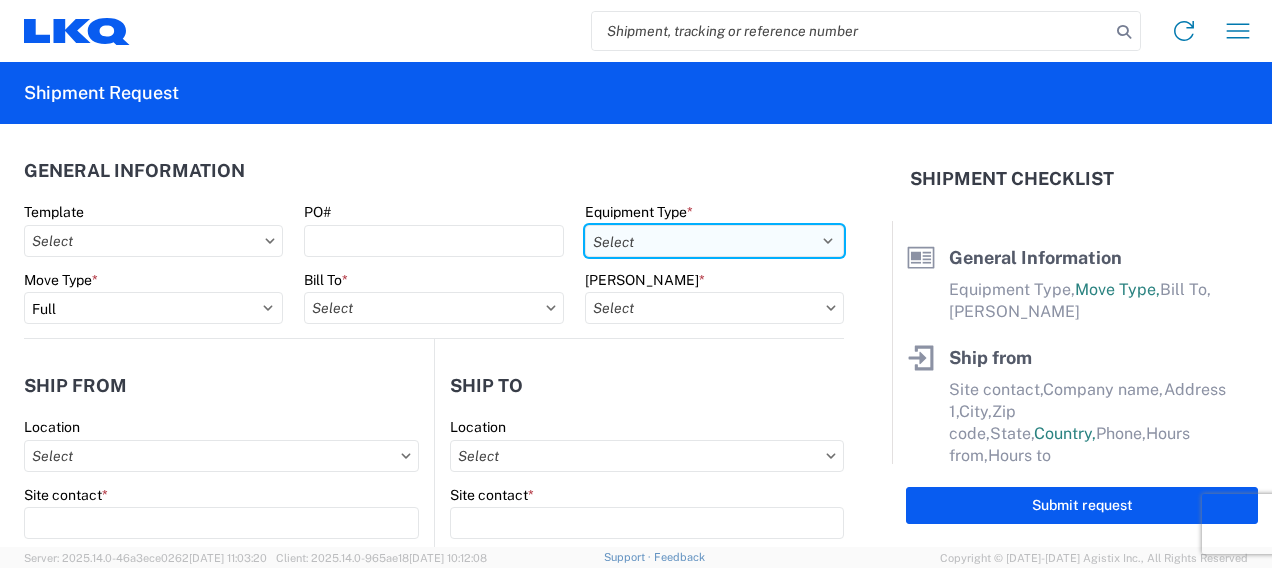click on "Select 53’ Dry Van Flatbed Dropdeck (van) Lowboy (flatbed) Rail" at bounding box center (714, 241) 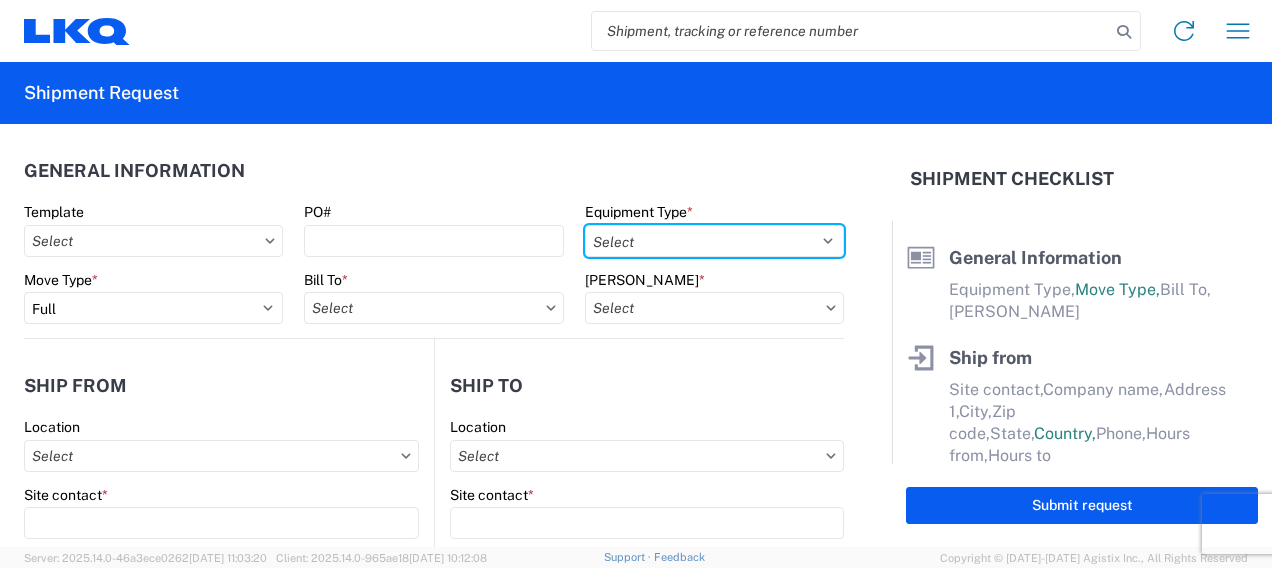 select on "STDV" 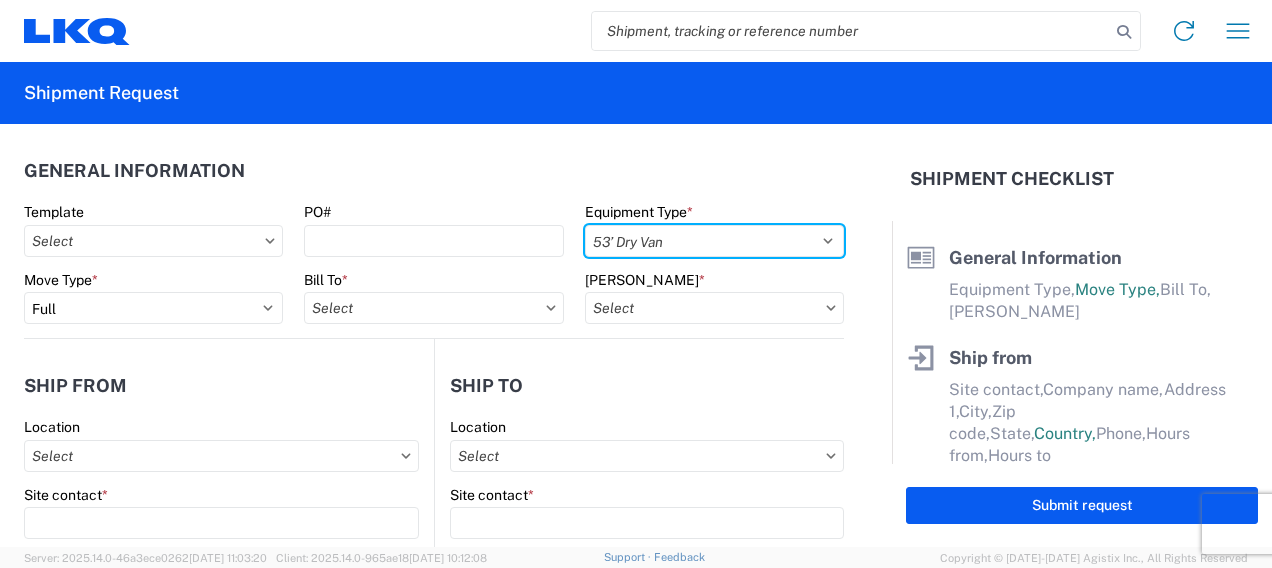 click on "Select 53’ Dry Van Flatbed Dropdeck (van) Lowboy (flatbed) Rail" at bounding box center (714, 241) 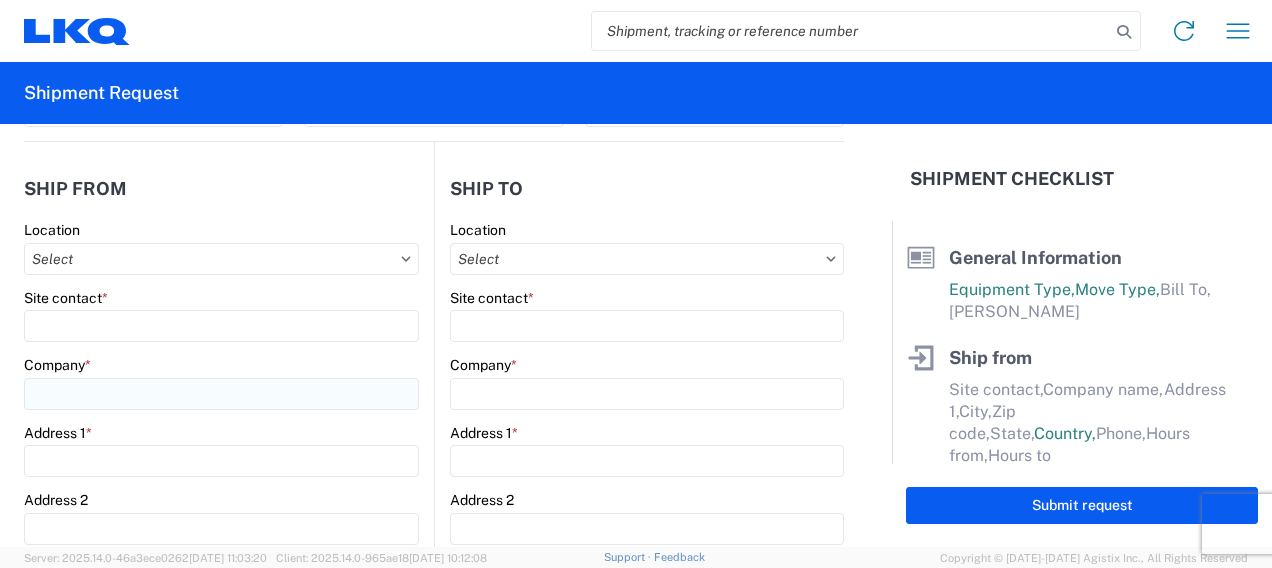 scroll, scrollTop: 200, scrollLeft: 0, axis: vertical 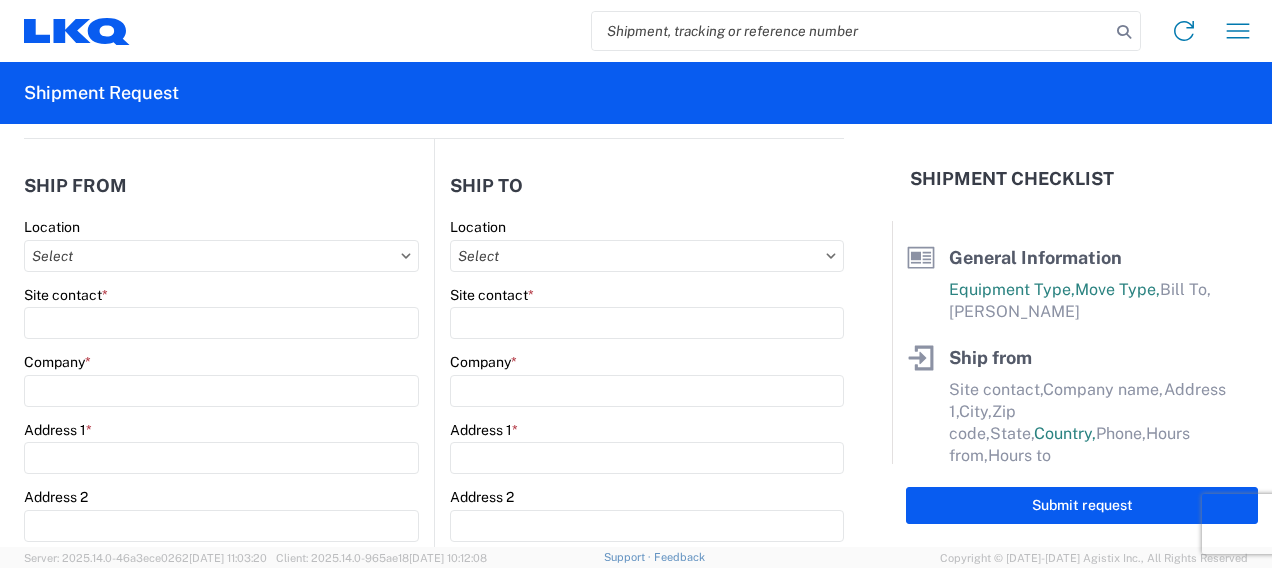 click 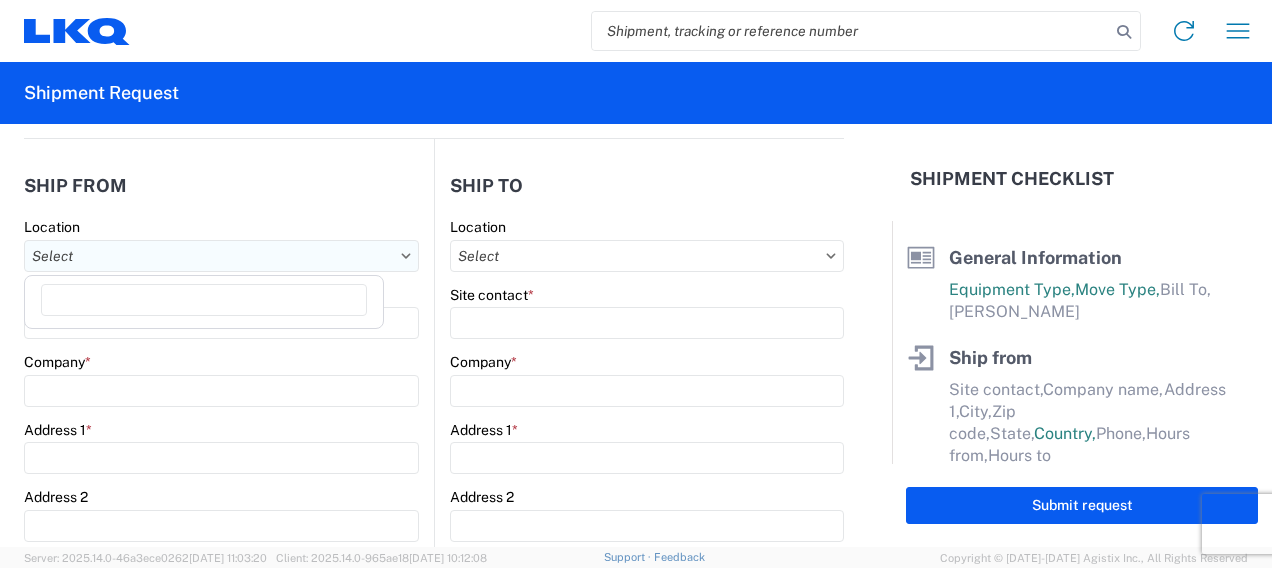 click on "Location" at bounding box center [221, 256] 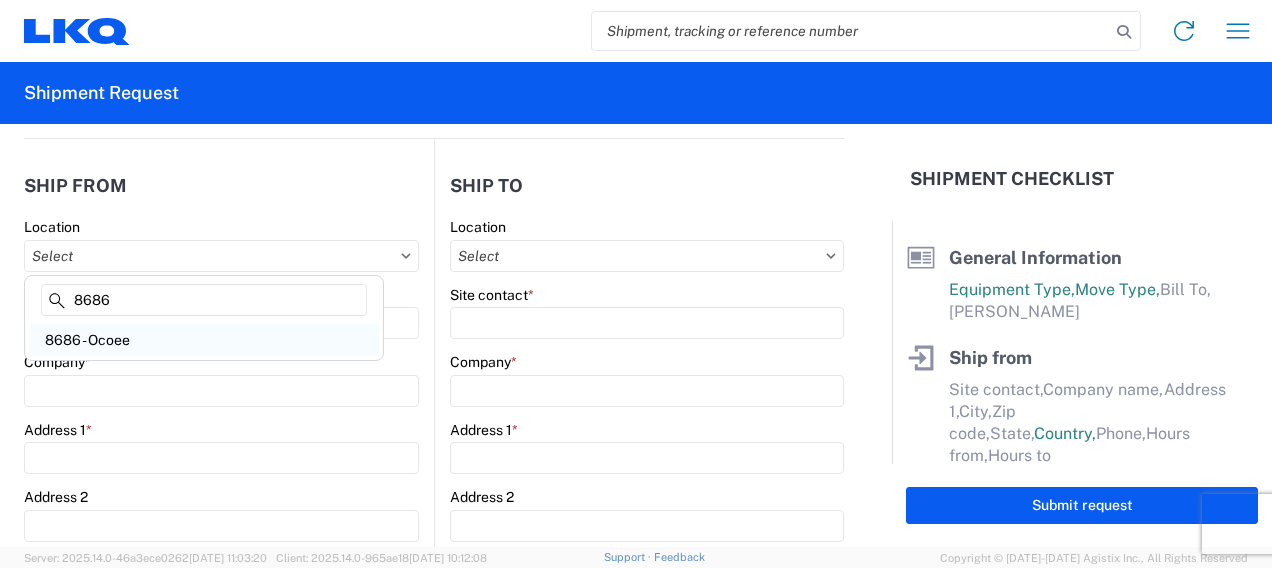 type on "8686" 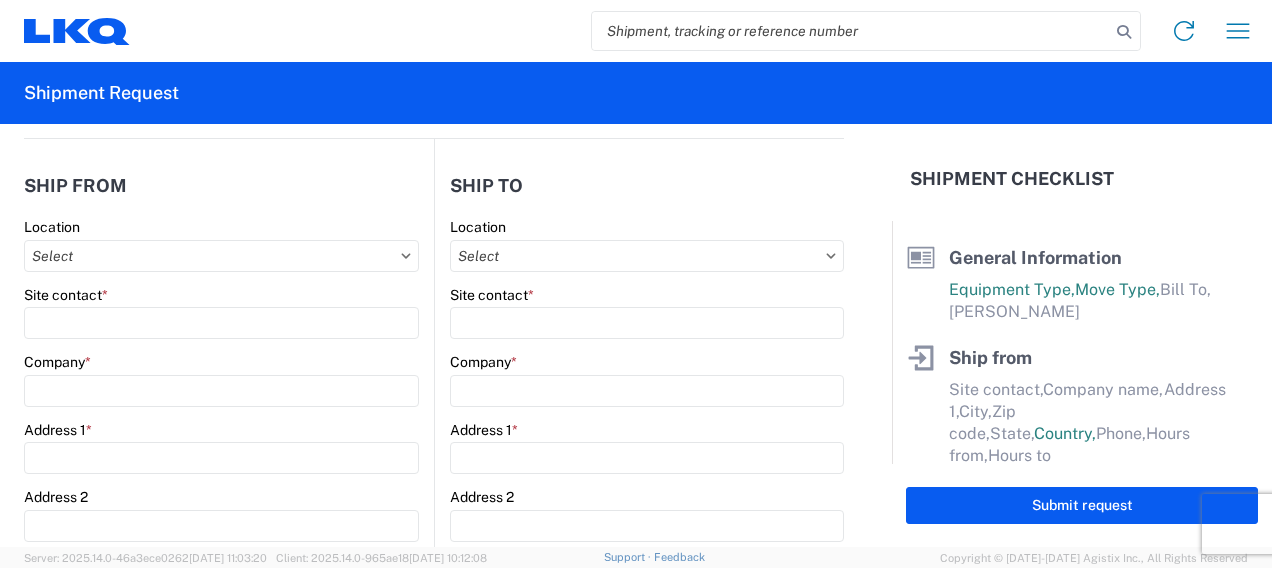 type on "8686 - Ocoee" 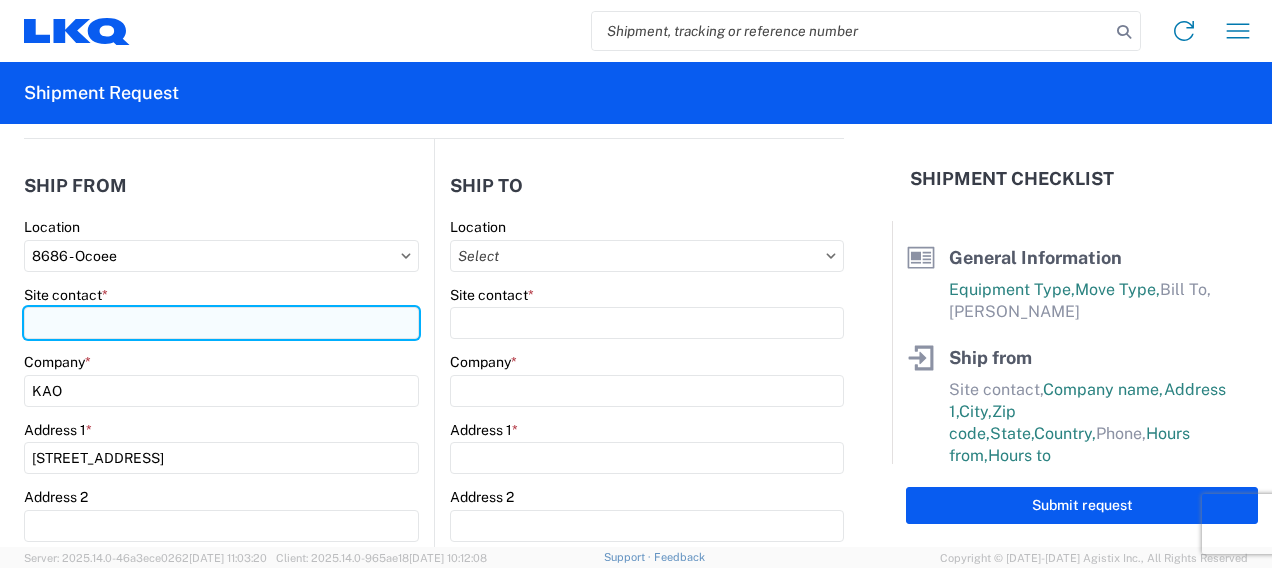 click on "Site contact  *" at bounding box center [221, 323] 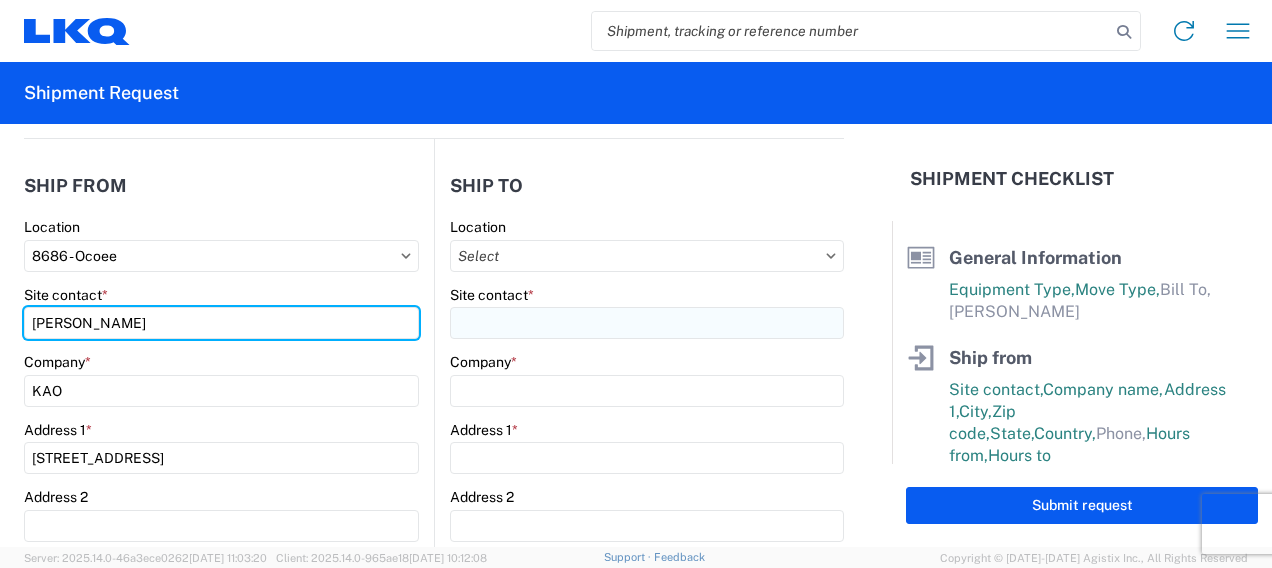 type on "[PERSON_NAME]" 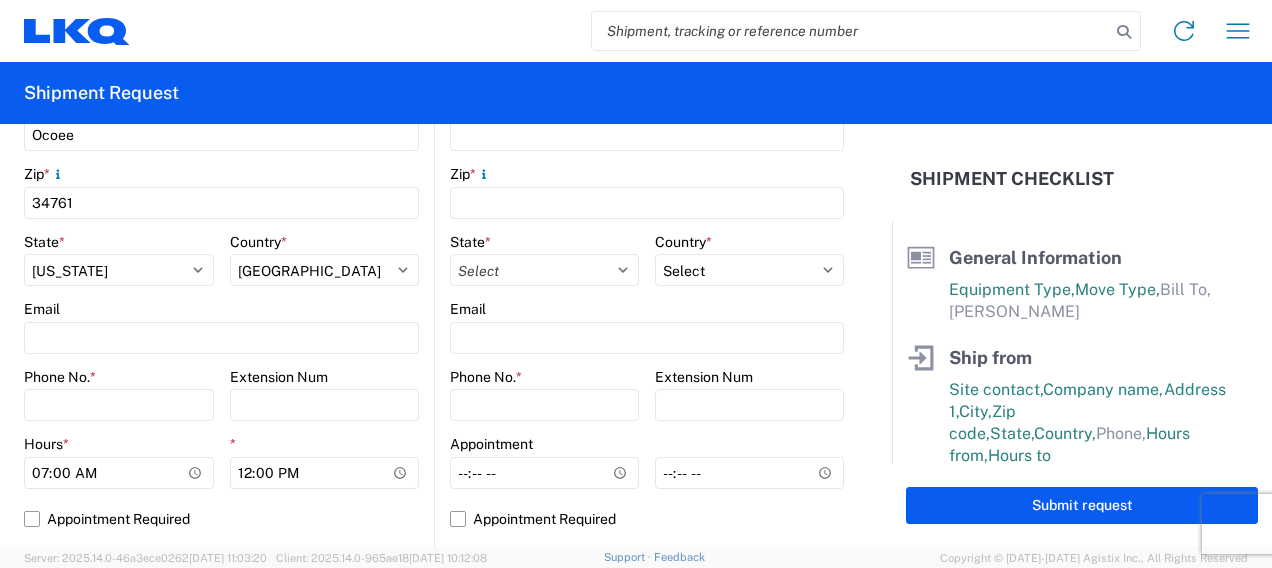 scroll, scrollTop: 700, scrollLeft: 0, axis: vertical 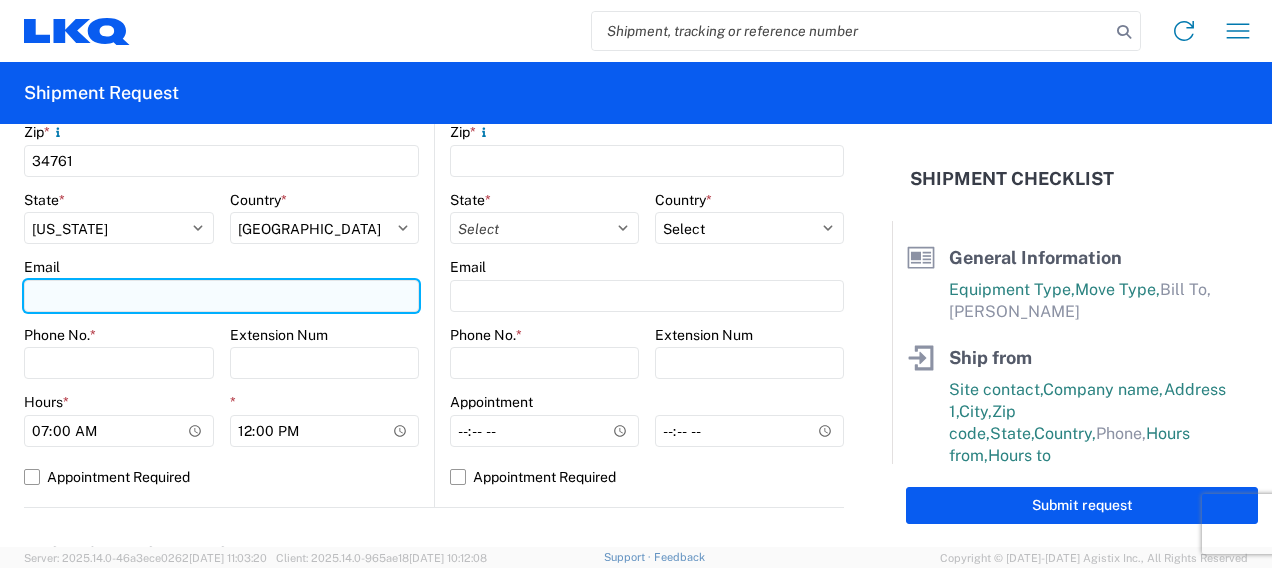 click on "Email" at bounding box center (221, 296) 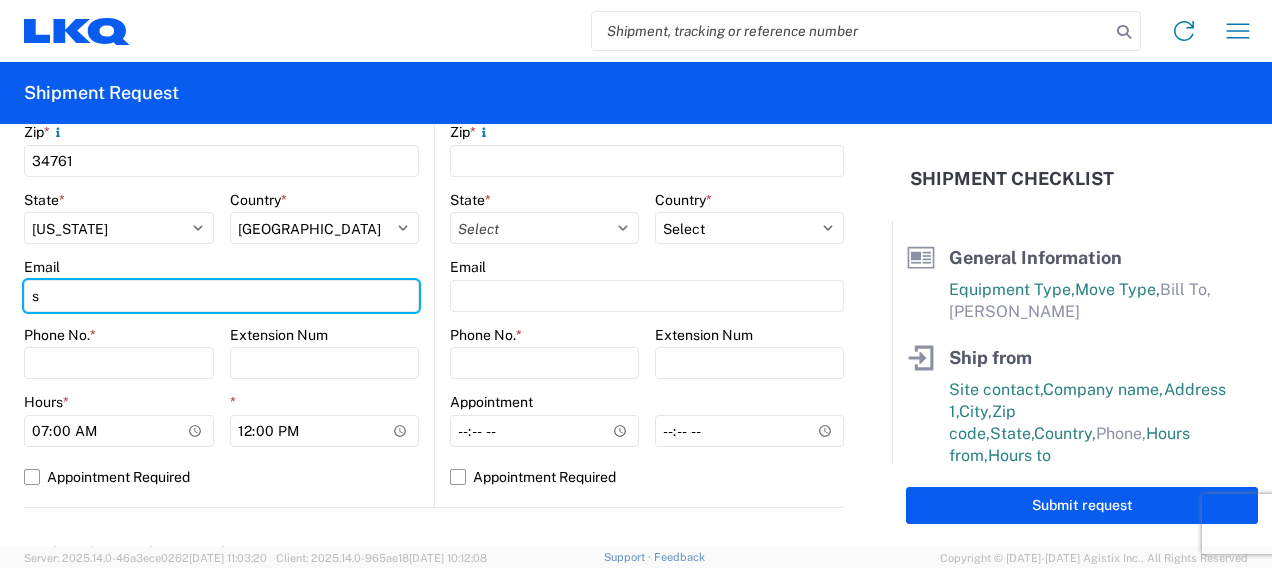 type on "[EMAIL_ADDRESS][DOMAIN_NAME]" 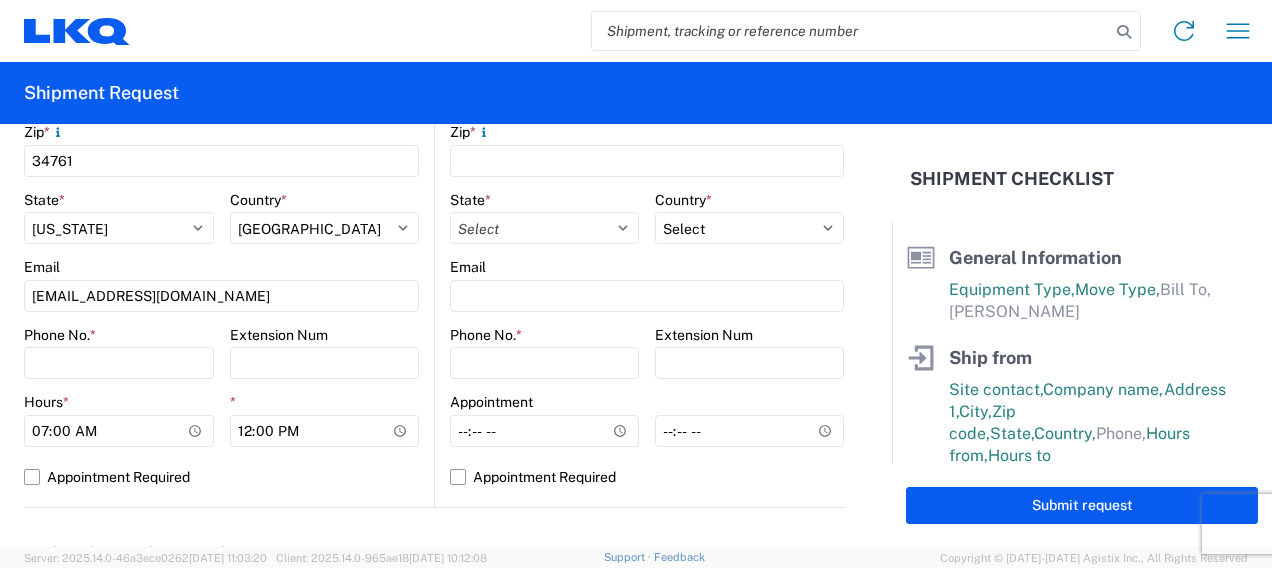 type on "1134 - LKQ Self Service - [GEOGRAPHIC_DATA]" 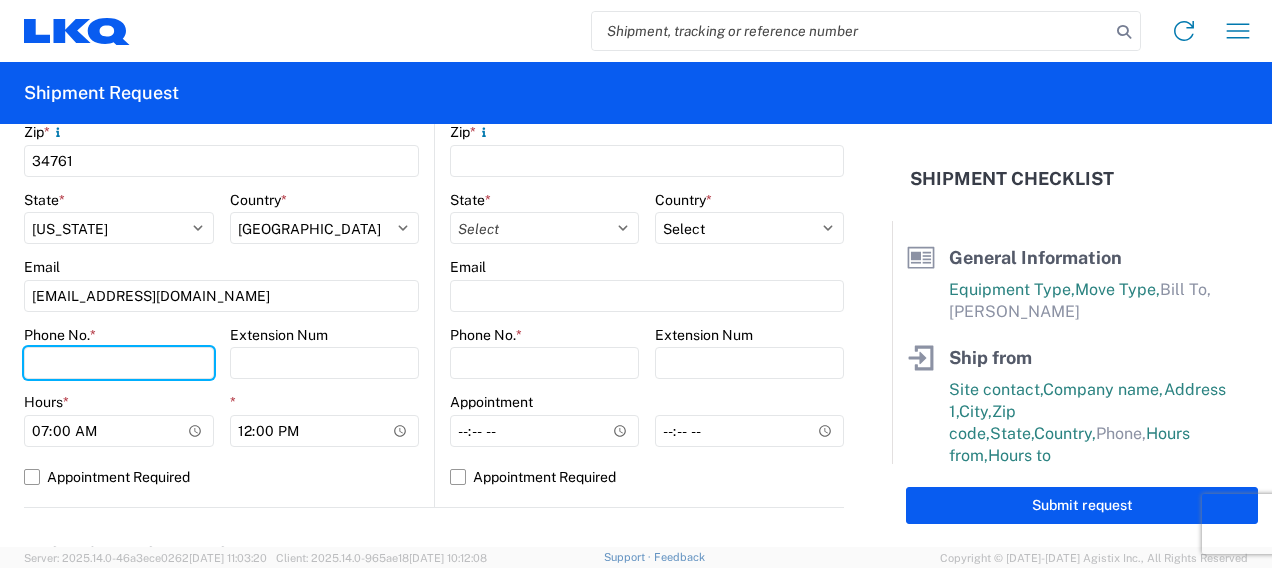 type on "3212216330" 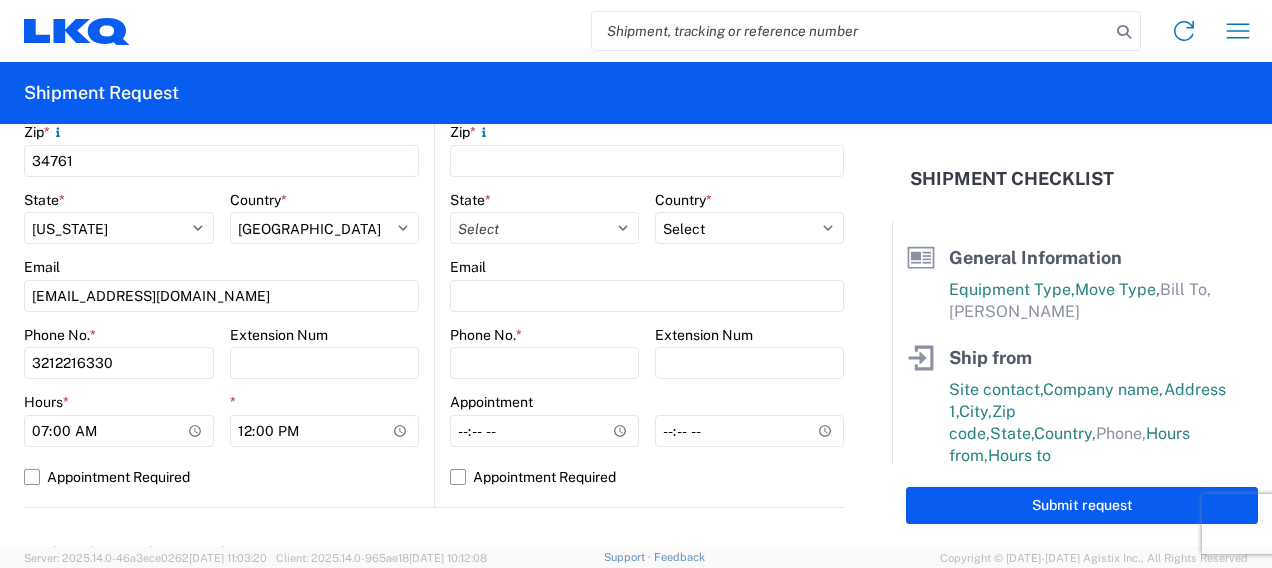 type on "ATTN: RETURNS DEPT." 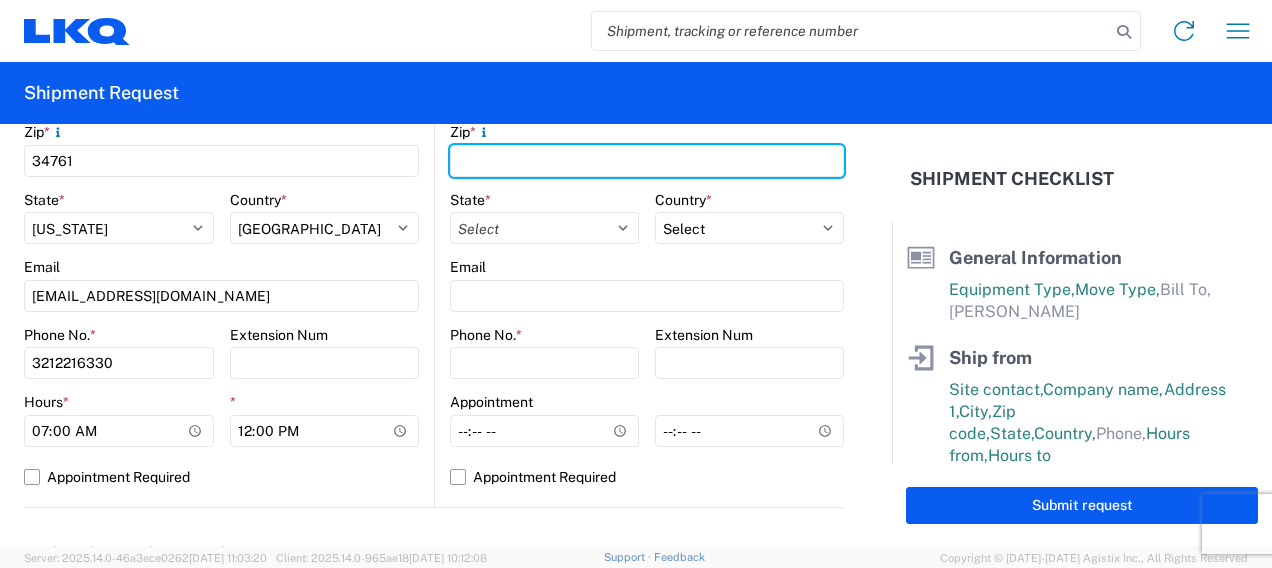 type on "66021" 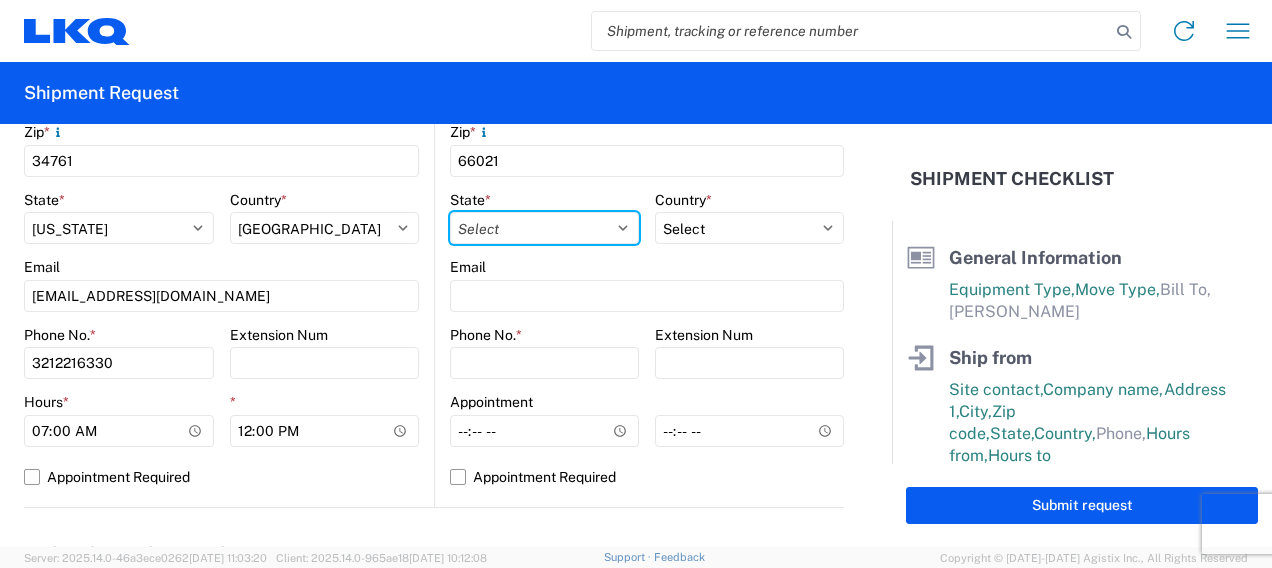 select on "KS" 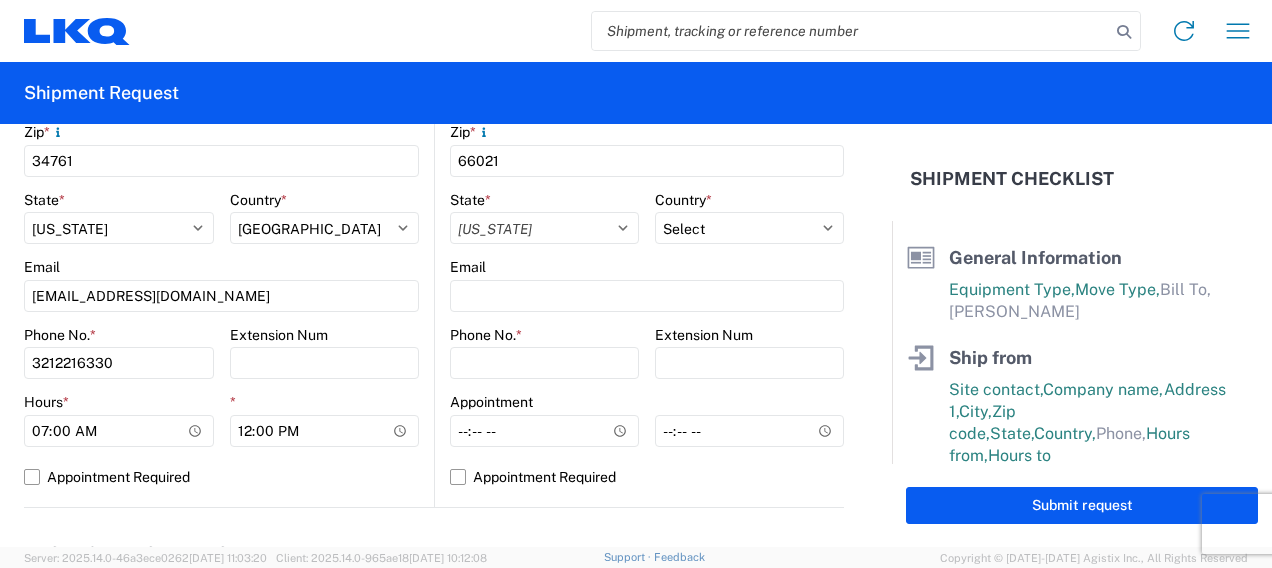 type on "[PERSON_NAME]" 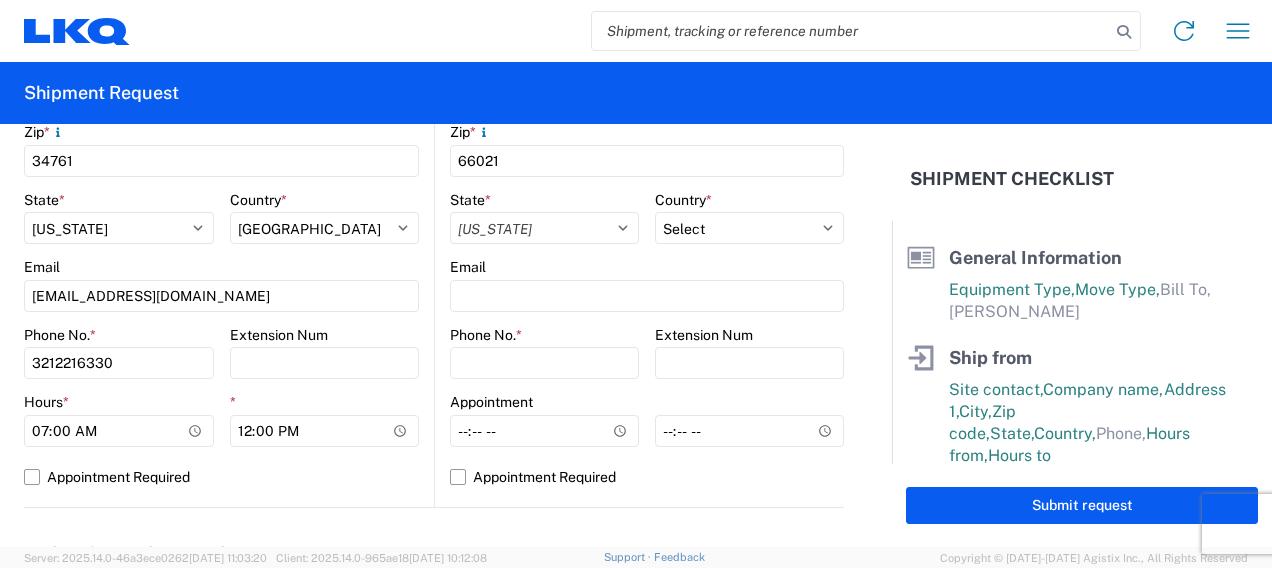 type on "[EMAIL_ADDRESS][DOMAIN_NAME]" 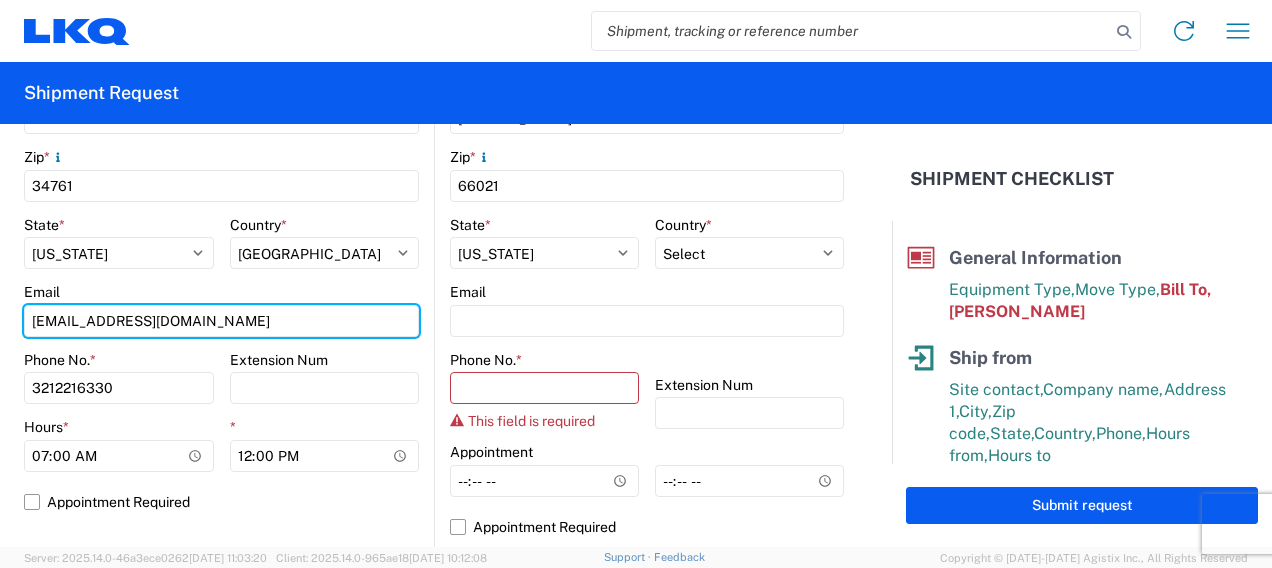 scroll, scrollTop: 725, scrollLeft: 0, axis: vertical 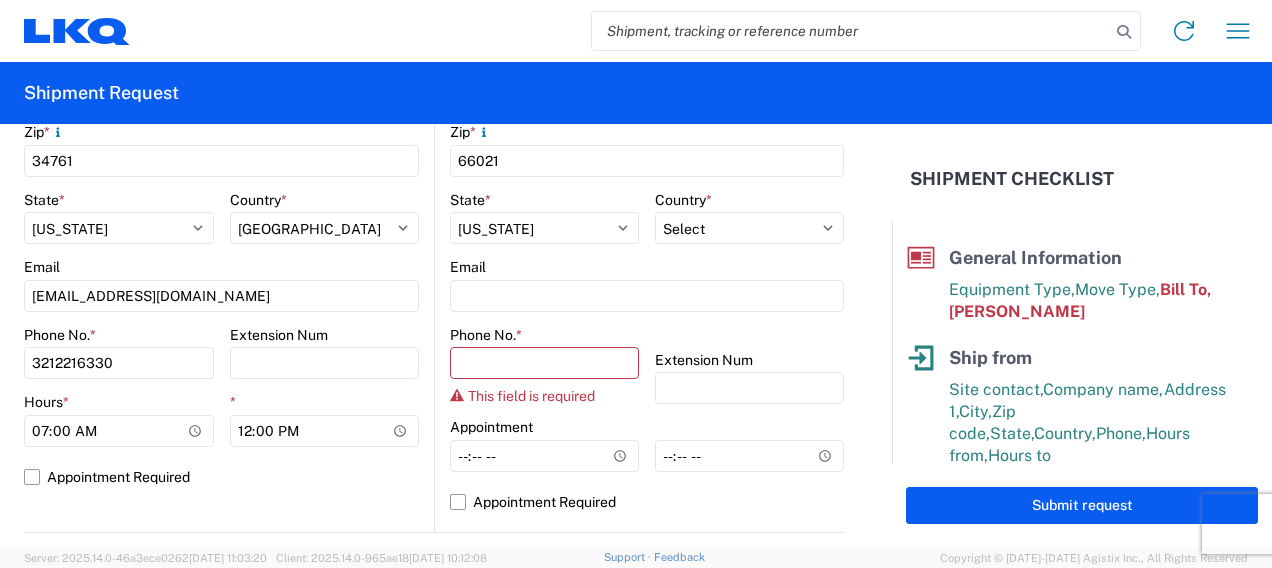 click on "Extension Num" 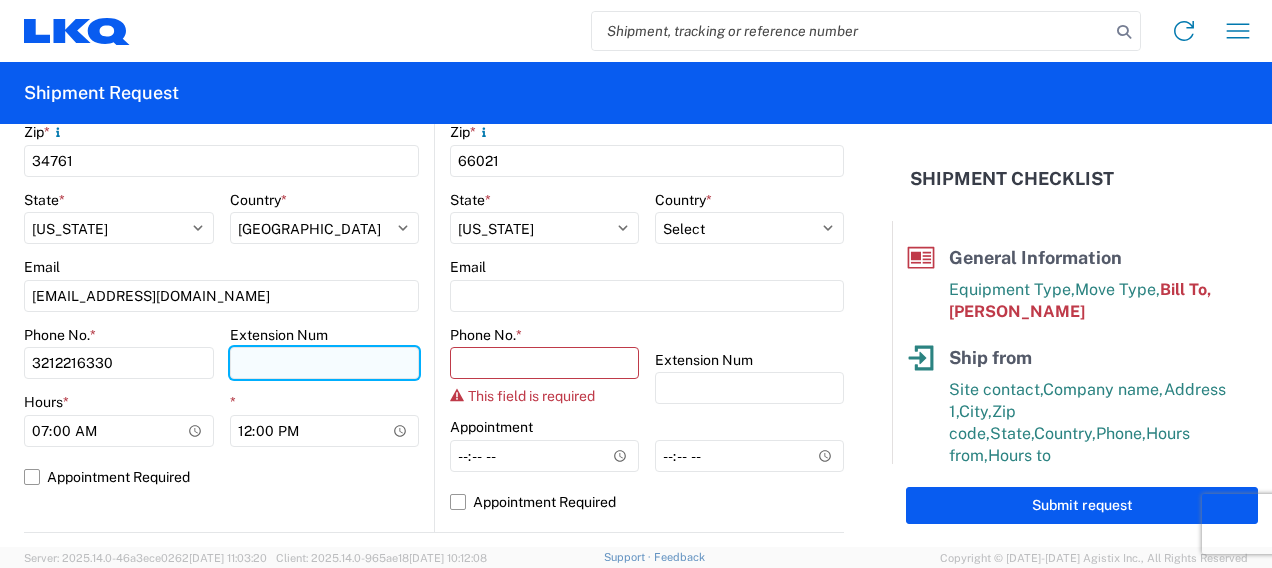 click on "Extension Num" at bounding box center (325, 363) 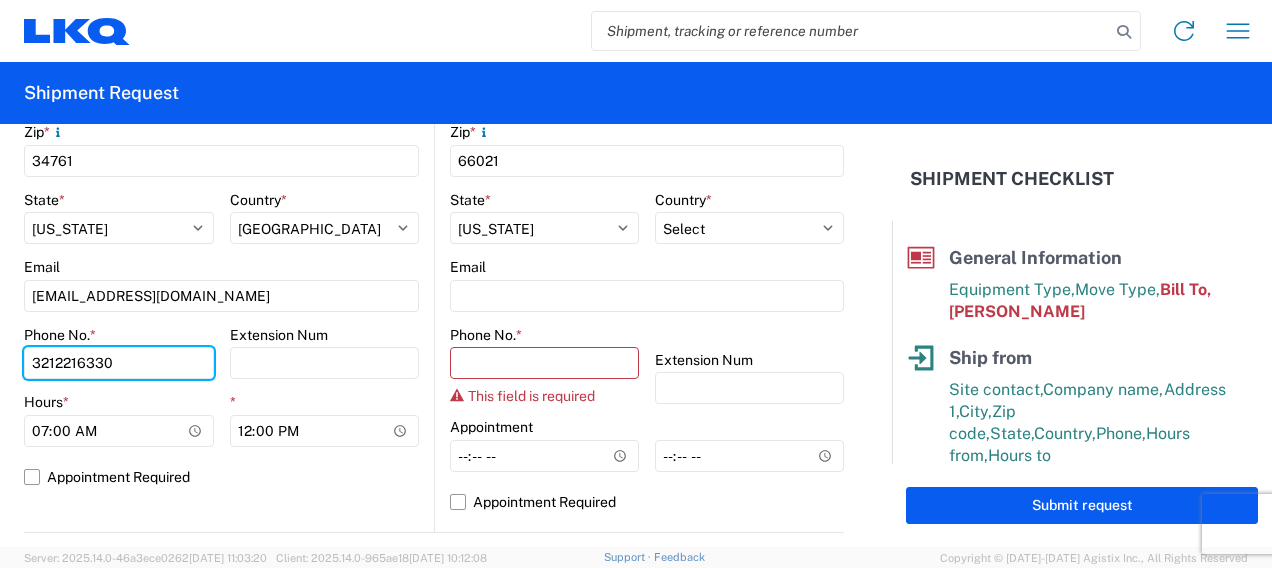 drag, startPoint x: 180, startPoint y: 364, endPoint x: -4, endPoint y: 368, distance: 184.04347 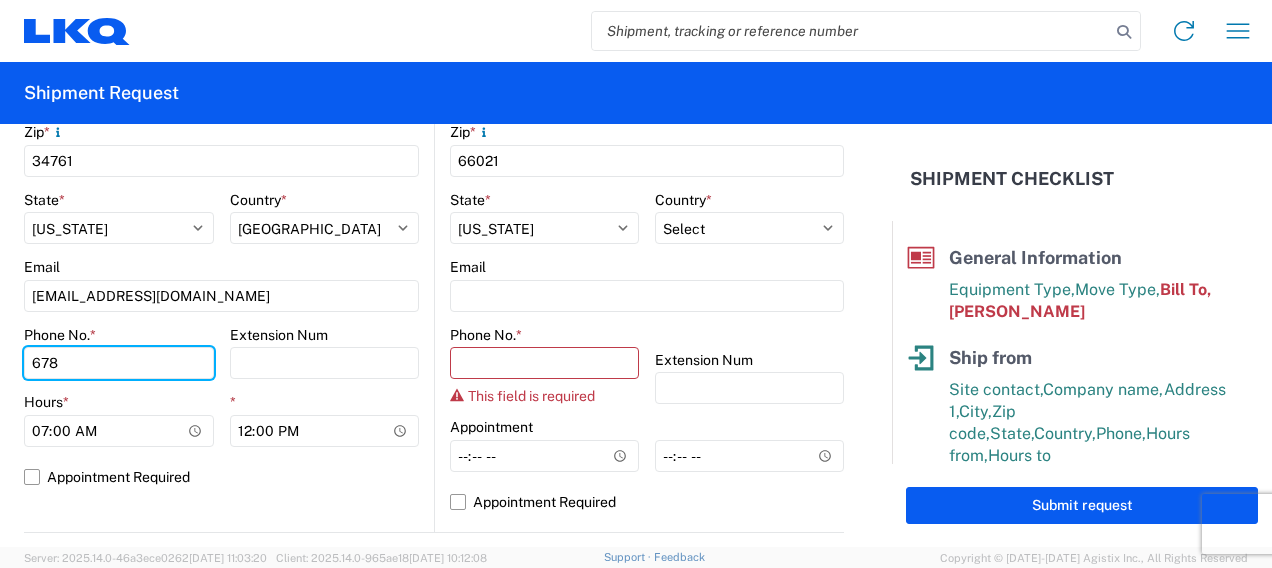type on "6787605400" 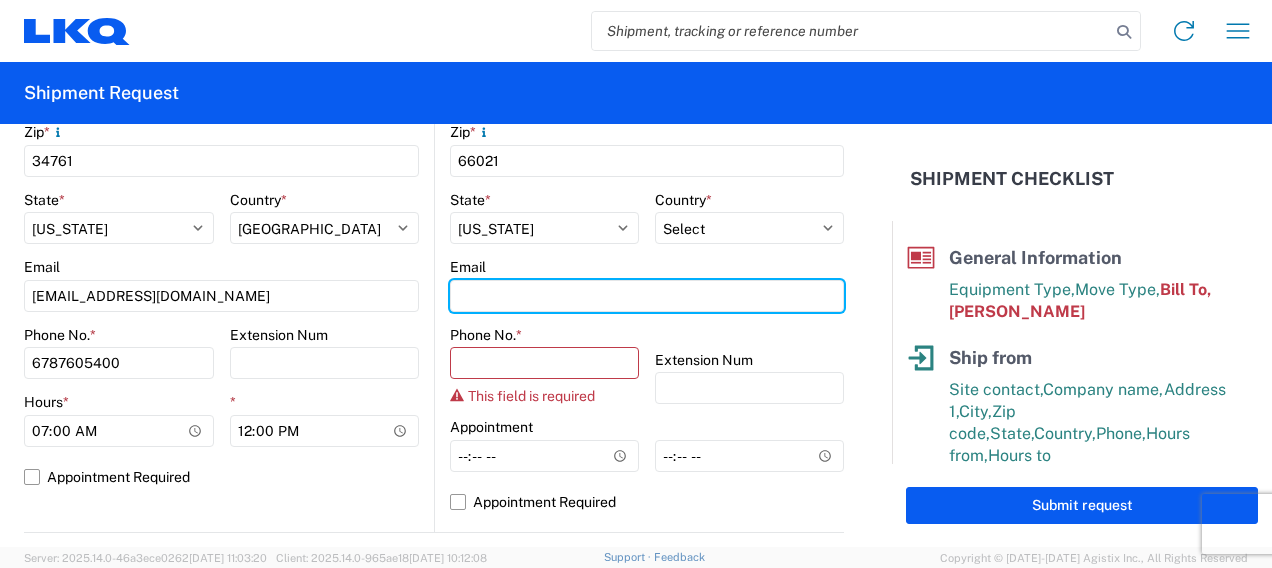 type on "[EMAIL_ADDRESS][DOMAIN_NAME]" 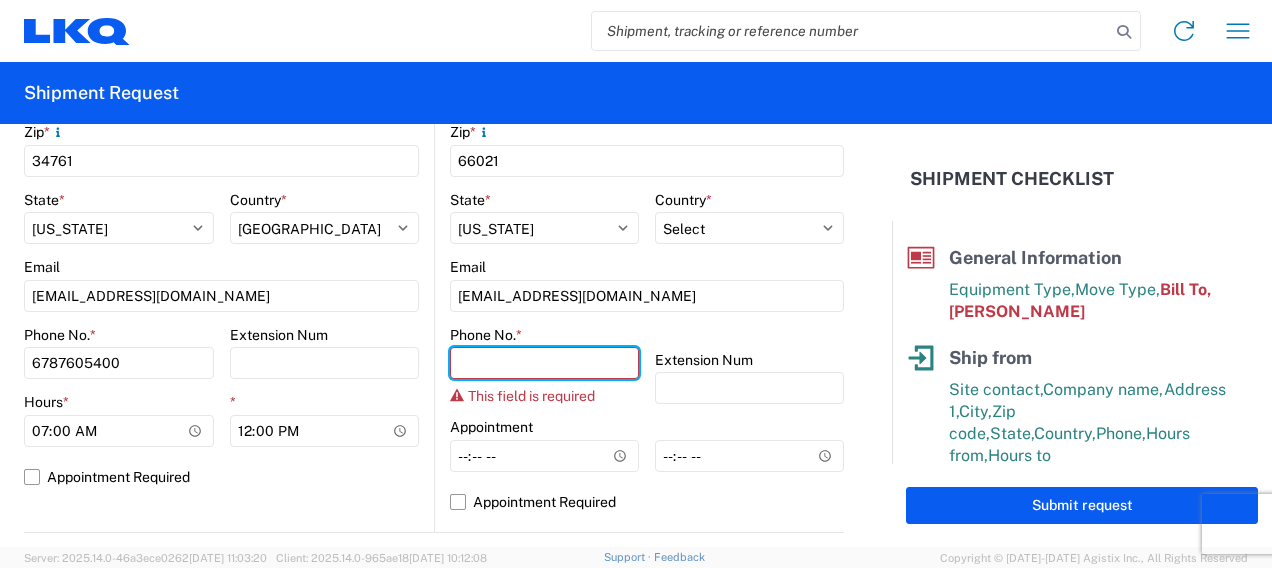 type on "6787605400" 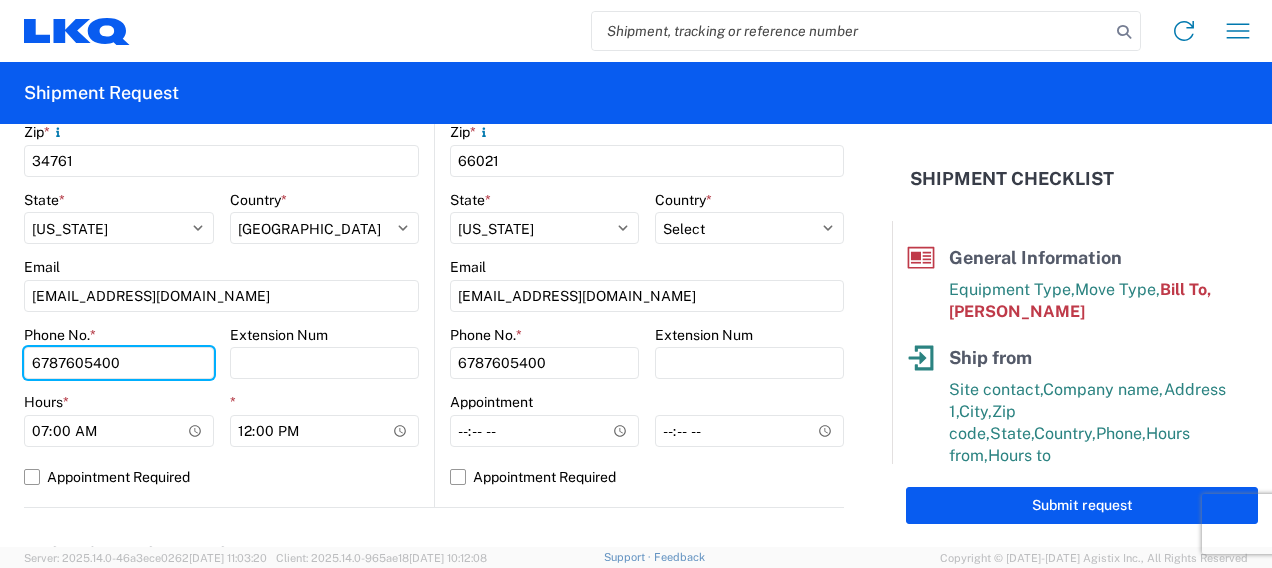 type on "3212216330" 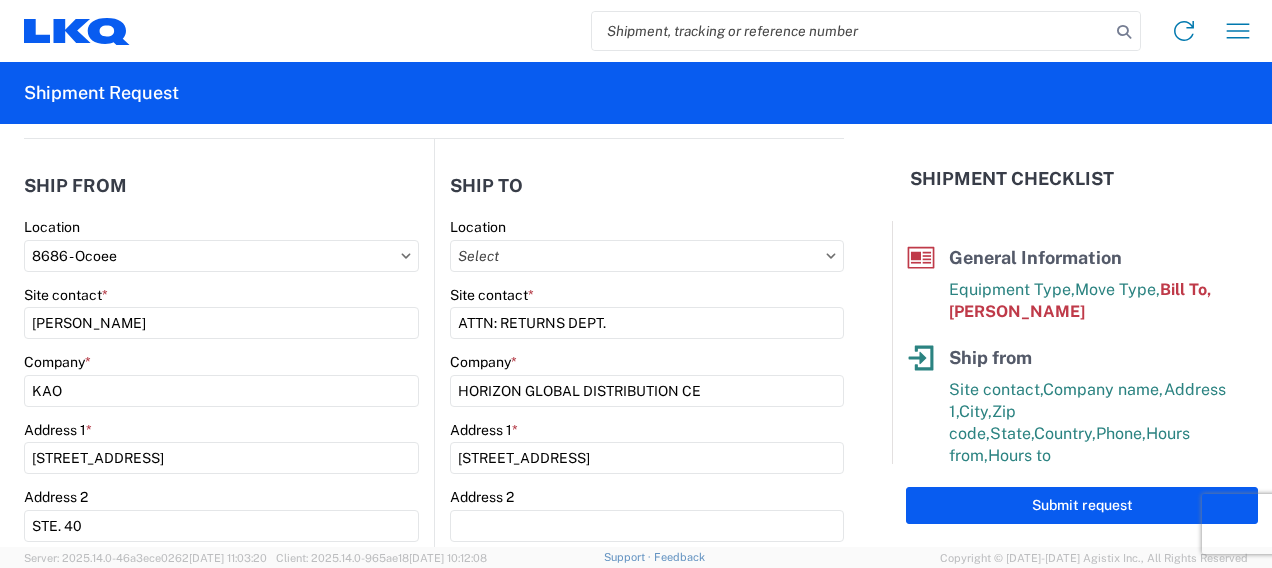 scroll, scrollTop: 25, scrollLeft: 0, axis: vertical 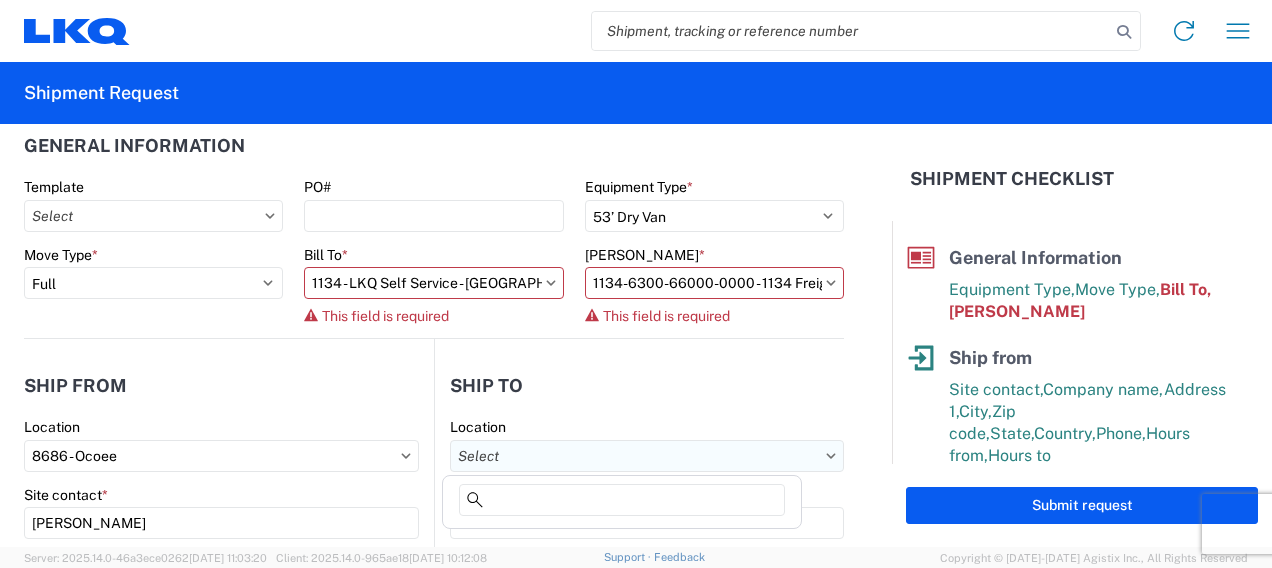 click on "Location" at bounding box center (647, 456) 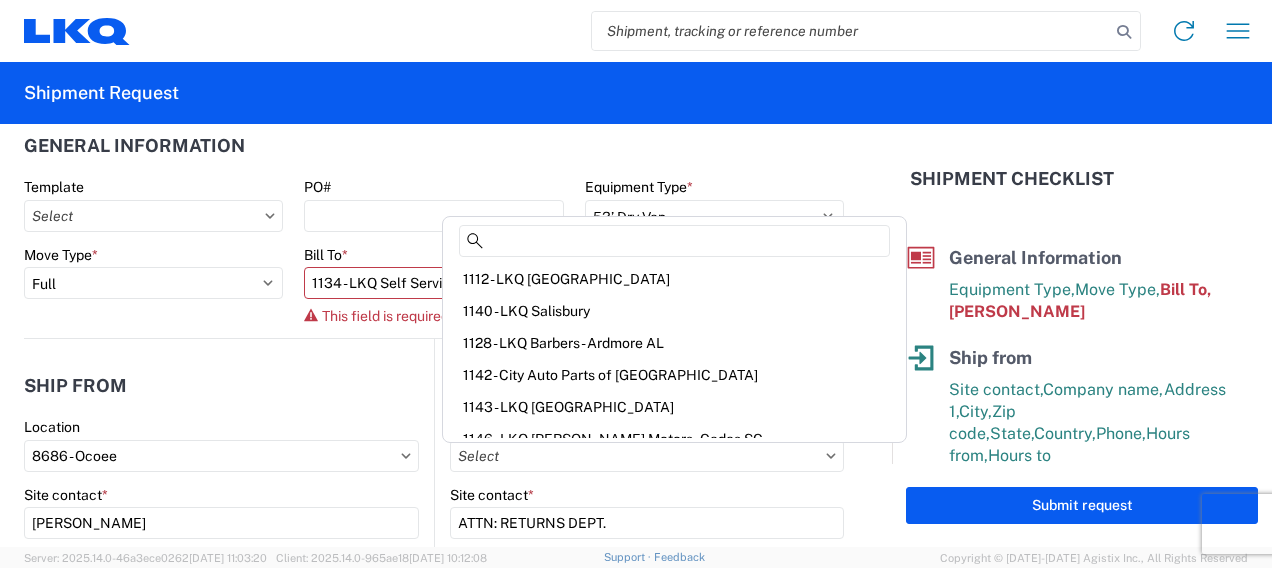 scroll, scrollTop: 0, scrollLeft: 0, axis: both 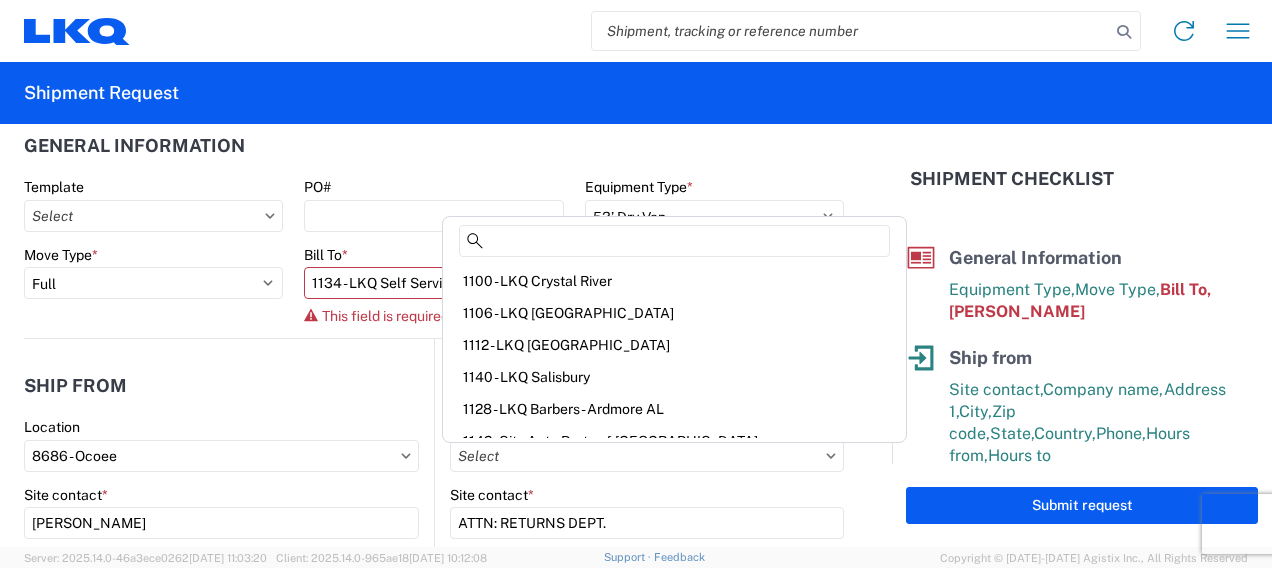 click on "[PERSON_NAME]  * 1134-6300-66000-0000 - 1134 Freight Out This field is required" 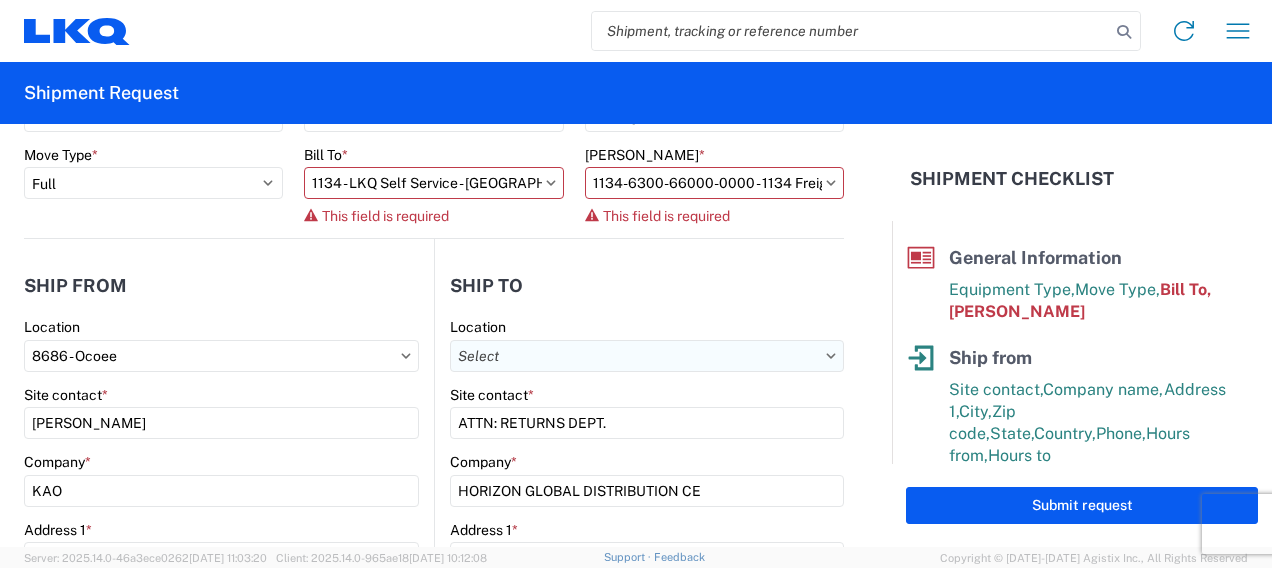 scroll, scrollTop: 225, scrollLeft: 0, axis: vertical 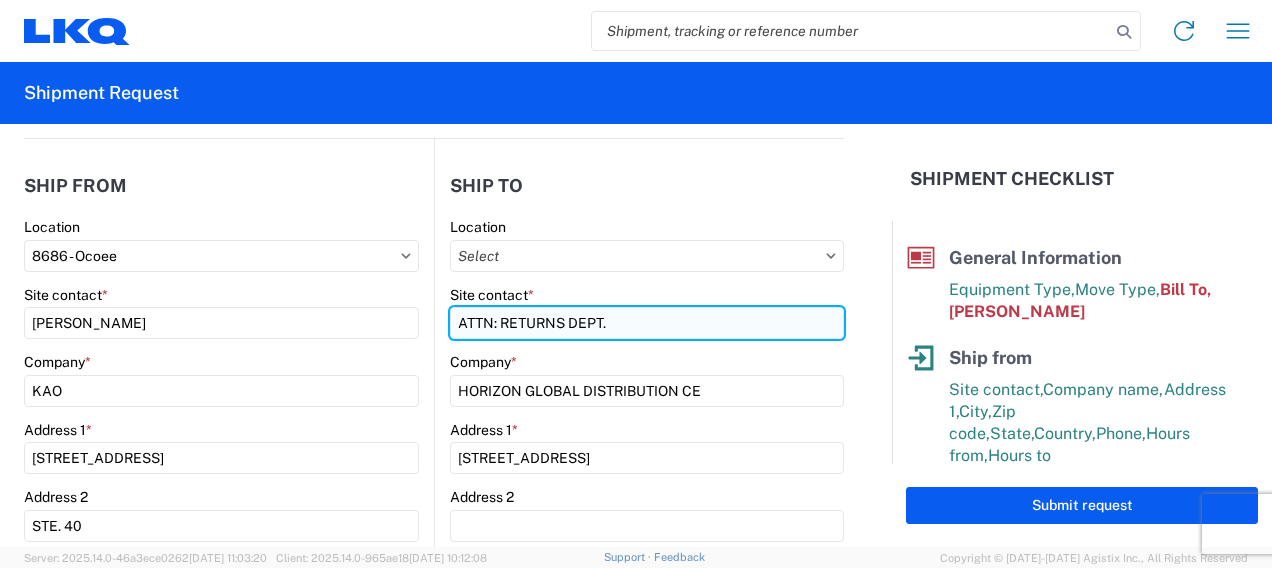 click on "ATTN: RETURNS DEPT." at bounding box center [221, 323] 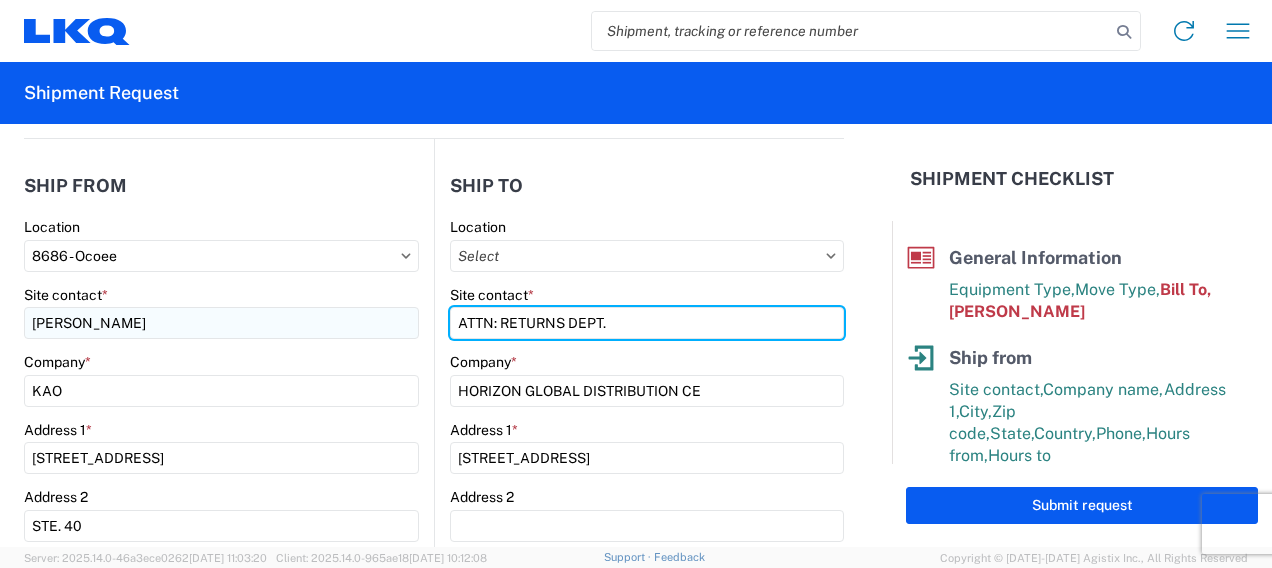 drag, startPoint x: 654, startPoint y: 323, endPoint x: 220, endPoint y: 322, distance: 434.00116 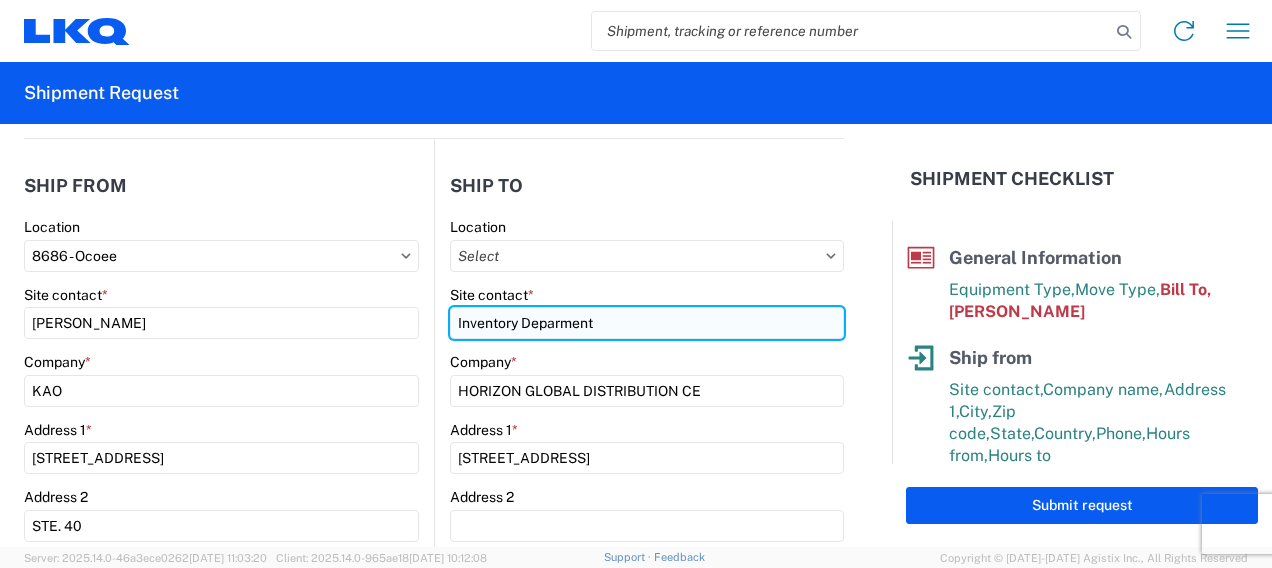 type on "Inventory Deparment" 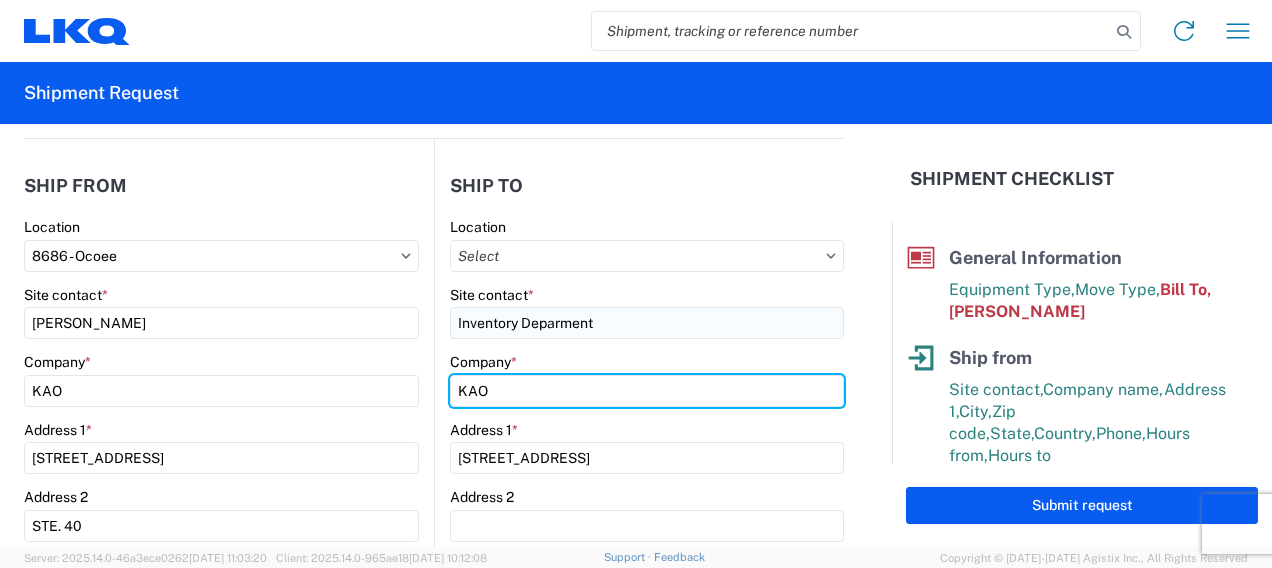 type on "KAO" 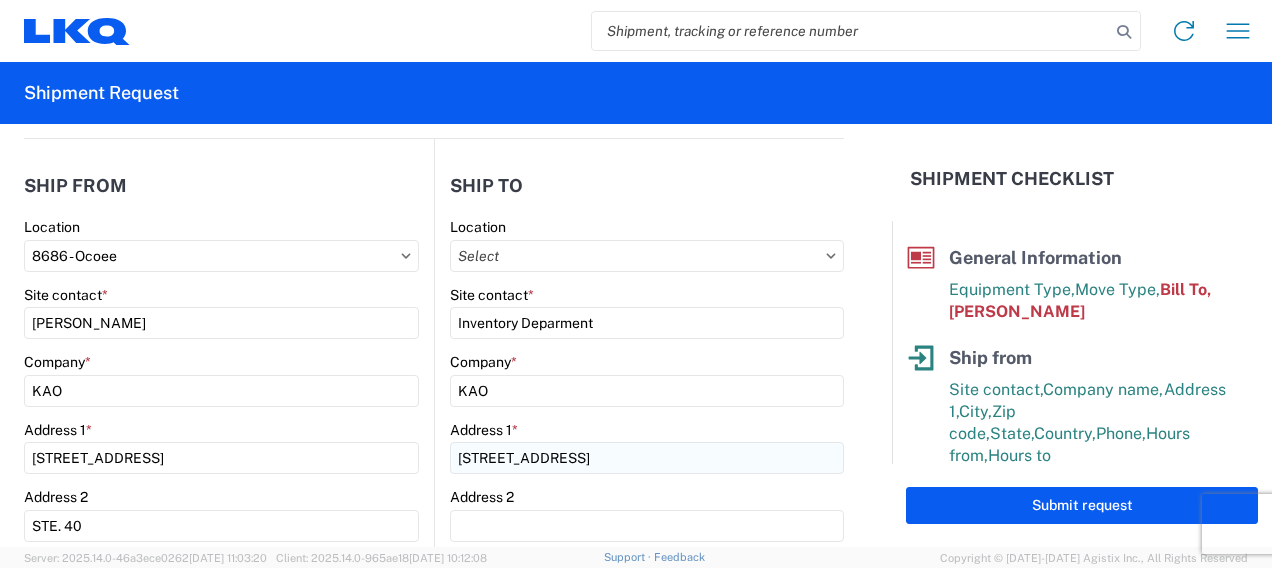 drag, startPoint x: 612, startPoint y: 481, endPoint x: 604, endPoint y: 464, distance: 18.788294 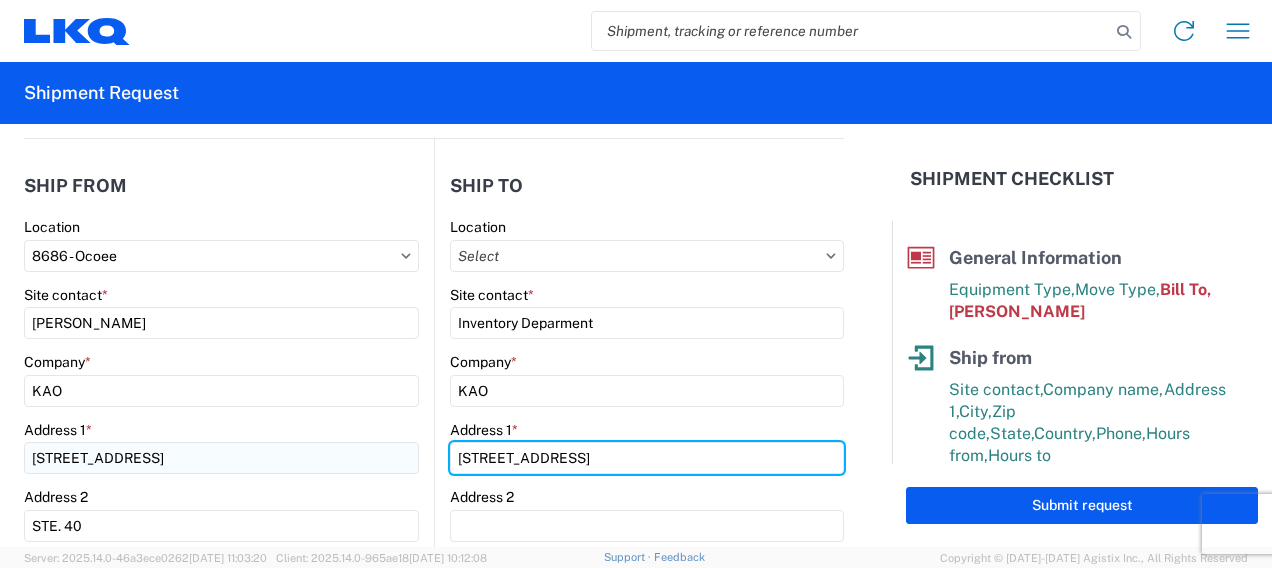 drag, startPoint x: 603, startPoint y: 460, endPoint x: 363, endPoint y: 460, distance: 240 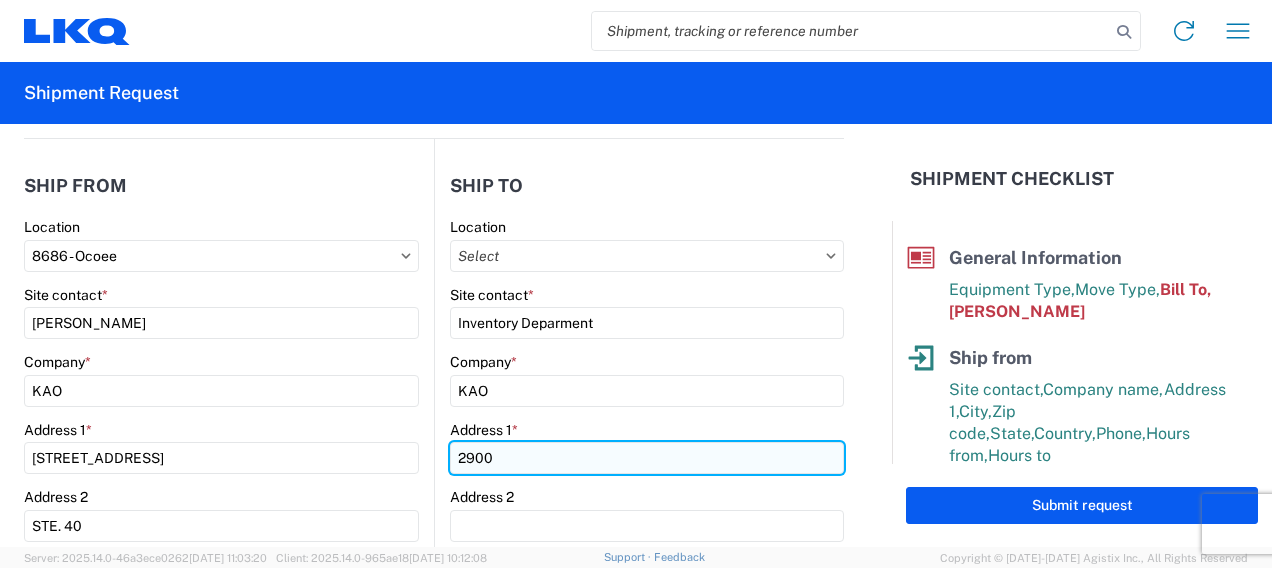 click on "2900" at bounding box center (647, 458) 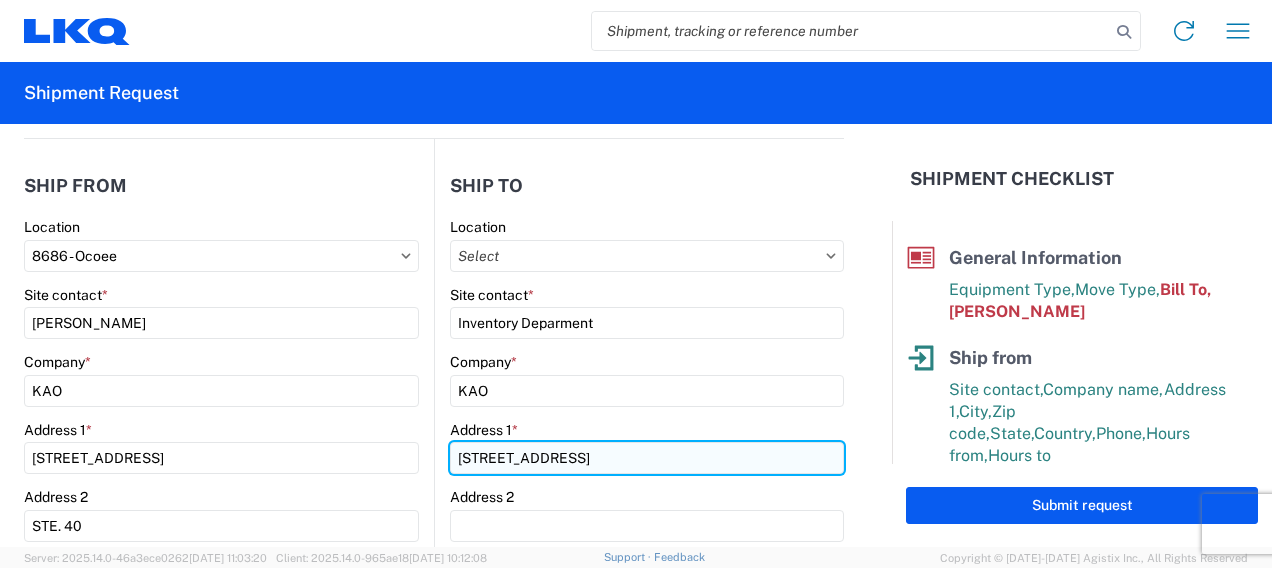 type on "[STREET_ADDRESS]" 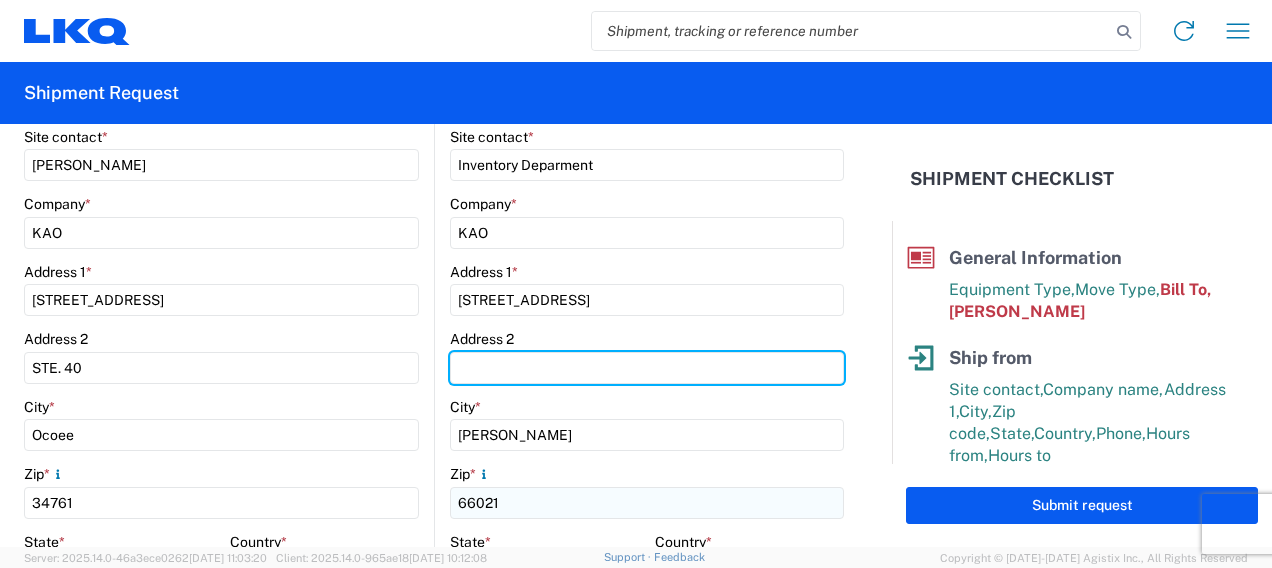 scroll, scrollTop: 425, scrollLeft: 0, axis: vertical 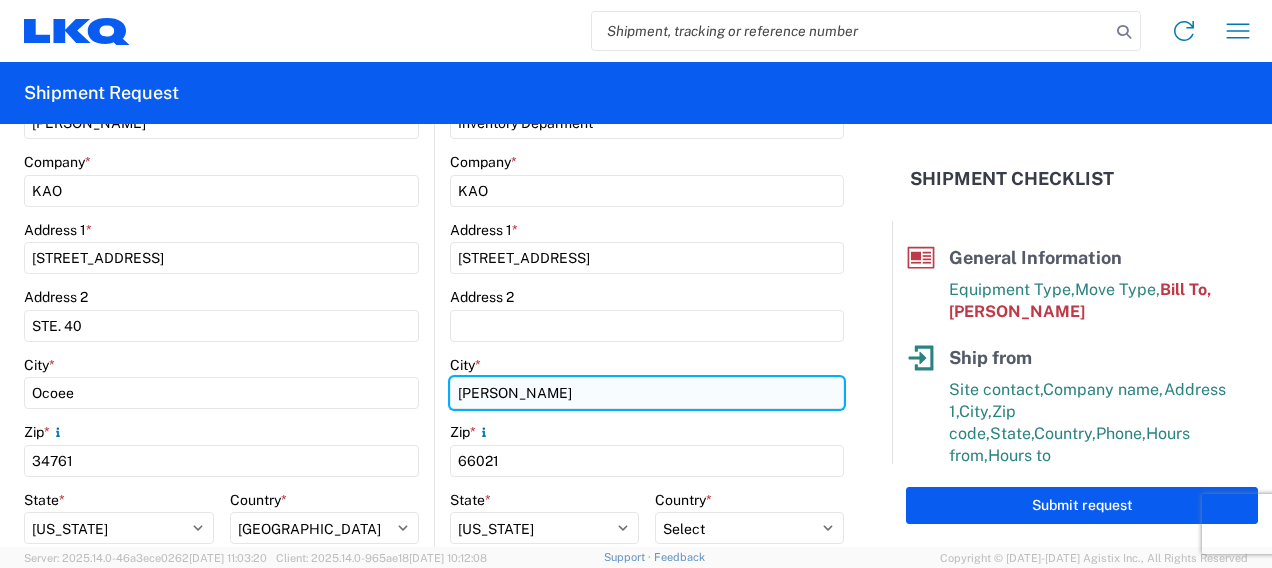 click on "[PERSON_NAME]" at bounding box center (647, 393) 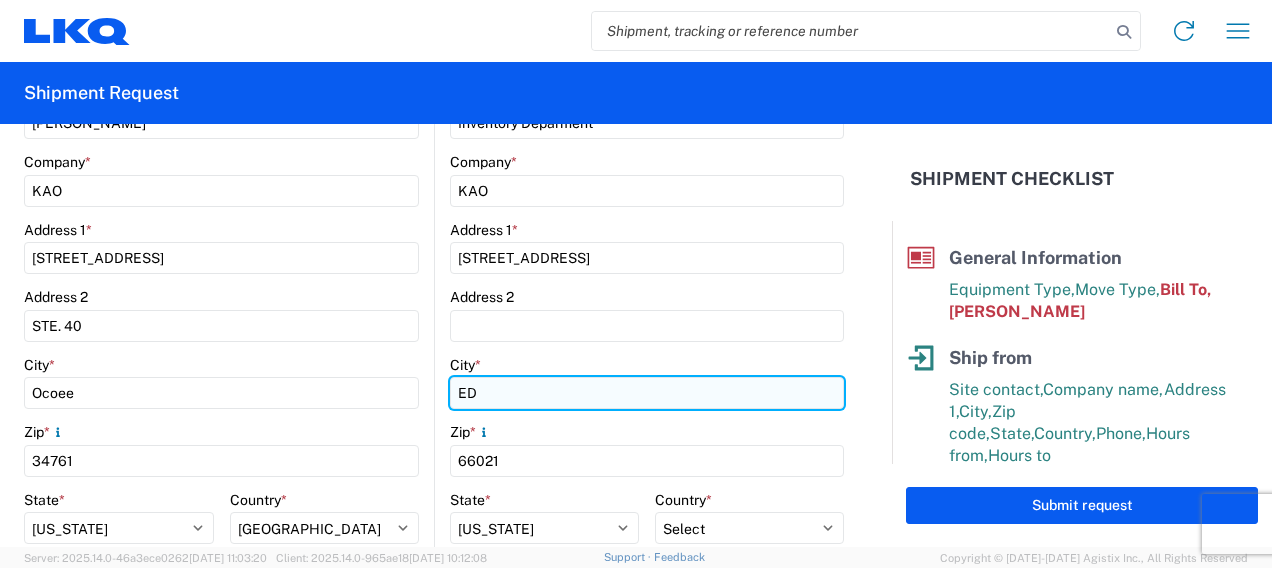 type on "E" 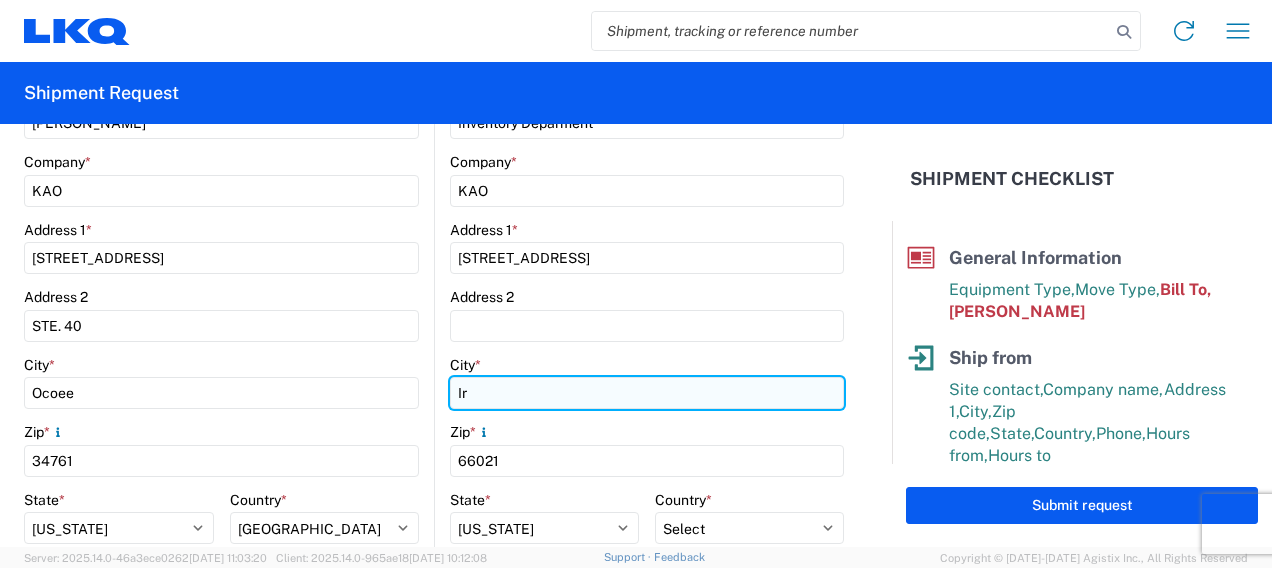 type on "I" 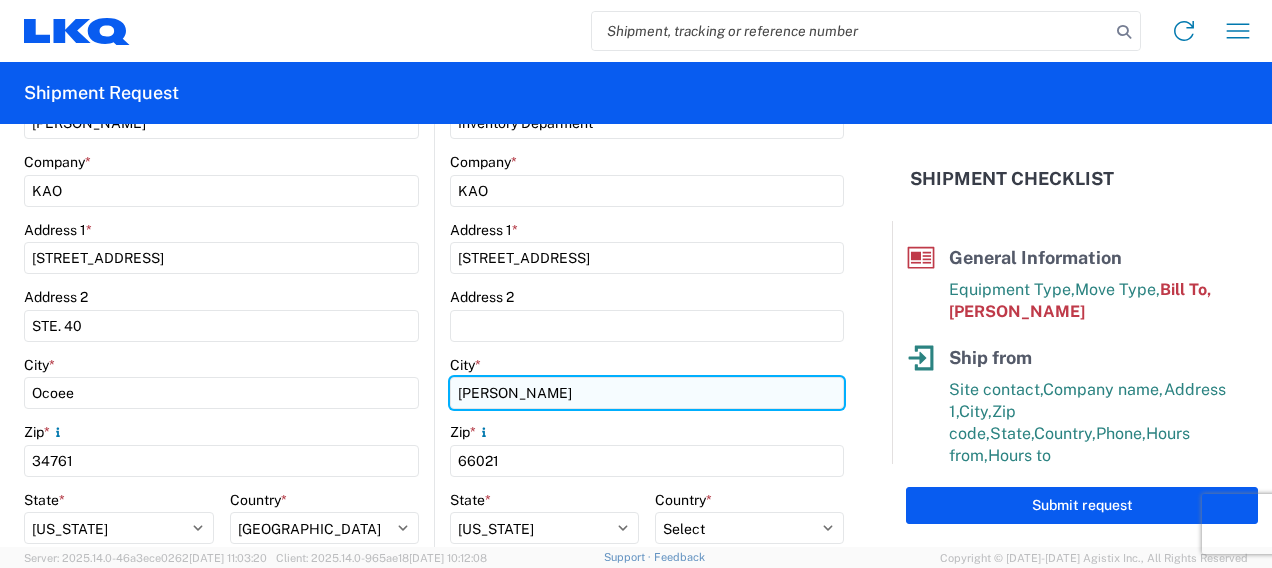 scroll, scrollTop: 525, scrollLeft: 0, axis: vertical 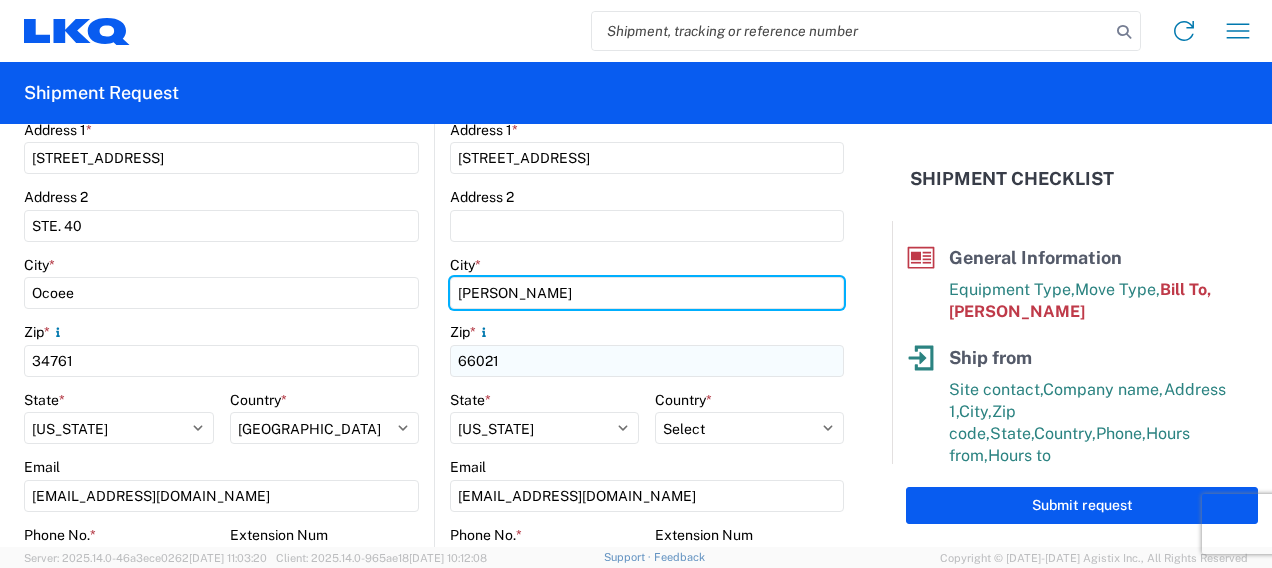 type on "[PERSON_NAME]" 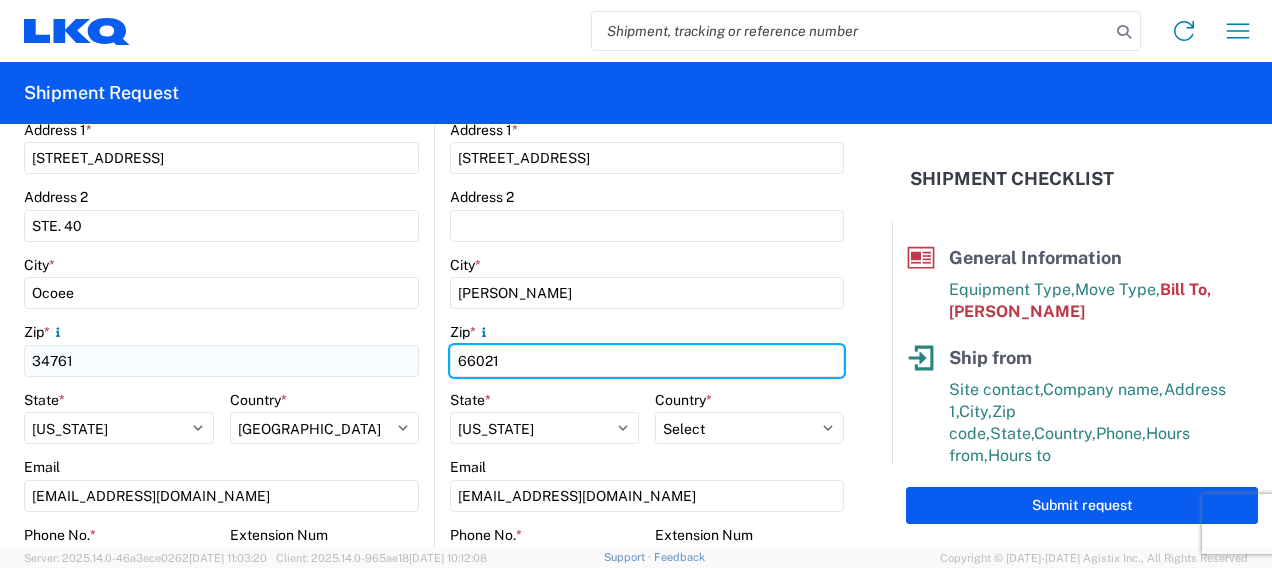 drag, startPoint x: 562, startPoint y: 360, endPoint x: 283, endPoint y: 360, distance: 279 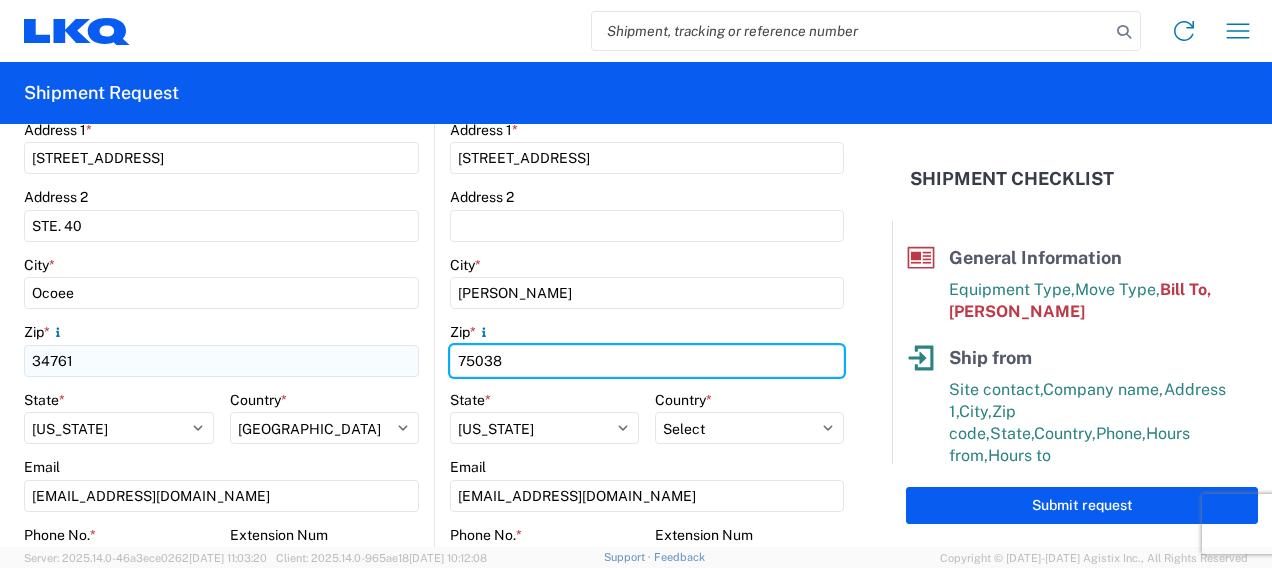 type on "75038" 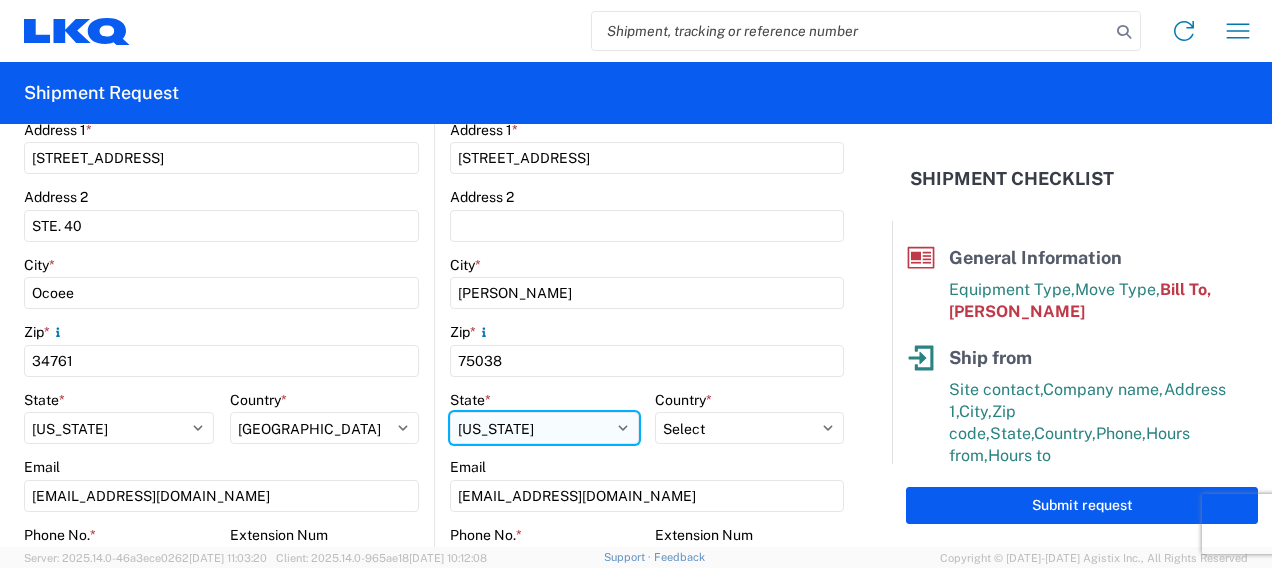click on "Select [US_STATE] [US_STATE] [US_STATE] [US_STATE] Armed Forces Americas Armed Forces Europe Armed Forces Pacific [US_STATE] [US_STATE] [US_STATE] [US_STATE] [US_STATE] [US_STATE] [US_STATE] [US_STATE] [US_STATE] [US_STATE] [US_STATE] [US_STATE] [US_STATE] [US_STATE] [US_STATE] [US_STATE] [US_STATE] [US_STATE] [US_STATE] [US_STATE] [US_STATE] [US_STATE] [US_STATE] [US_STATE] [US_STATE] [US_STATE] [US_STATE] [US_STATE] [US_STATE] [US_STATE] [US_STATE] [US_STATE] [US_STATE] [US_STATE] [US_STATE] [US_STATE] [US_STATE] [US_STATE] [US_STATE] [US_STATE] [US_STATE] [US_STATE] [US_STATE] [US_STATE] [US_STATE][PERSON_NAME][US_STATE] [US_STATE][PERSON_NAME] [US_STATE] [US_STATE]" at bounding box center (544, 428) 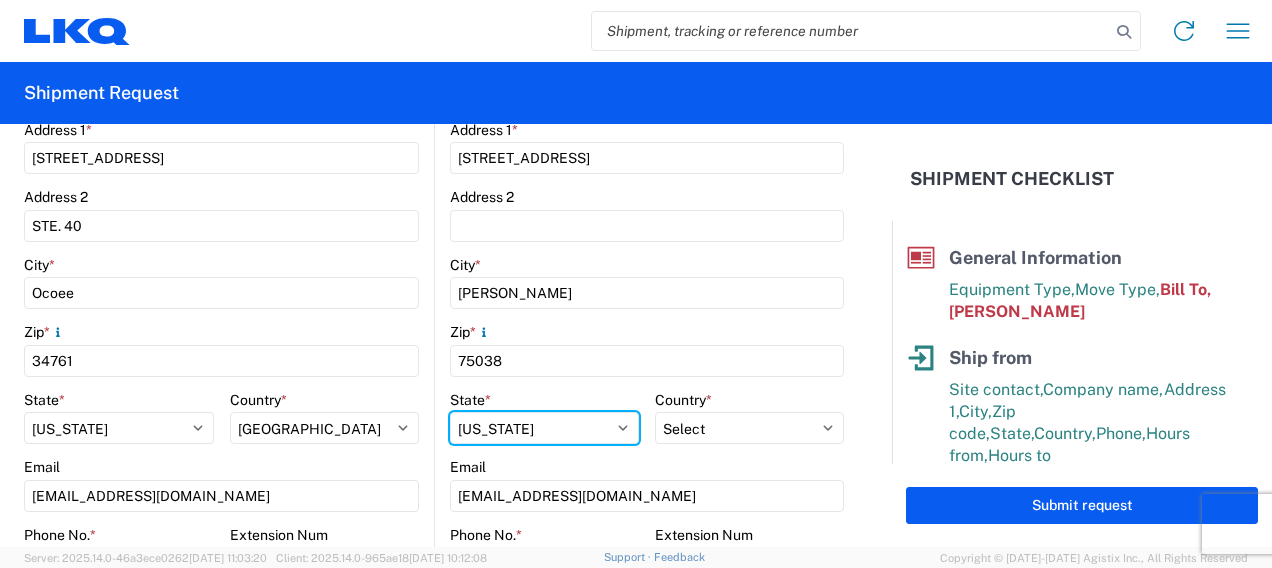 select on "[GEOGRAPHIC_DATA]" 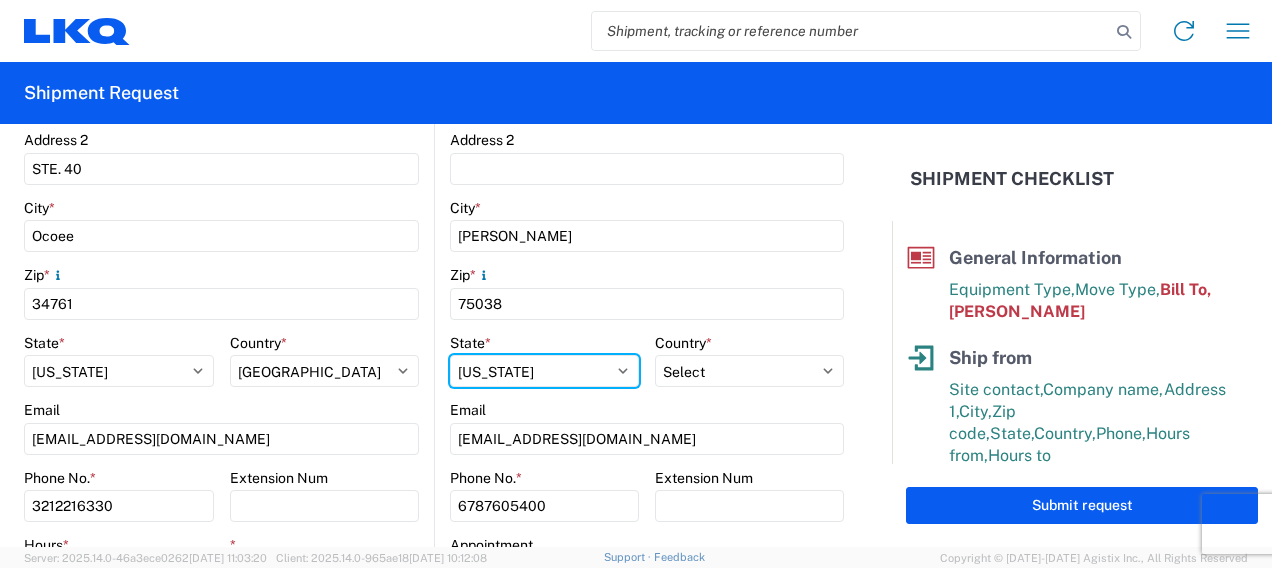 scroll, scrollTop: 725, scrollLeft: 0, axis: vertical 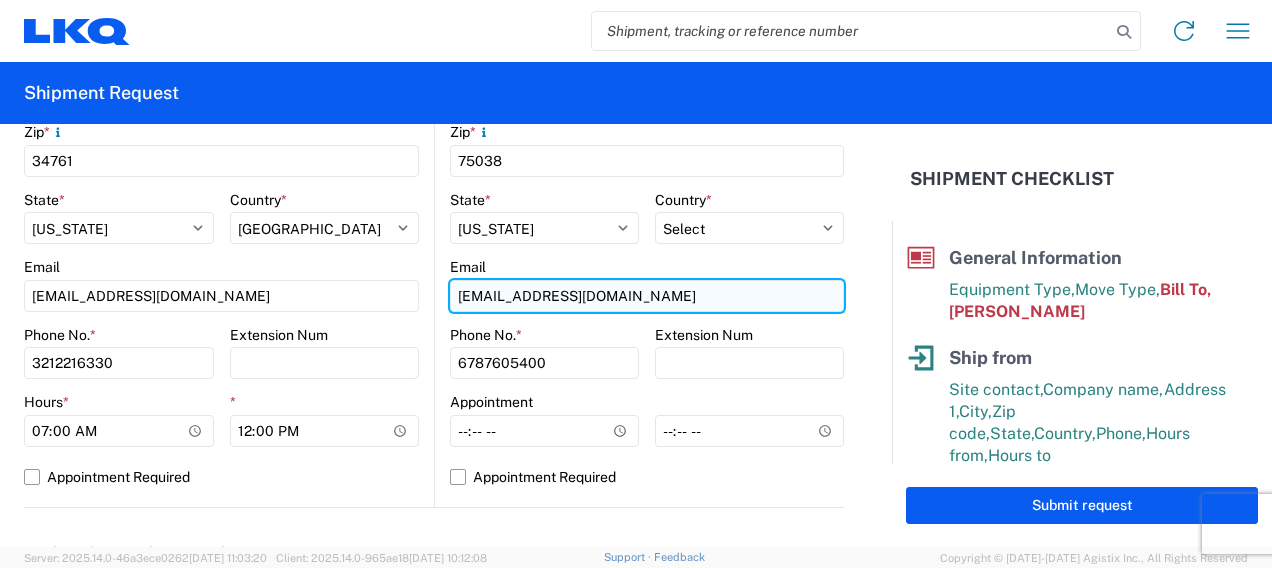 drag, startPoint x: 637, startPoint y: 292, endPoint x: 443, endPoint y: 284, distance: 194.16487 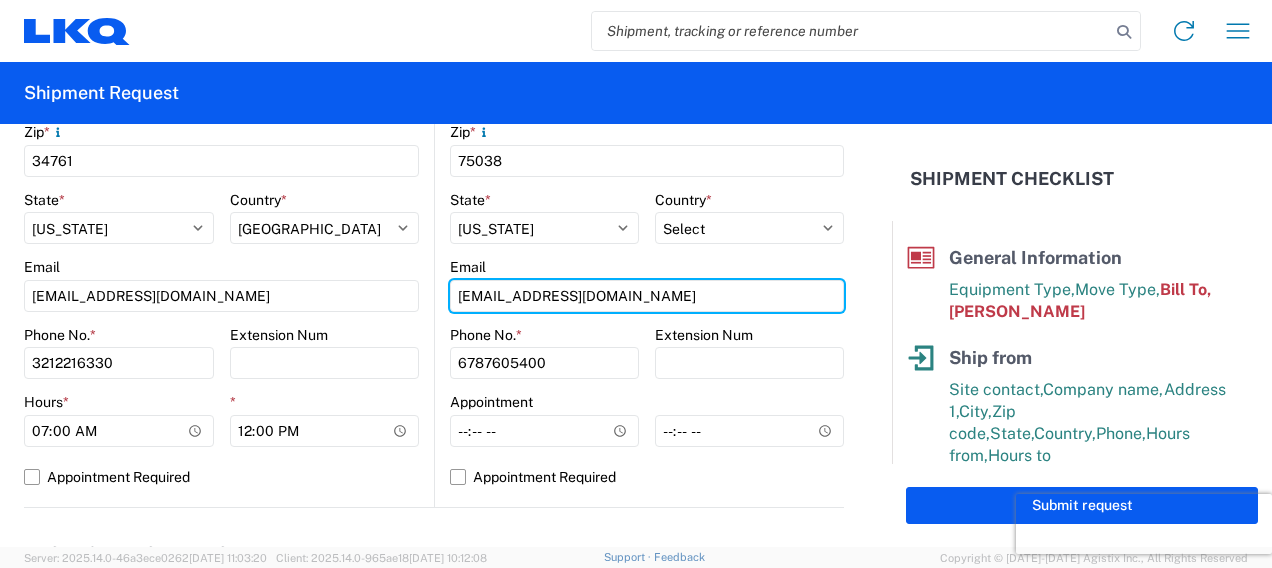 type on "D" 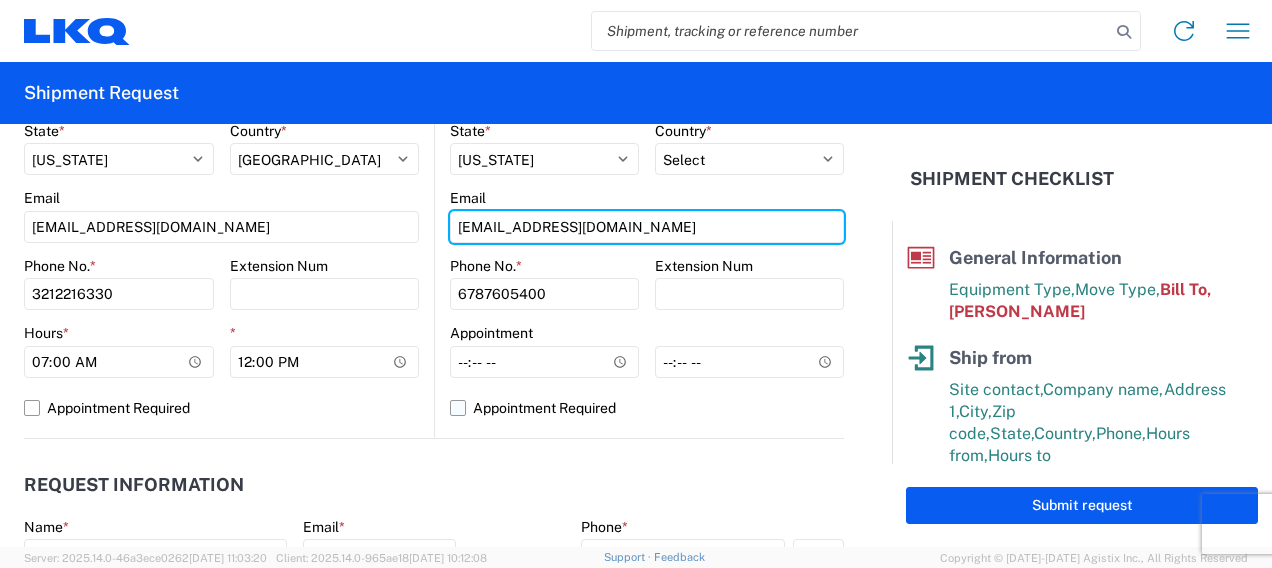 scroll, scrollTop: 825, scrollLeft: 0, axis: vertical 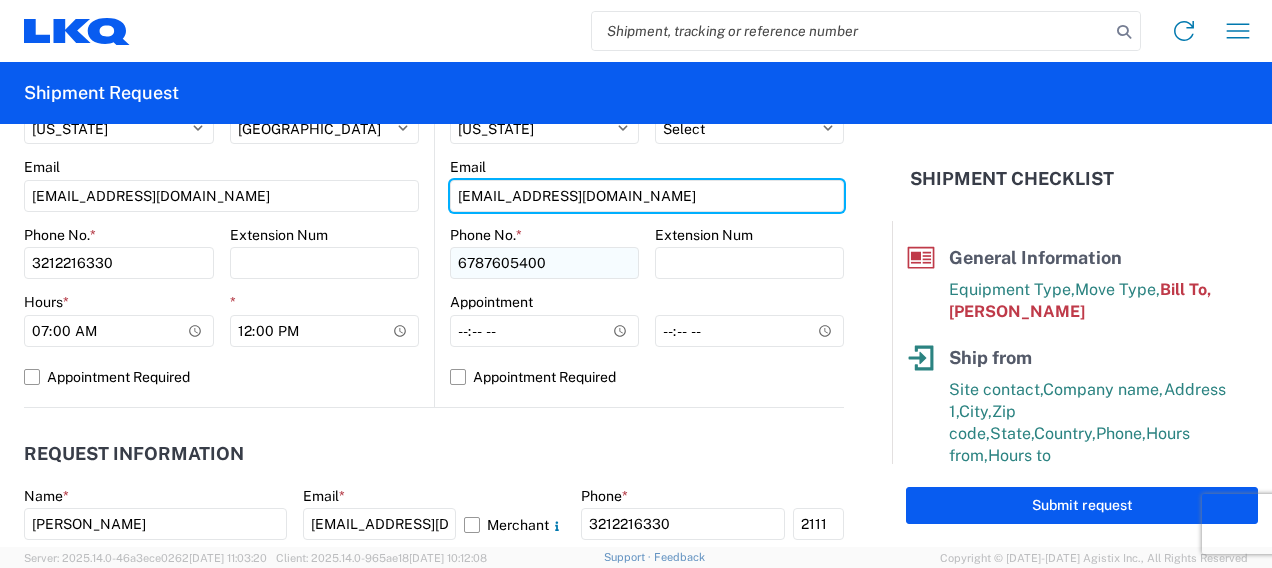 type on "[EMAIL_ADDRESS][DOMAIN_NAME]" 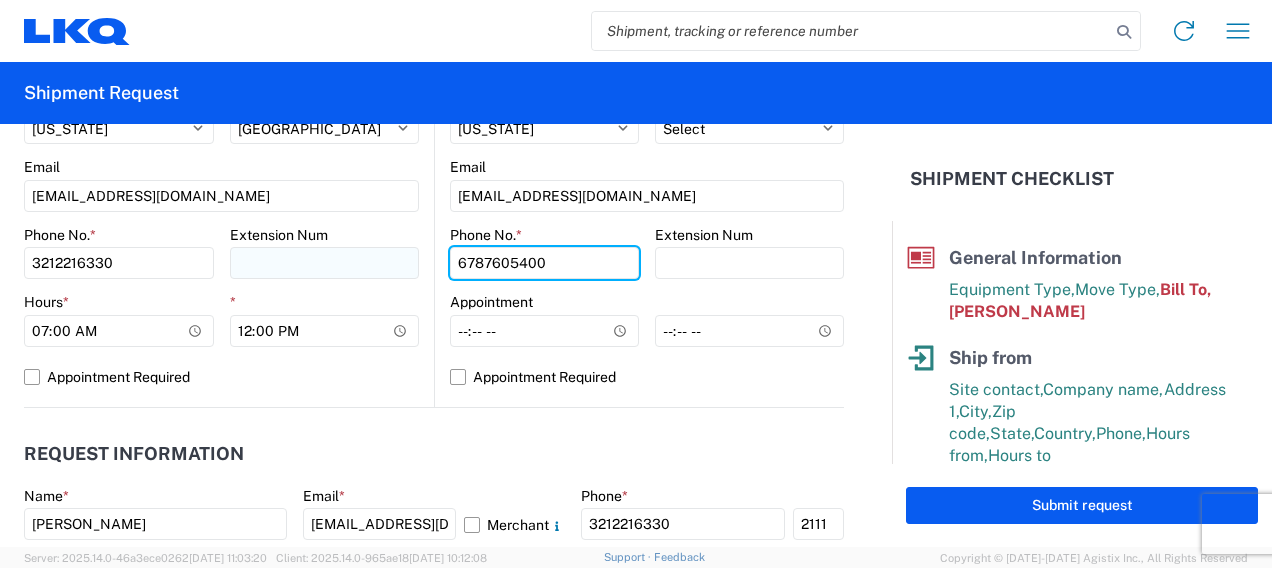 drag, startPoint x: 559, startPoint y: 272, endPoint x: 380, endPoint y: 264, distance: 179.17868 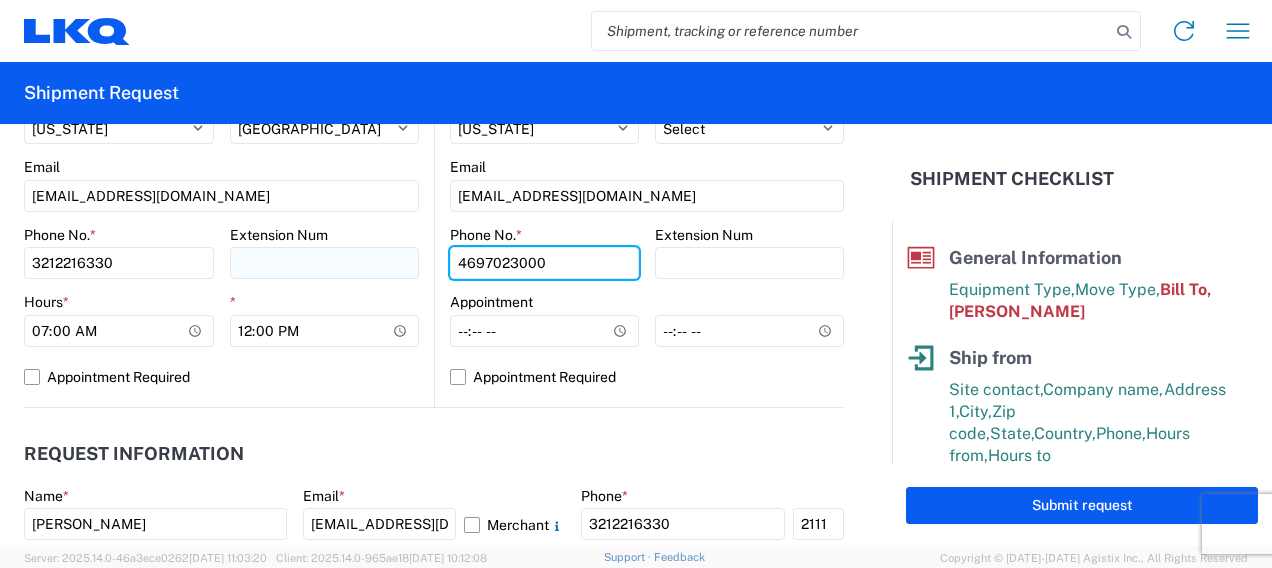 type on "4697023000" 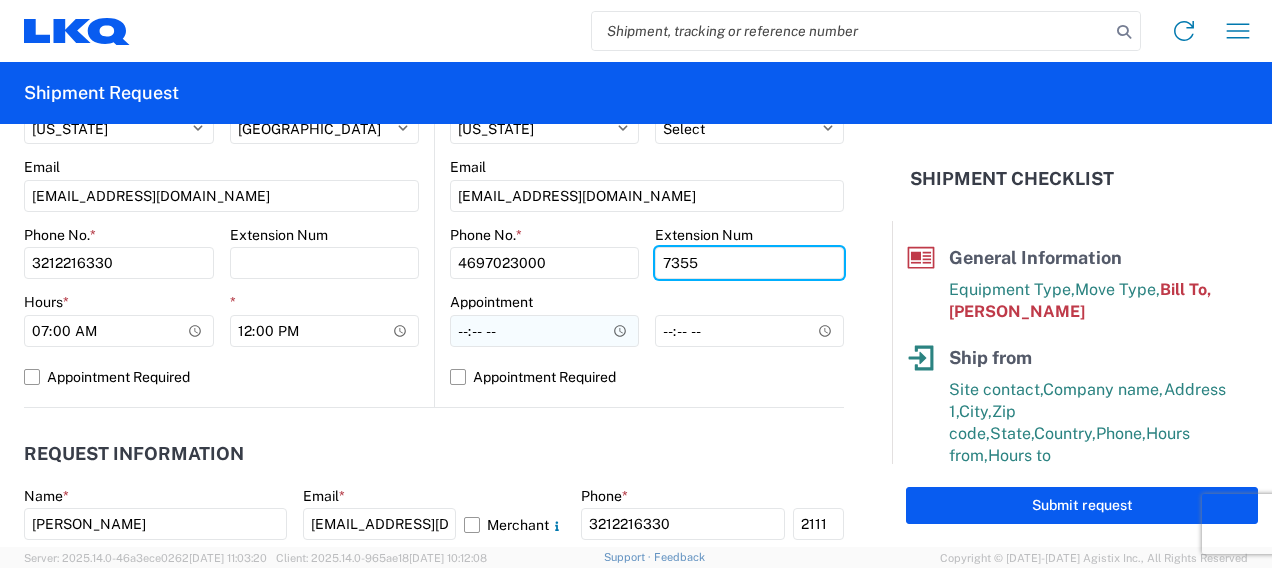 type on "7355" 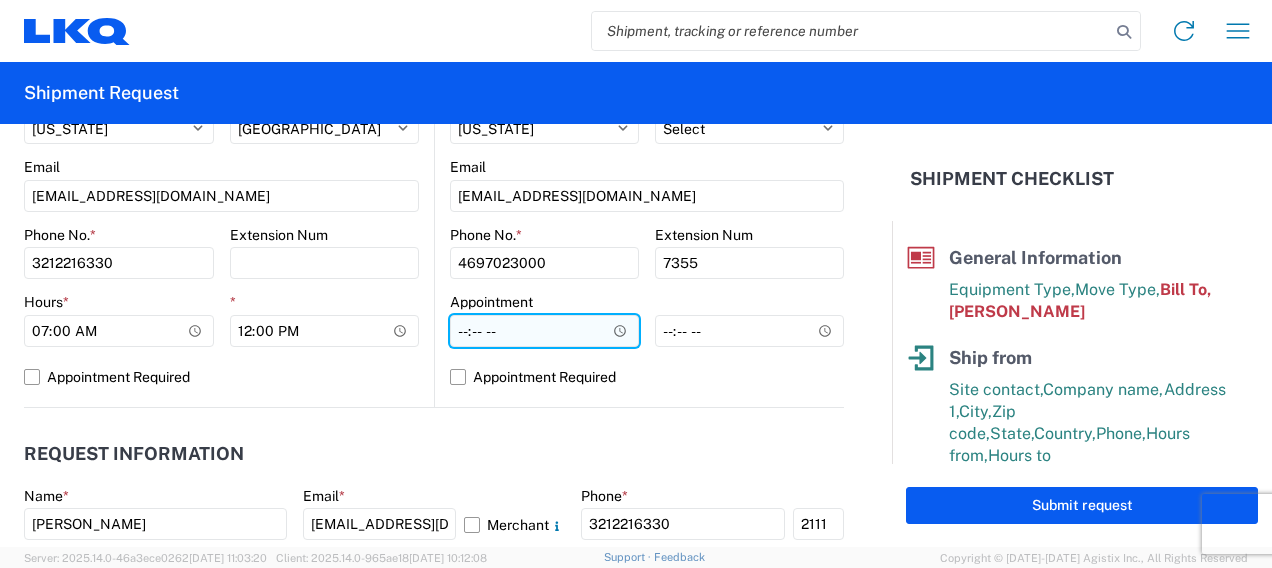 click on "Hours  *" at bounding box center (544, 331) 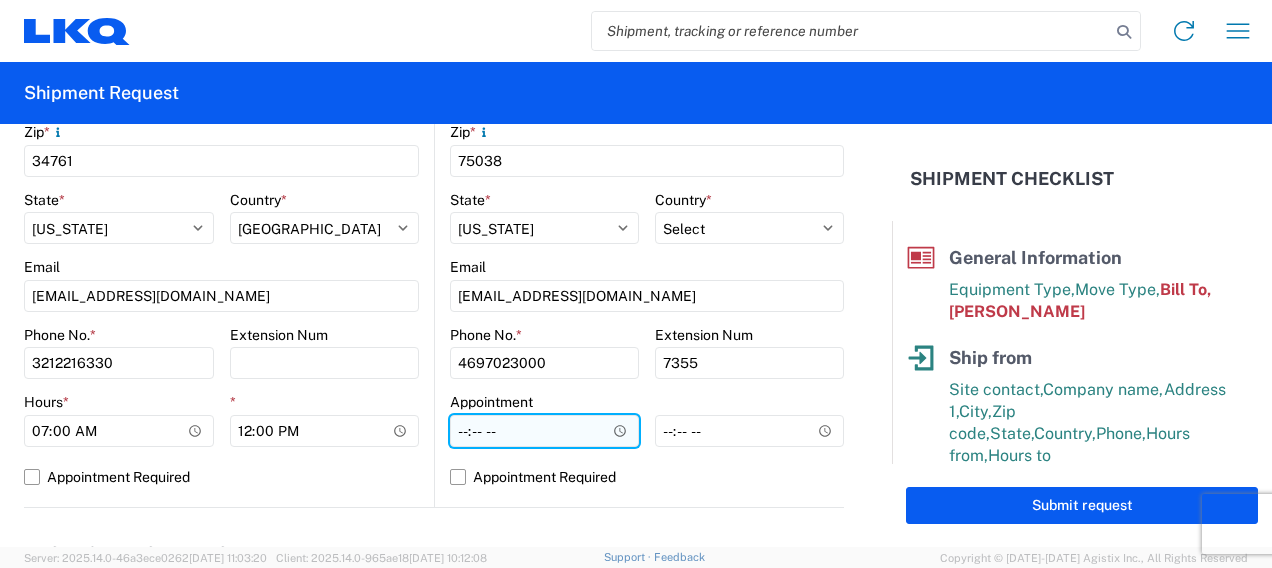 scroll, scrollTop: 925, scrollLeft: 0, axis: vertical 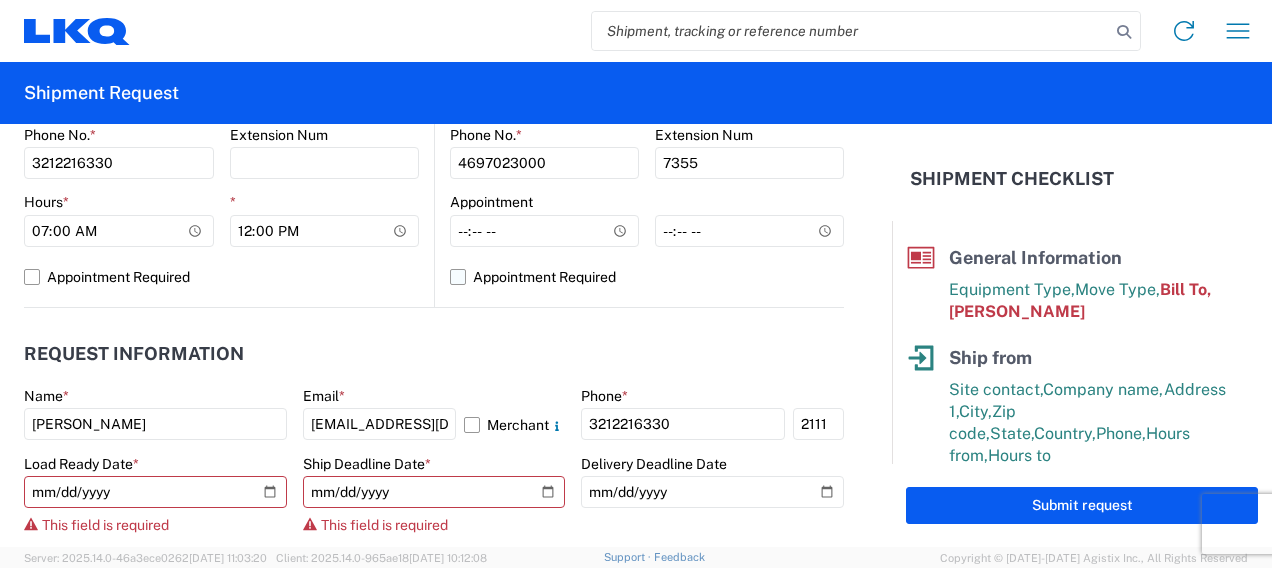 click on "Appointment Required" 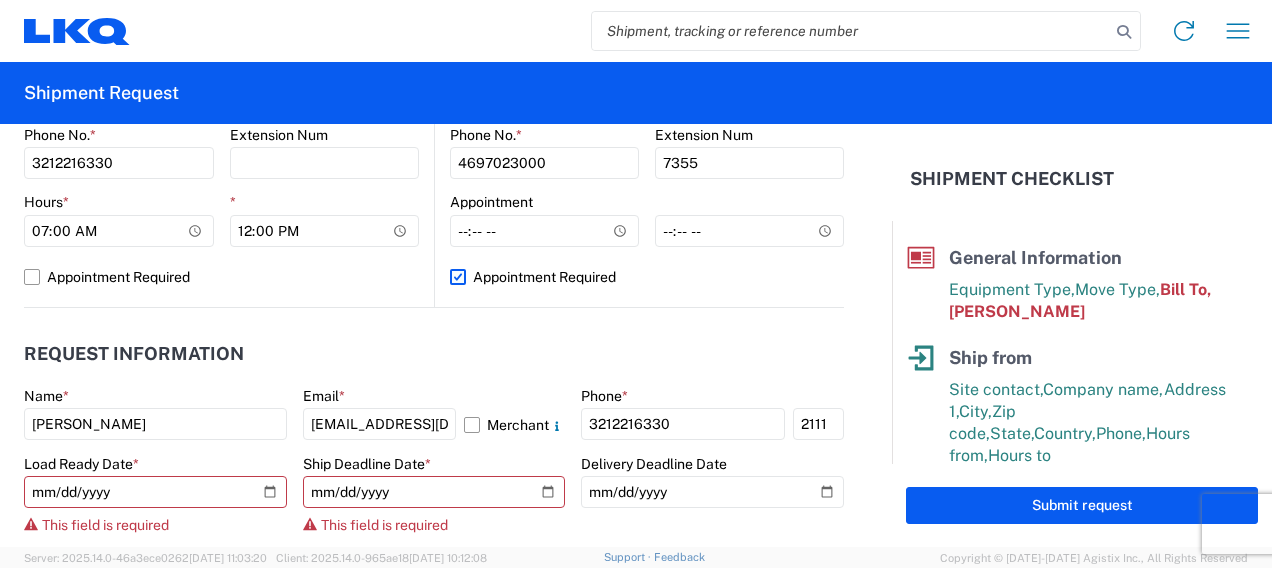 select on "[GEOGRAPHIC_DATA]" 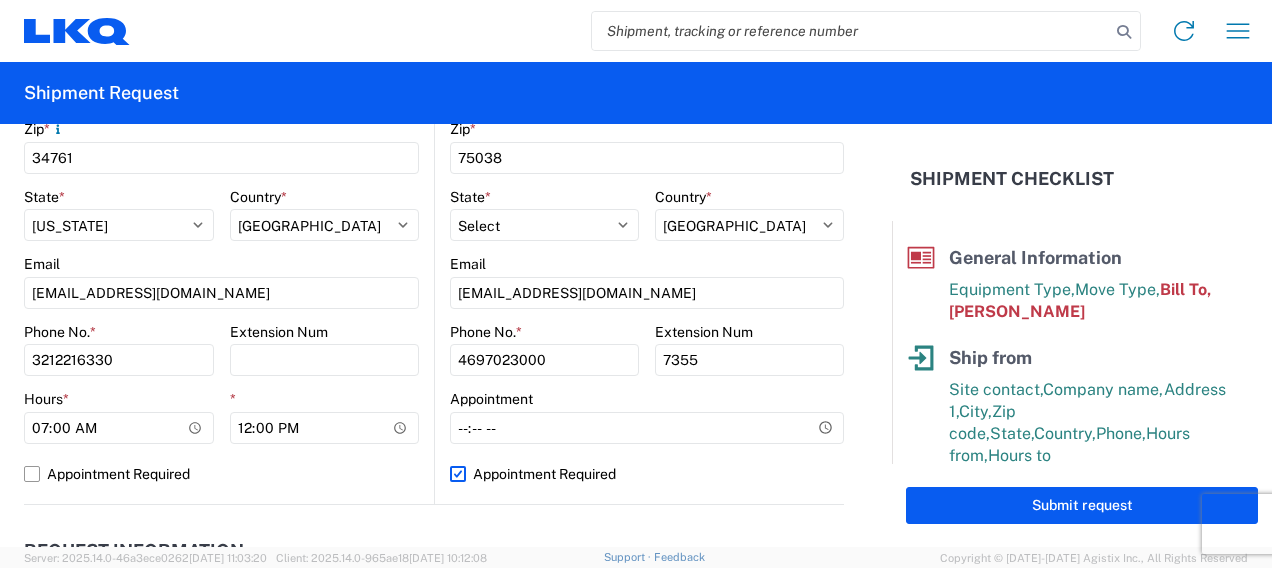 scroll, scrollTop: 725, scrollLeft: 0, axis: vertical 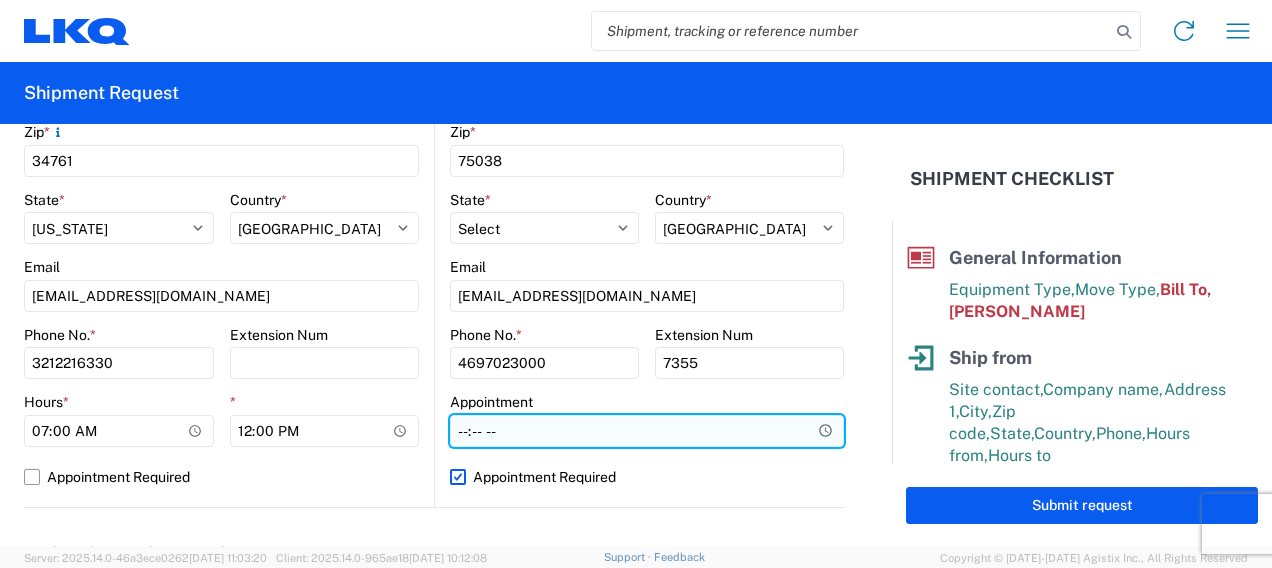 click on "Hours  *" at bounding box center (647, 431) 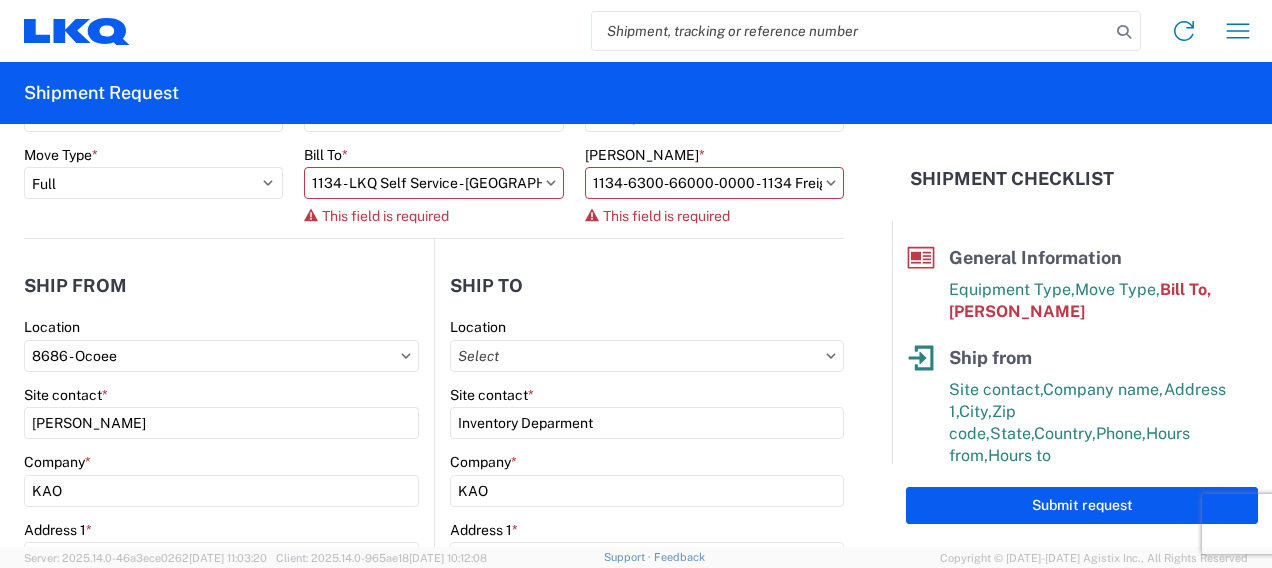 scroll, scrollTop: 225, scrollLeft: 0, axis: vertical 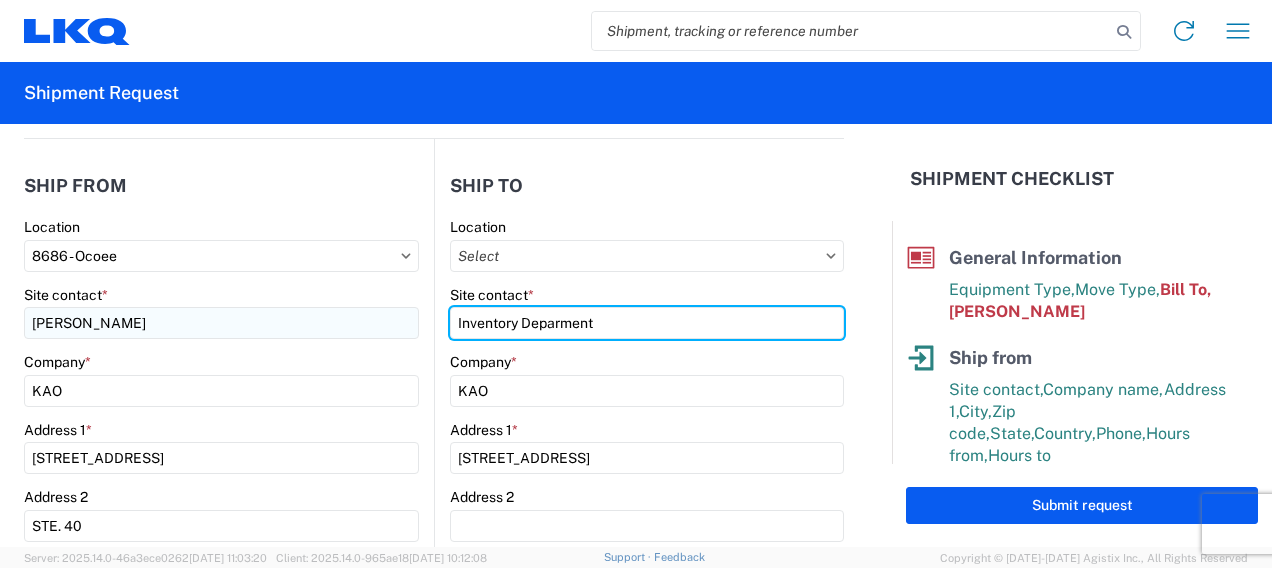 drag, startPoint x: 598, startPoint y: 320, endPoint x: 390, endPoint y: 335, distance: 208.54016 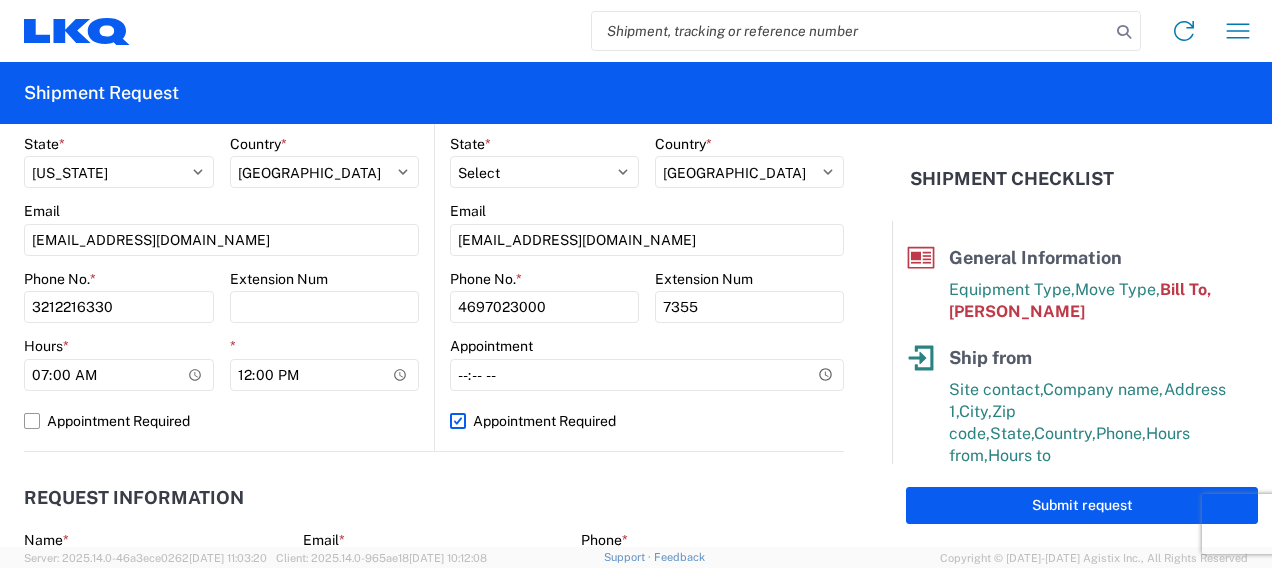 scroll, scrollTop: 825, scrollLeft: 0, axis: vertical 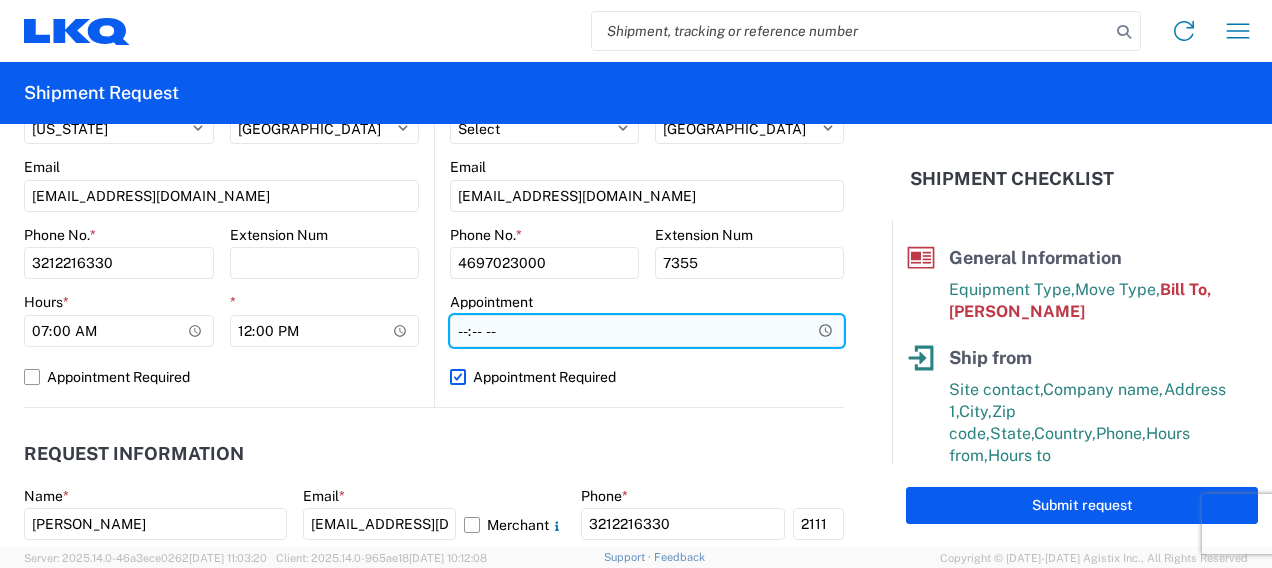 click on "Hours  *" at bounding box center (647, 331) 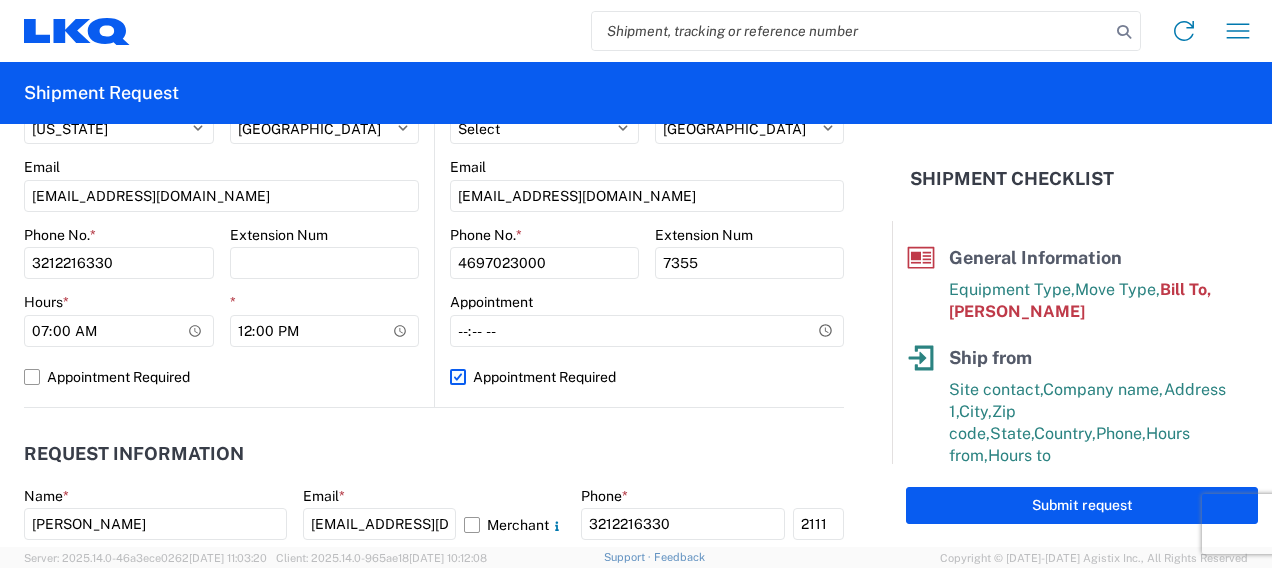 click on "Appointment Required" 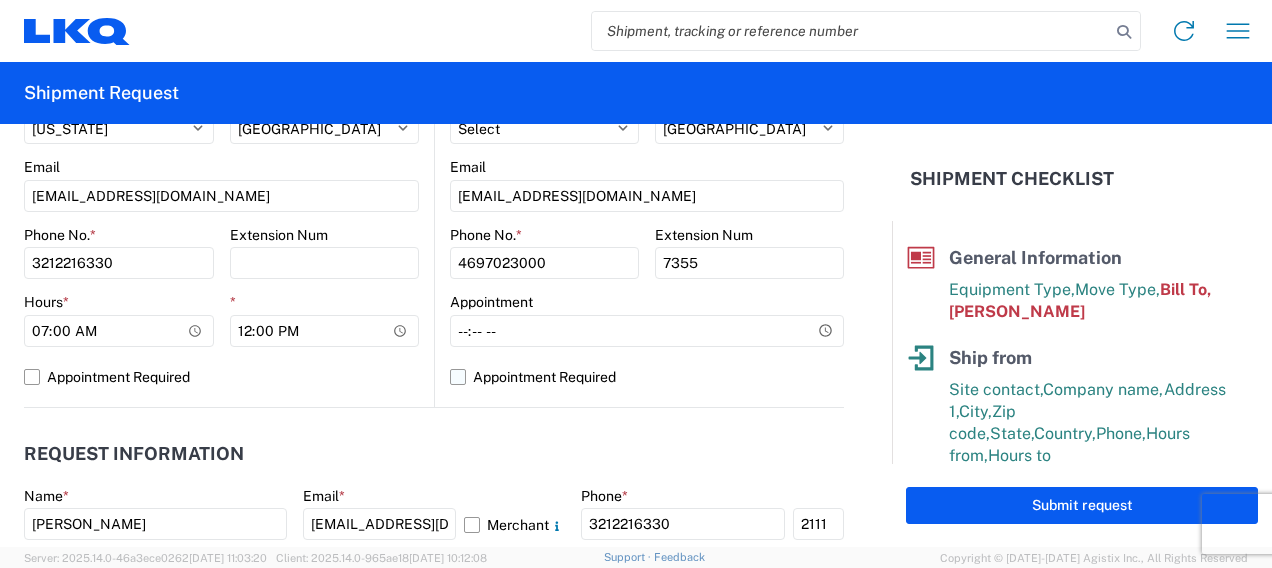 select on "US" 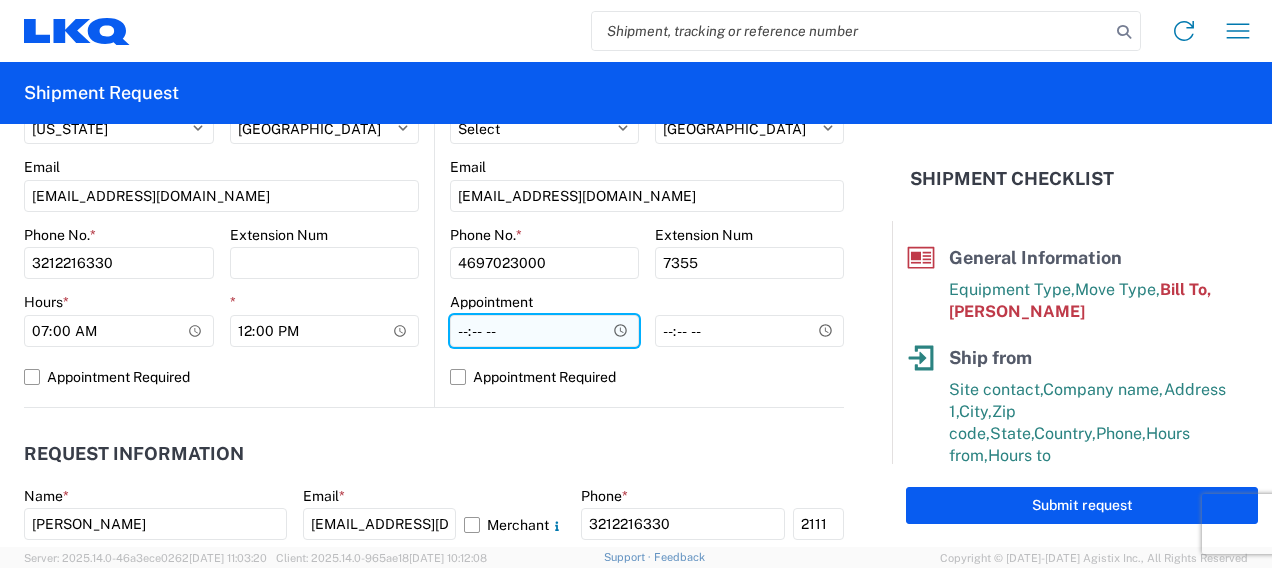 click on "Hours  *" at bounding box center (544, 331) 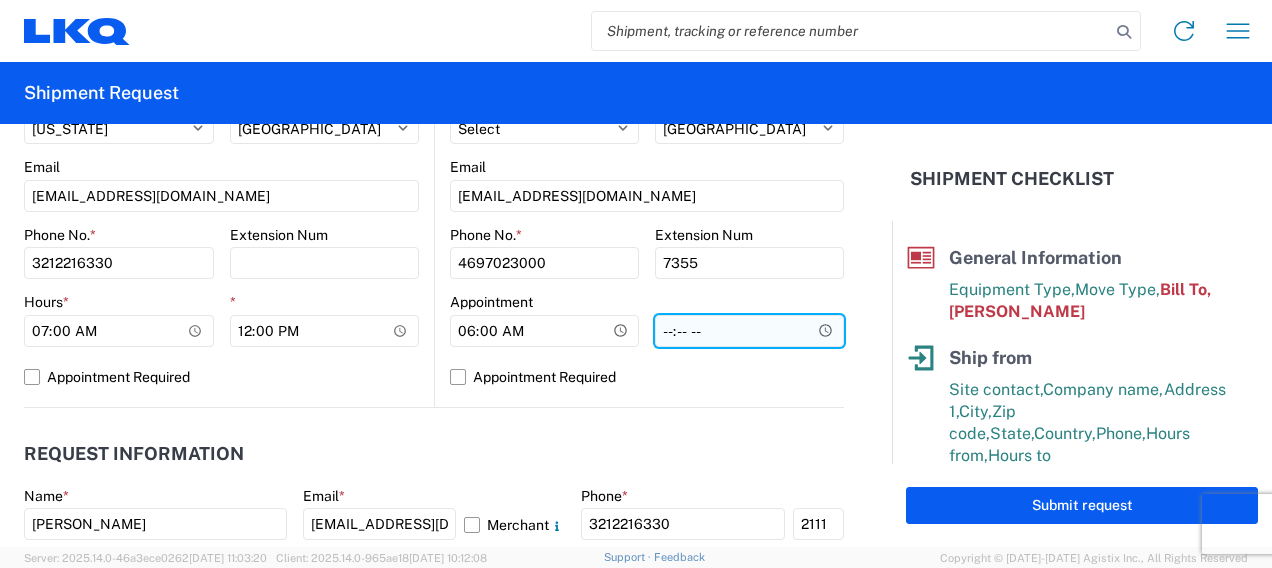 type on "06:00" 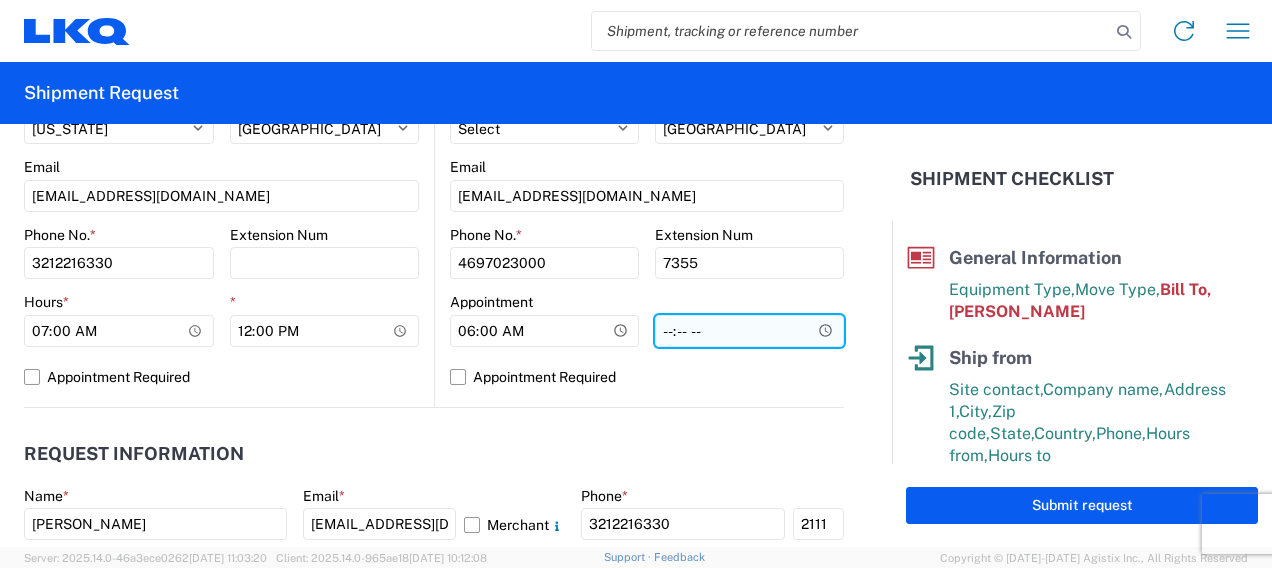 click on "*" at bounding box center (749, 331) 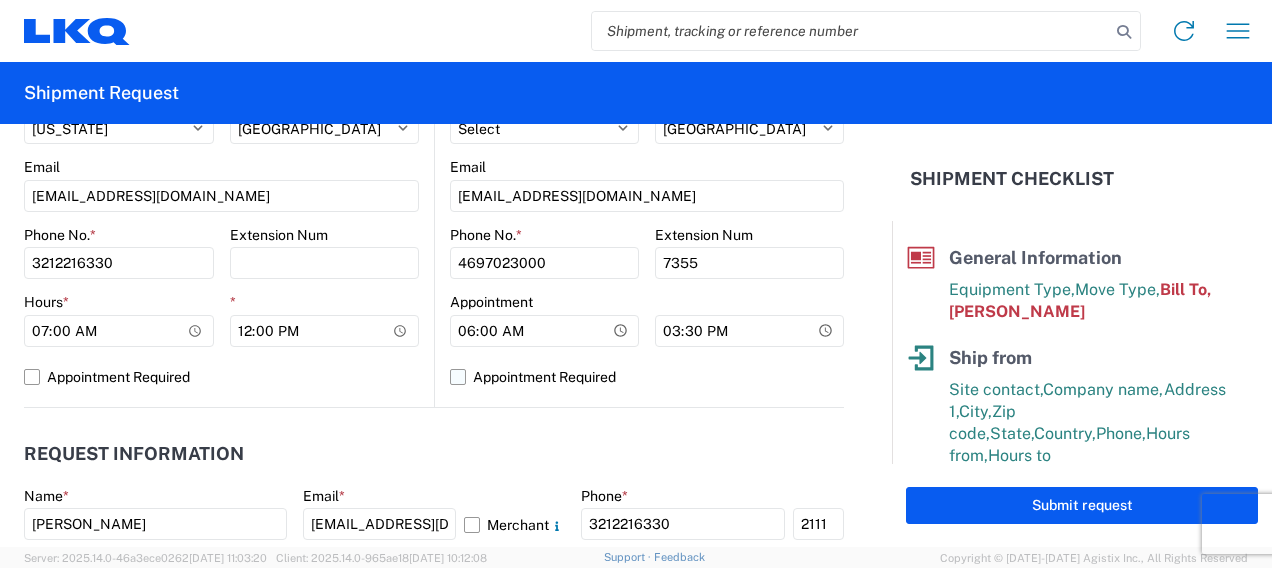 type on "15:30" 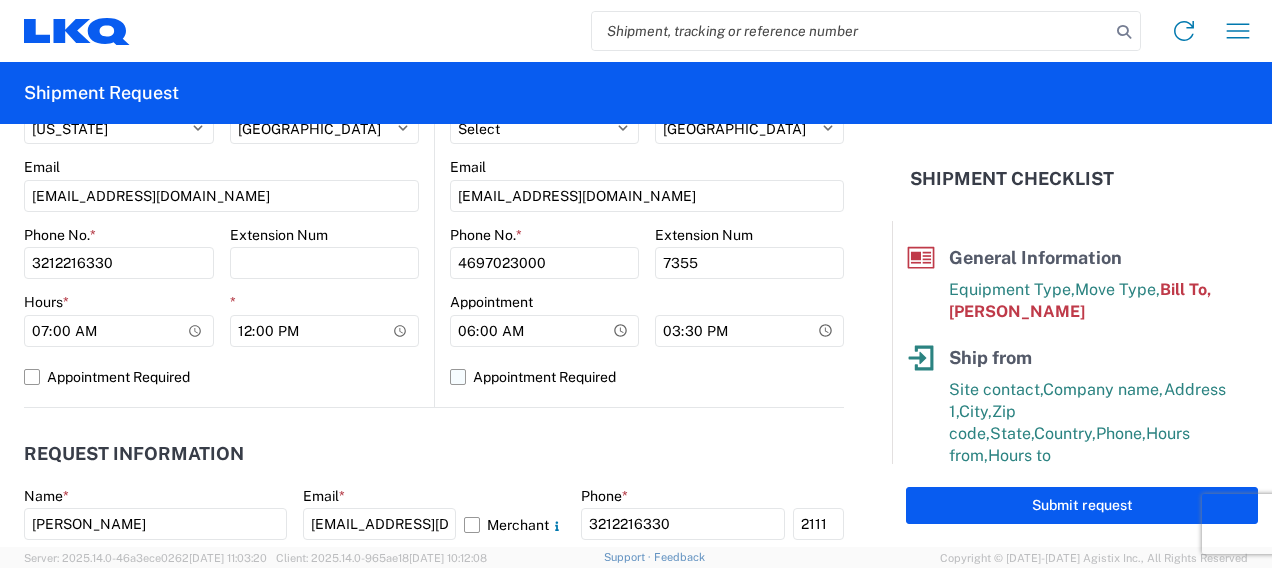 click on "Appointment Required" 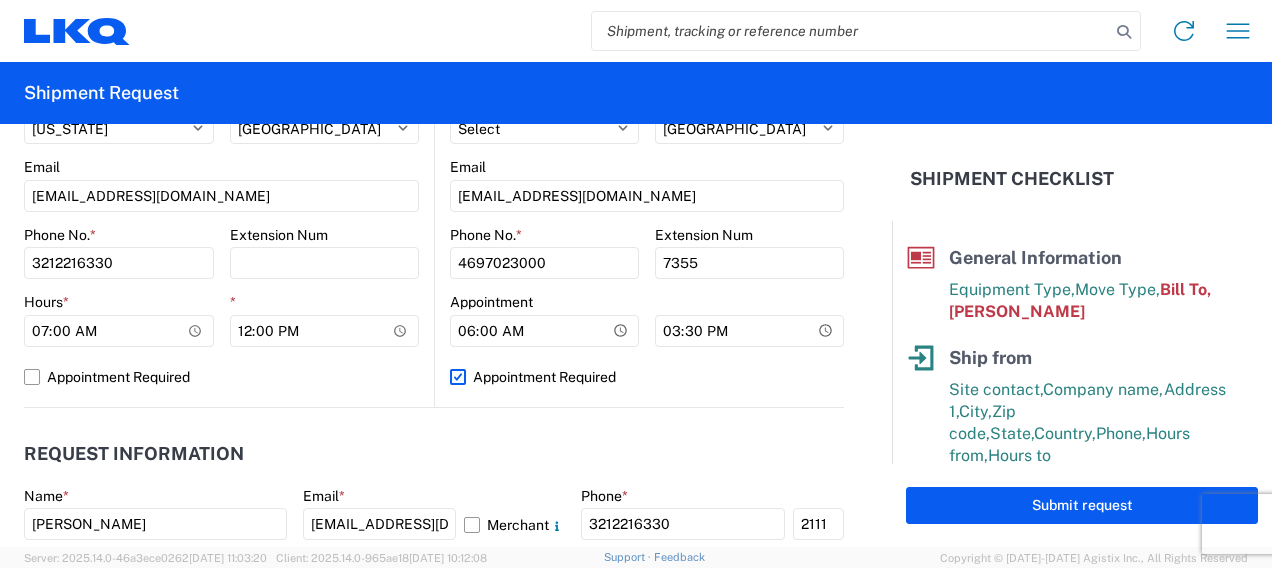 select on "US" 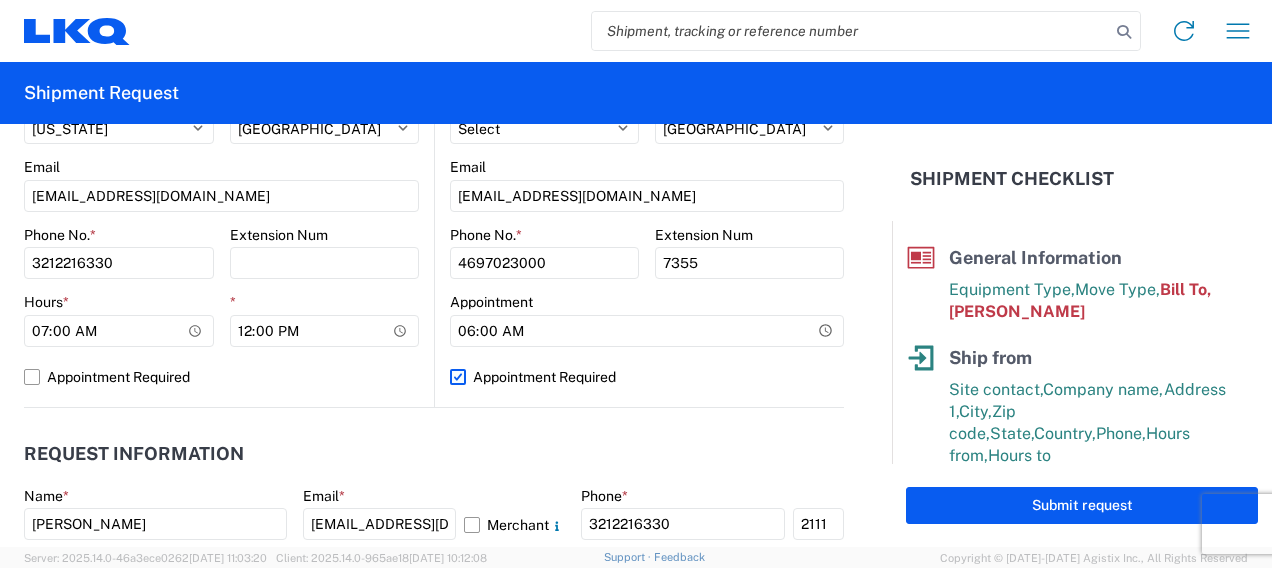click on "Appointment Required" 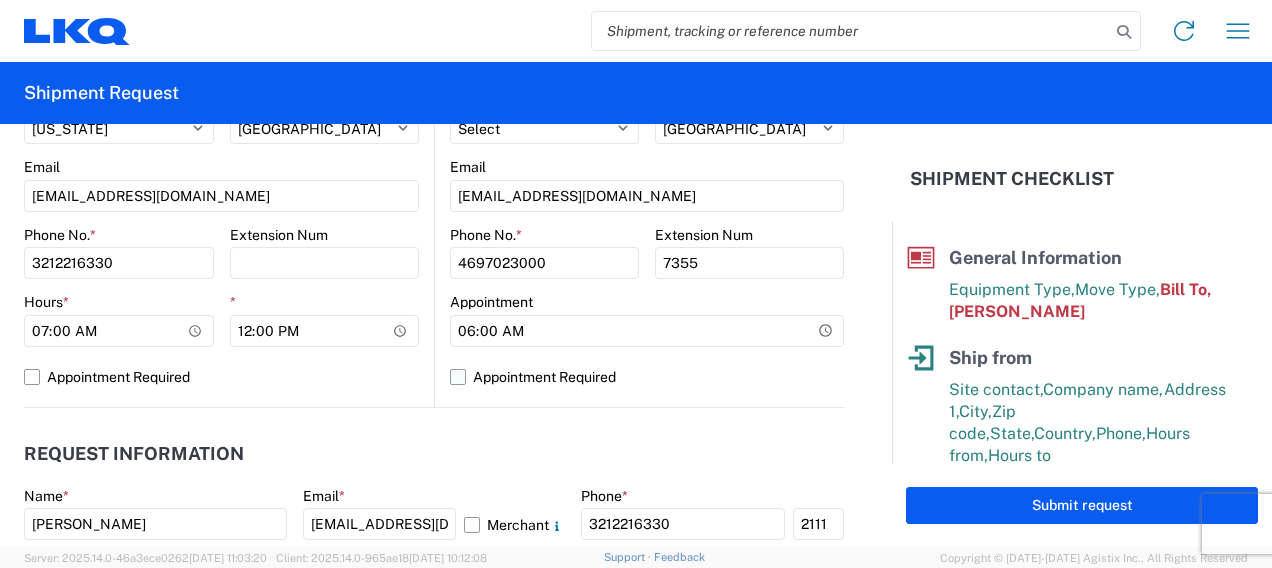 select on "[GEOGRAPHIC_DATA]" 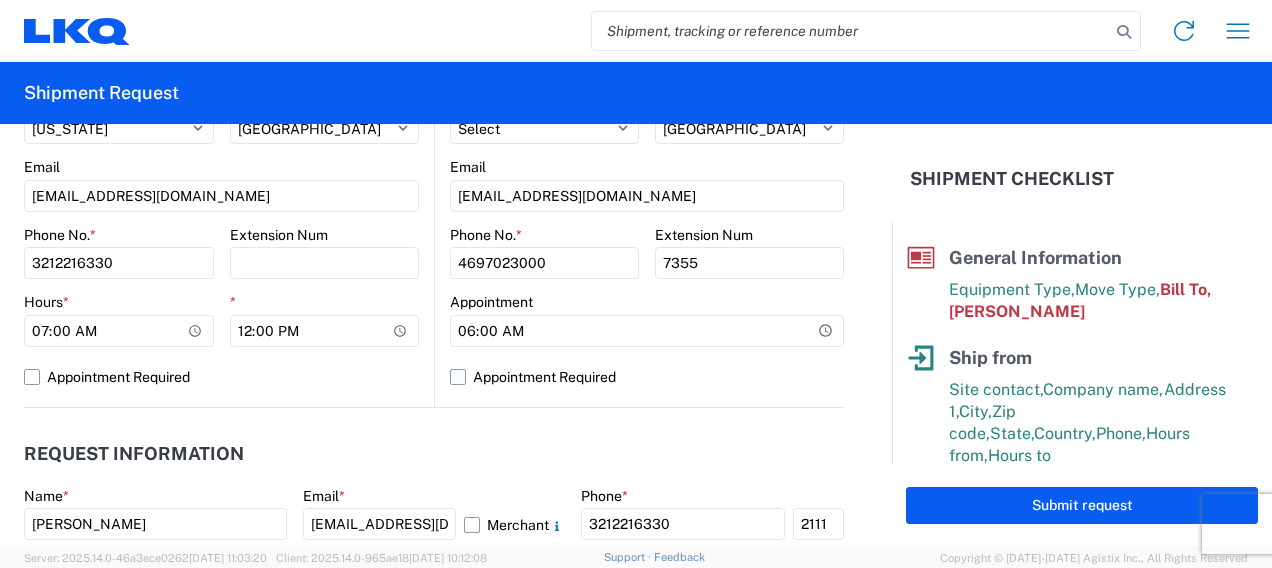 select on "US" 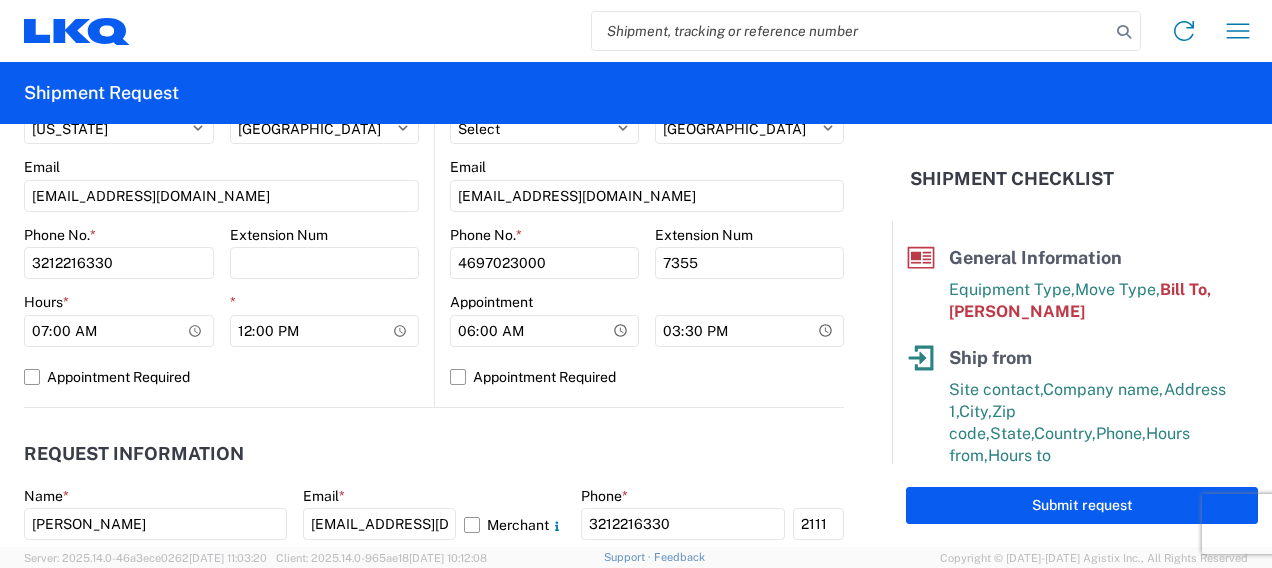 click on "Request Information   Name  * [PERSON_NAME]  Email  * [EMAIL_ADDRESS][DOMAIN_NAME]  Merchant
Phone  * 3212216330 2111  Load Ready Date  * This field is required  Ship Deadline Date  * This field is required  Delivery Deadline Date" 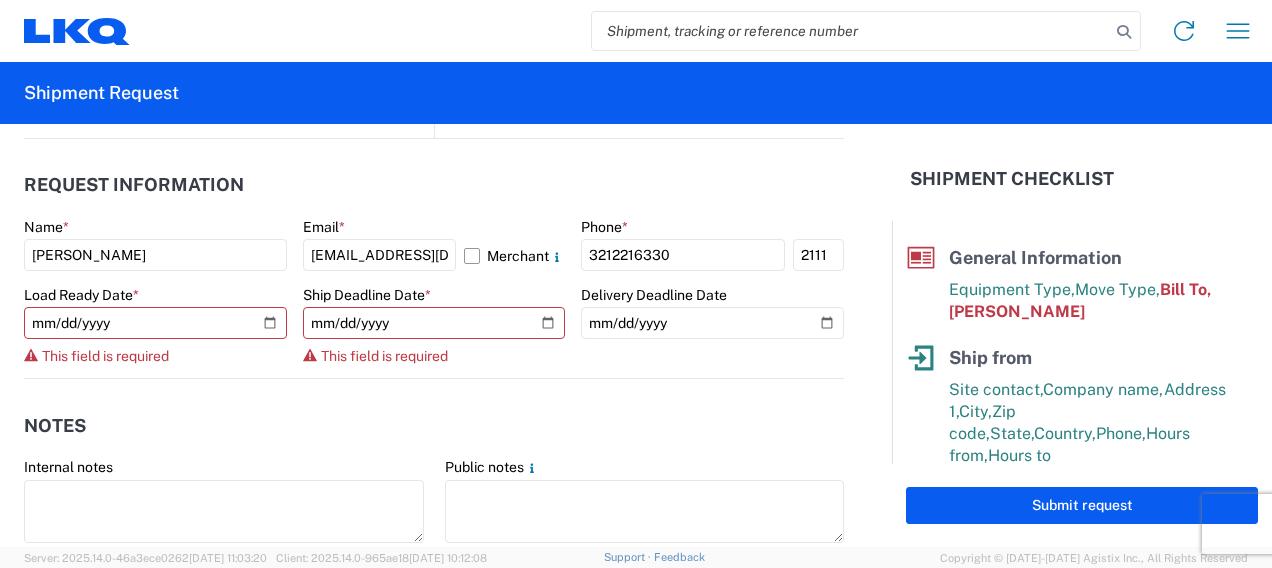 scroll, scrollTop: 1125, scrollLeft: 0, axis: vertical 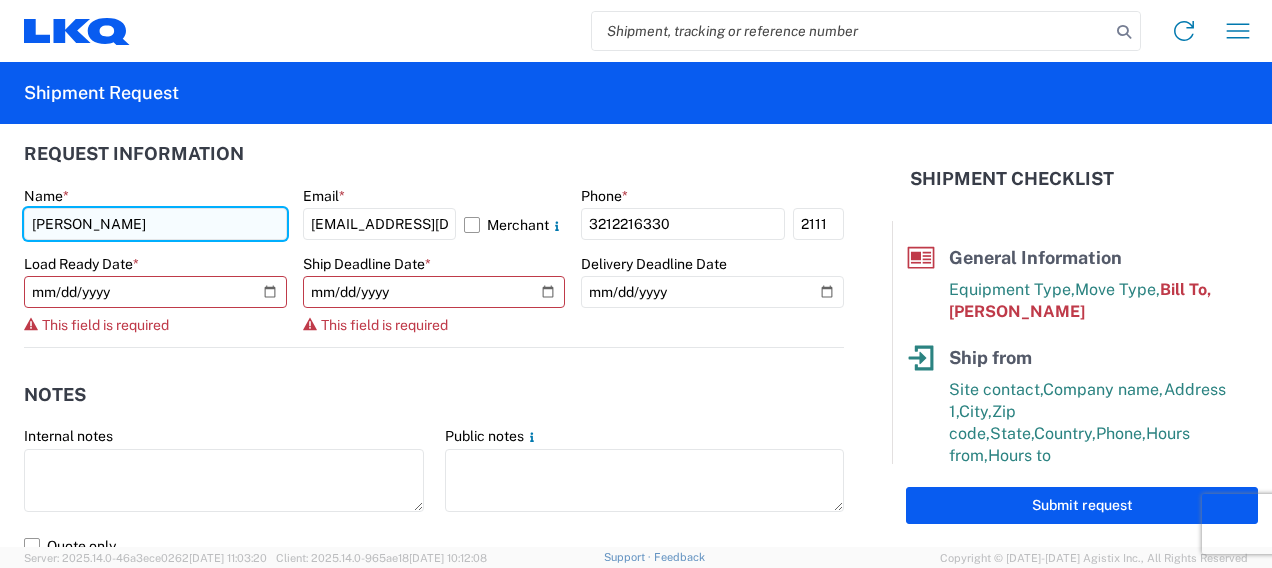 click on "[PERSON_NAME]" 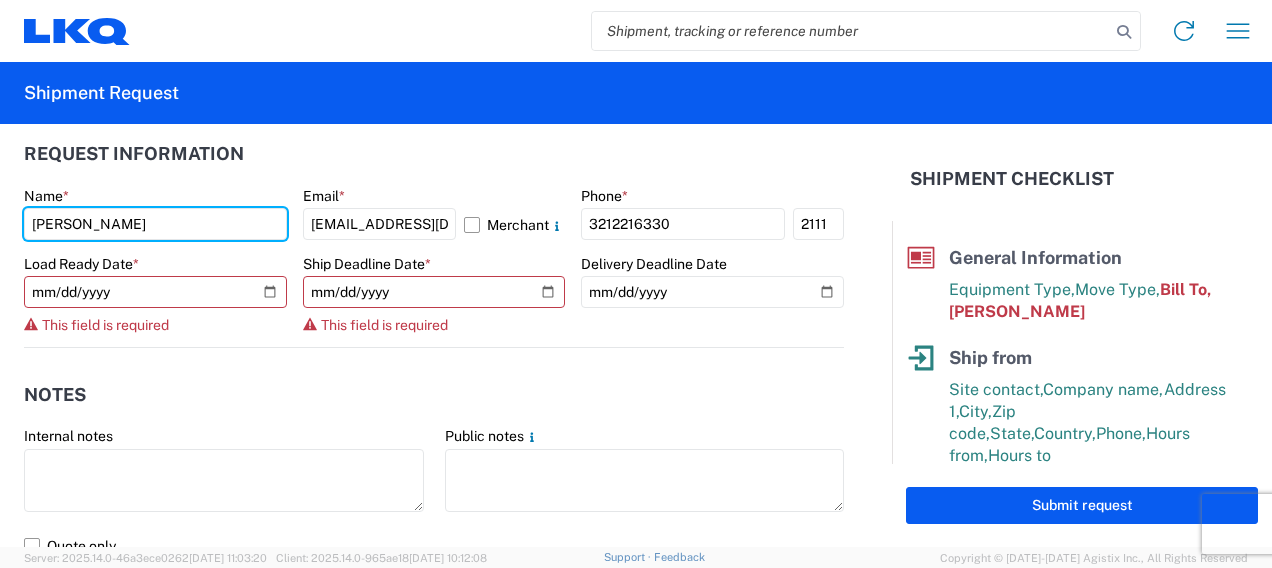 drag, startPoint x: 210, startPoint y: 225, endPoint x: 2, endPoint y: 250, distance: 209.49701 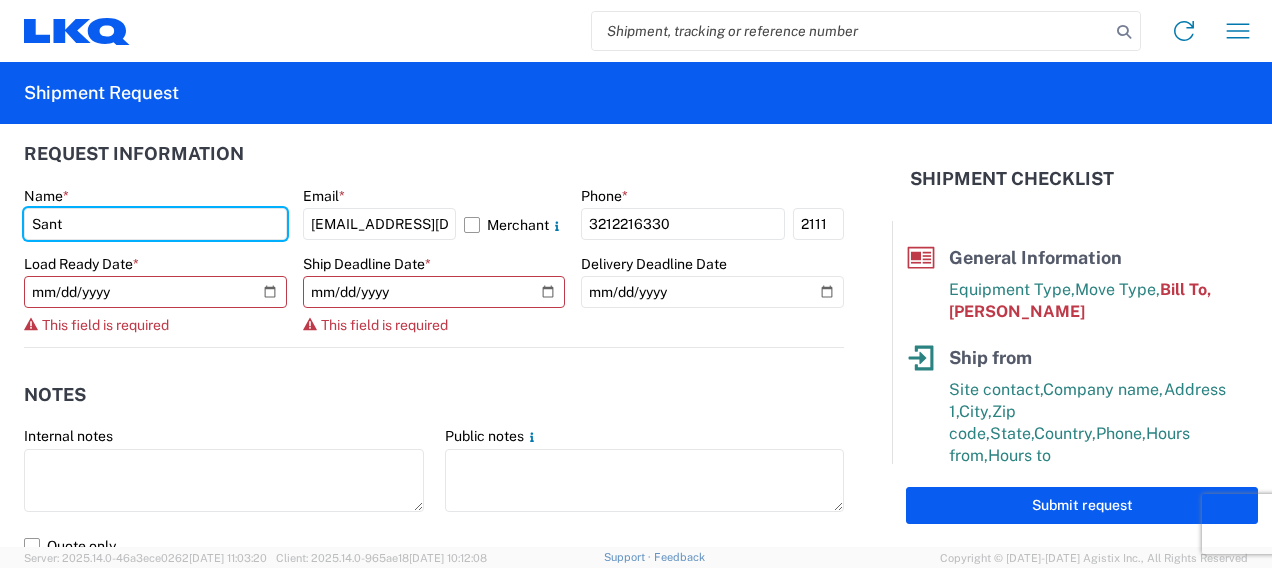 type on "[PERSON_NAME]" 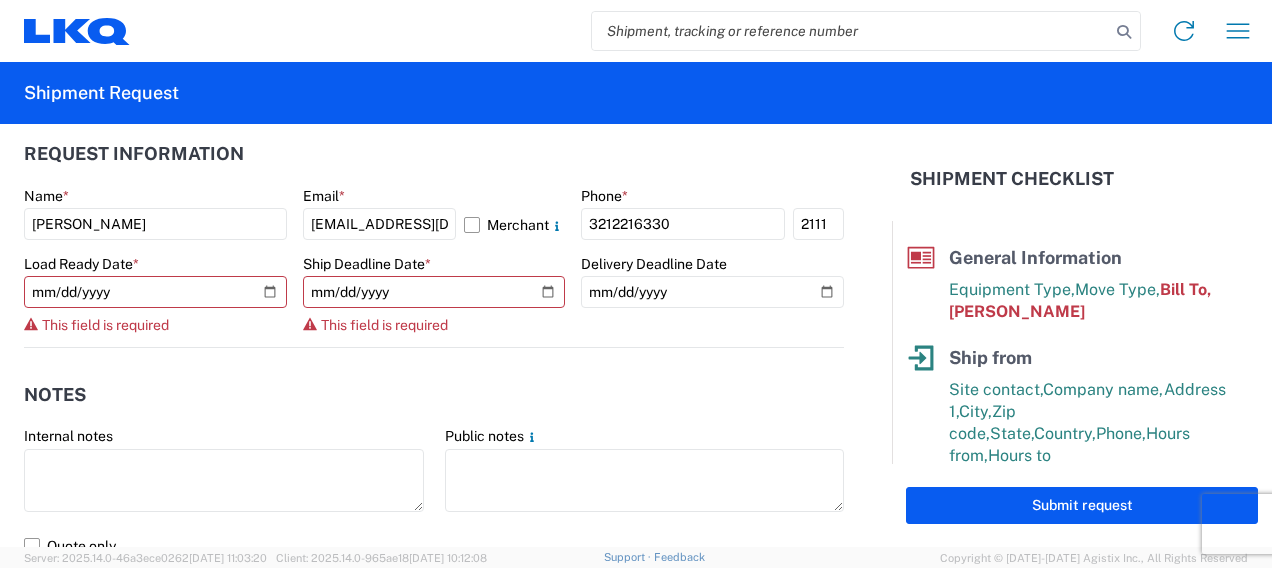 type on "STE. 40" 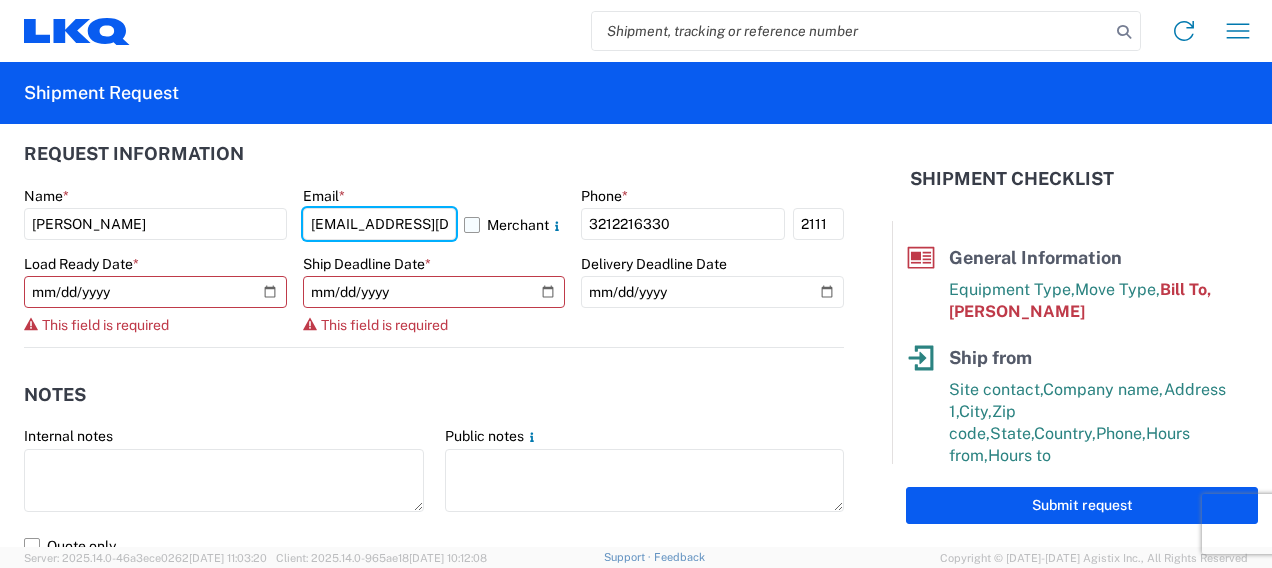 scroll, scrollTop: 0, scrollLeft: 15, axis: horizontal 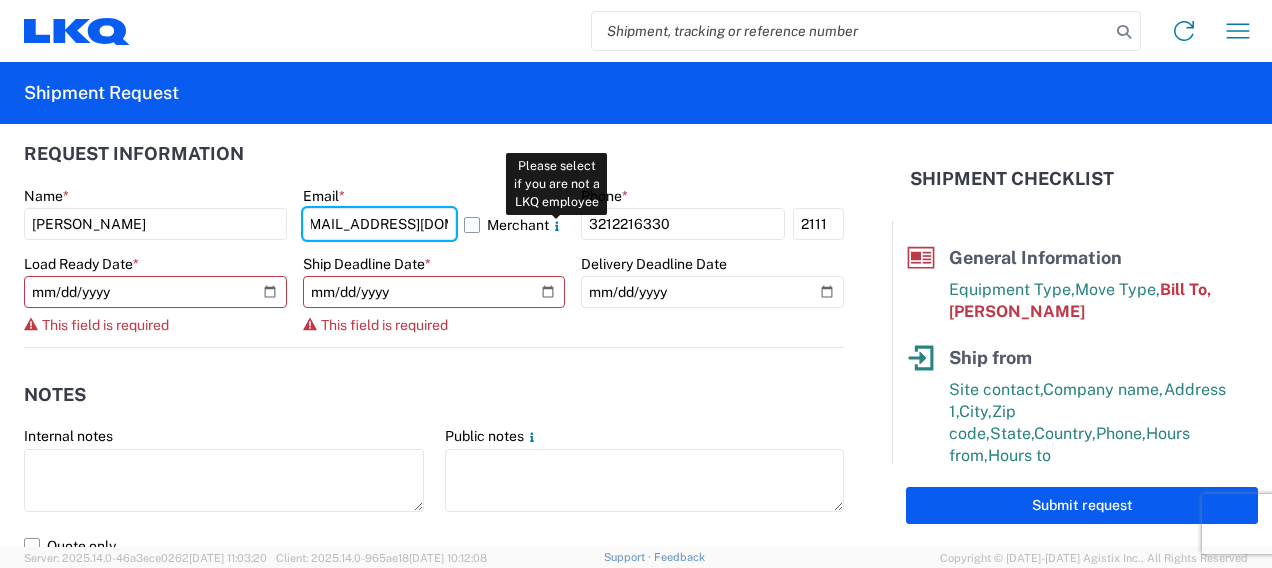 drag, startPoint x: 306, startPoint y: 222, endPoint x: 542, endPoint y: 219, distance: 236.01907 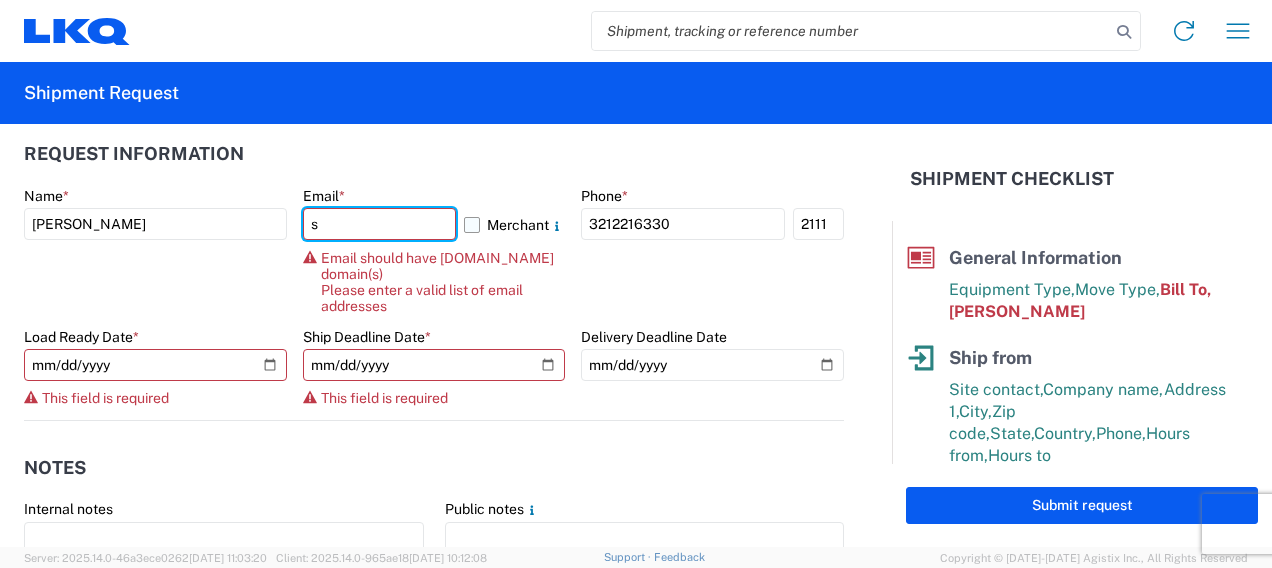 scroll, scrollTop: 0, scrollLeft: 0, axis: both 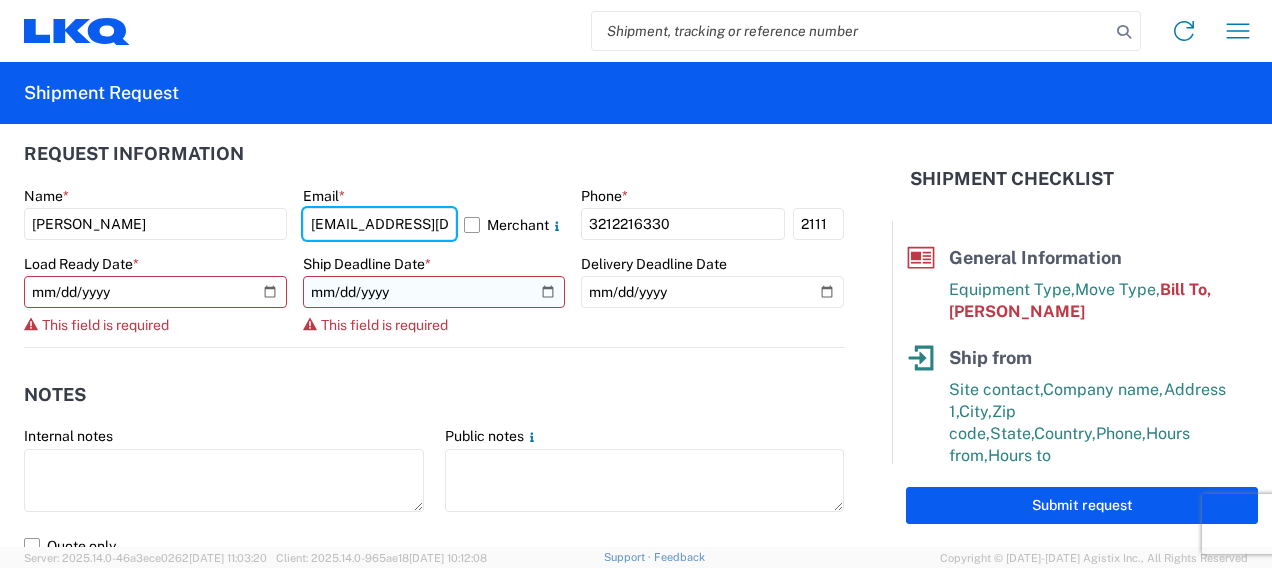 type on "[EMAIL_ADDRESS][DOMAIN_NAME]" 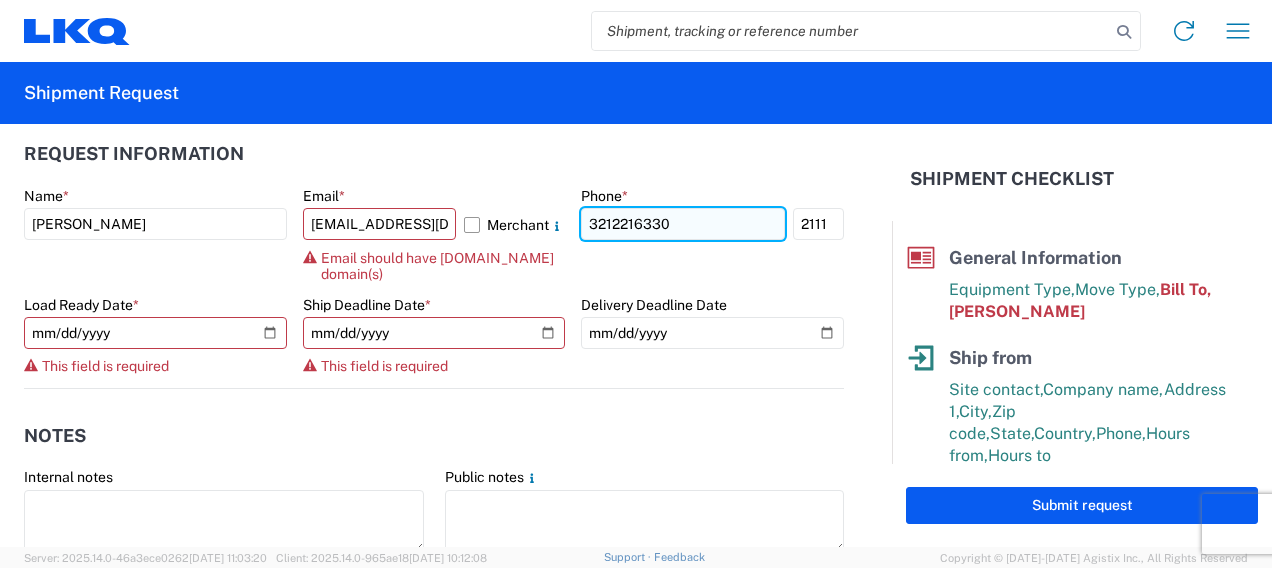 click on "3212216330" 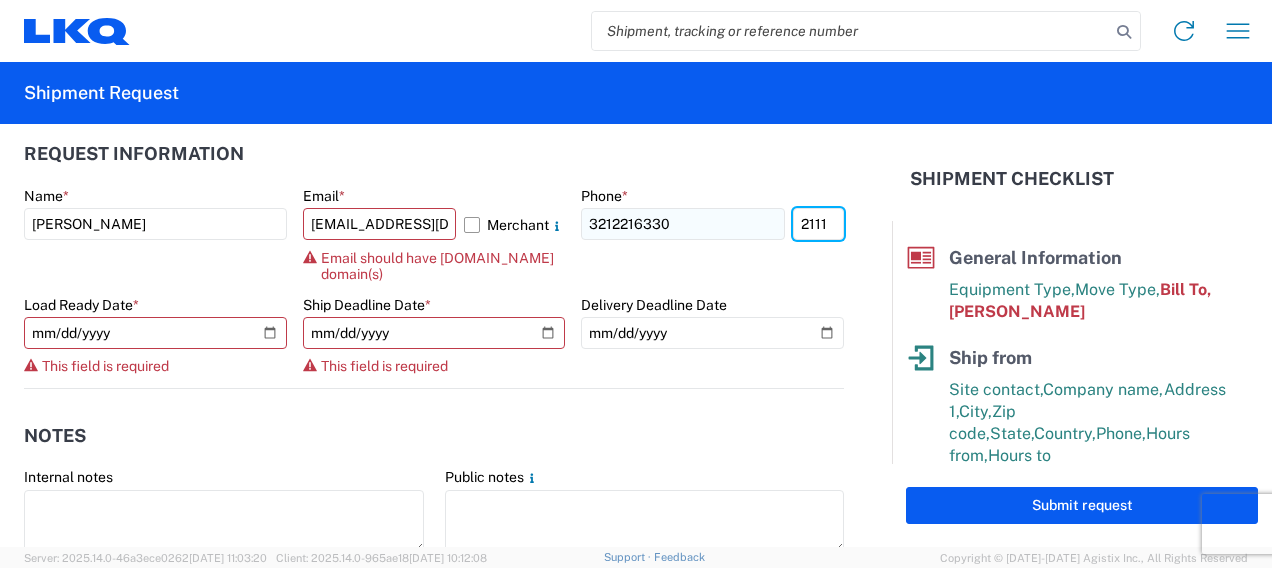 drag, startPoint x: 808, startPoint y: 226, endPoint x: 724, endPoint y: 227, distance: 84.00595 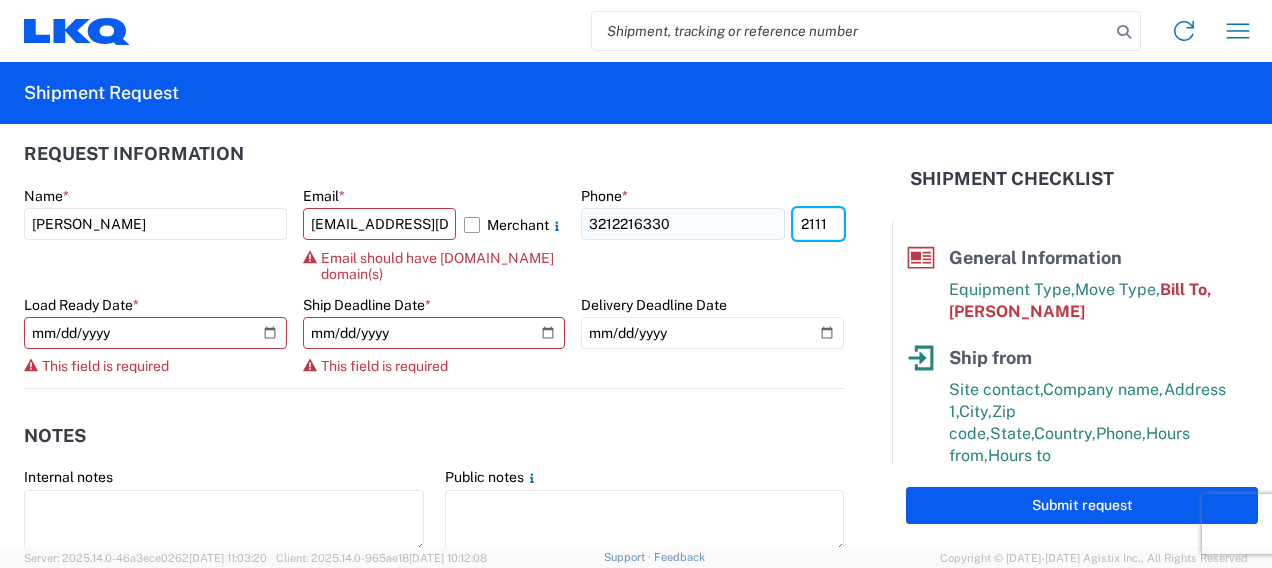 drag, startPoint x: 824, startPoint y: 218, endPoint x: 736, endPoint y: 225, distance: 88.27797 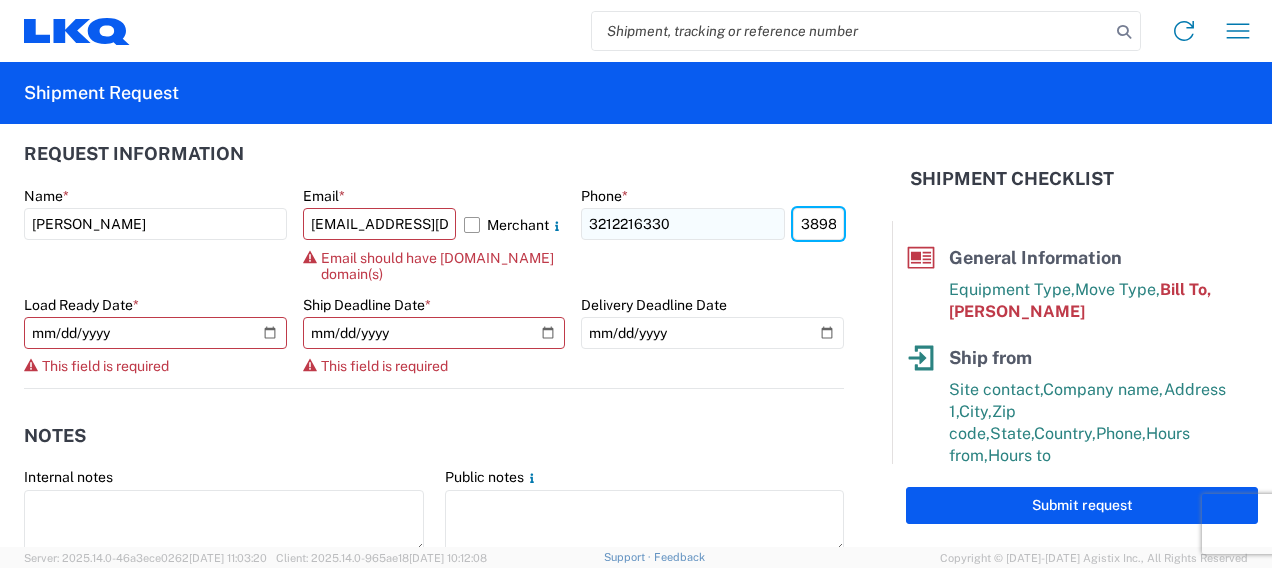 scroll, scrollTop: 0, scrollLeft: 0, axis: both 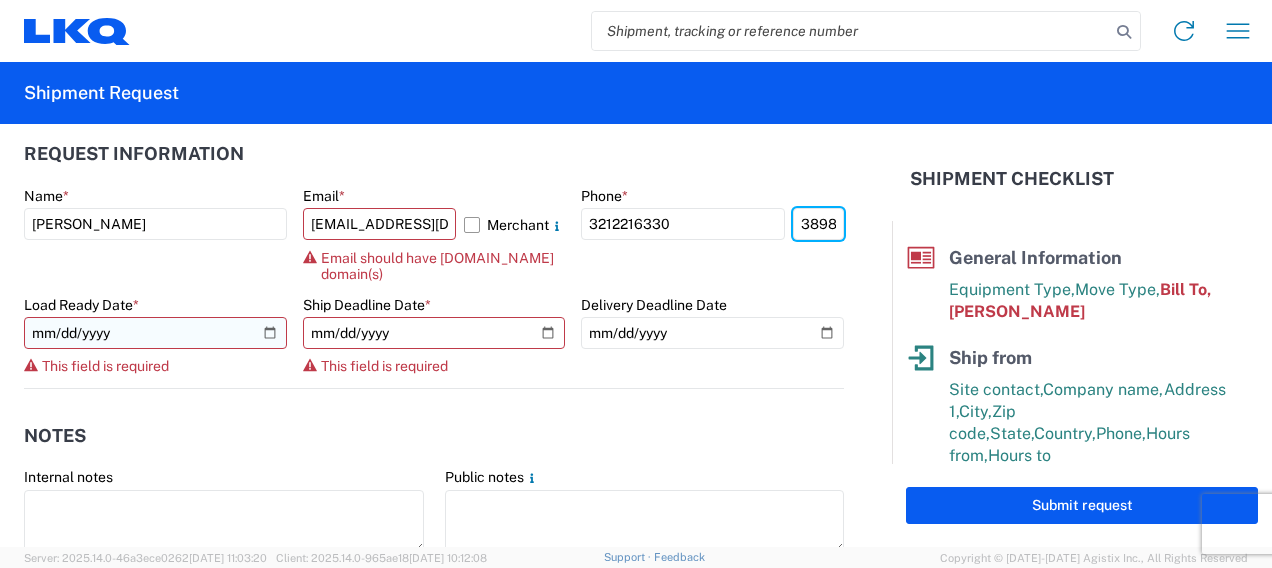 type on "3898" 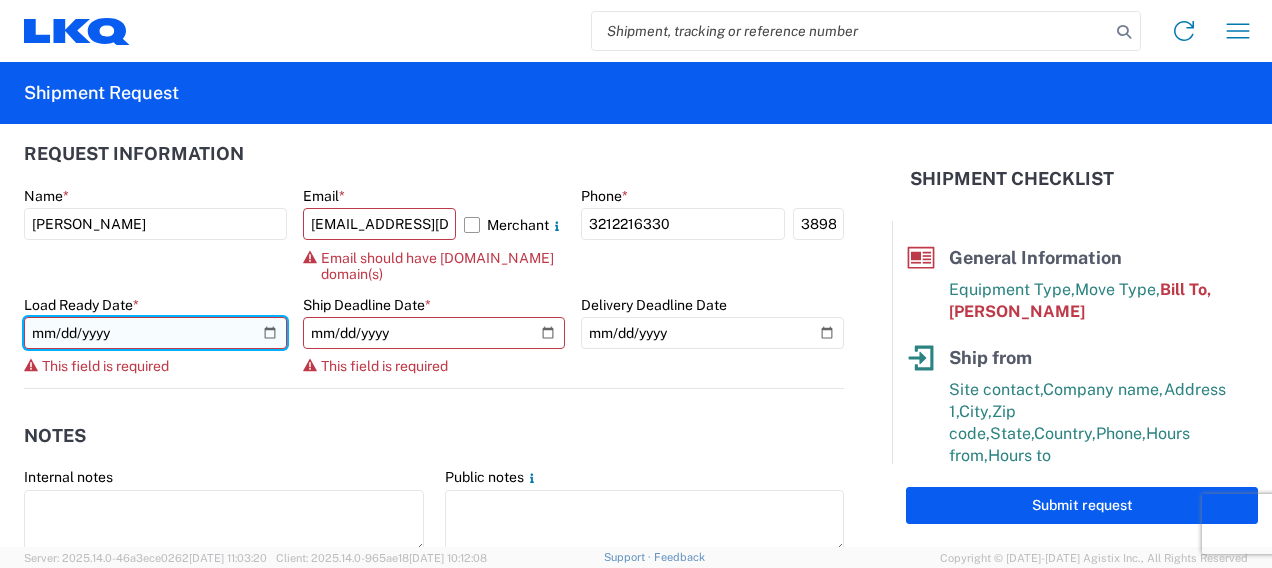 click 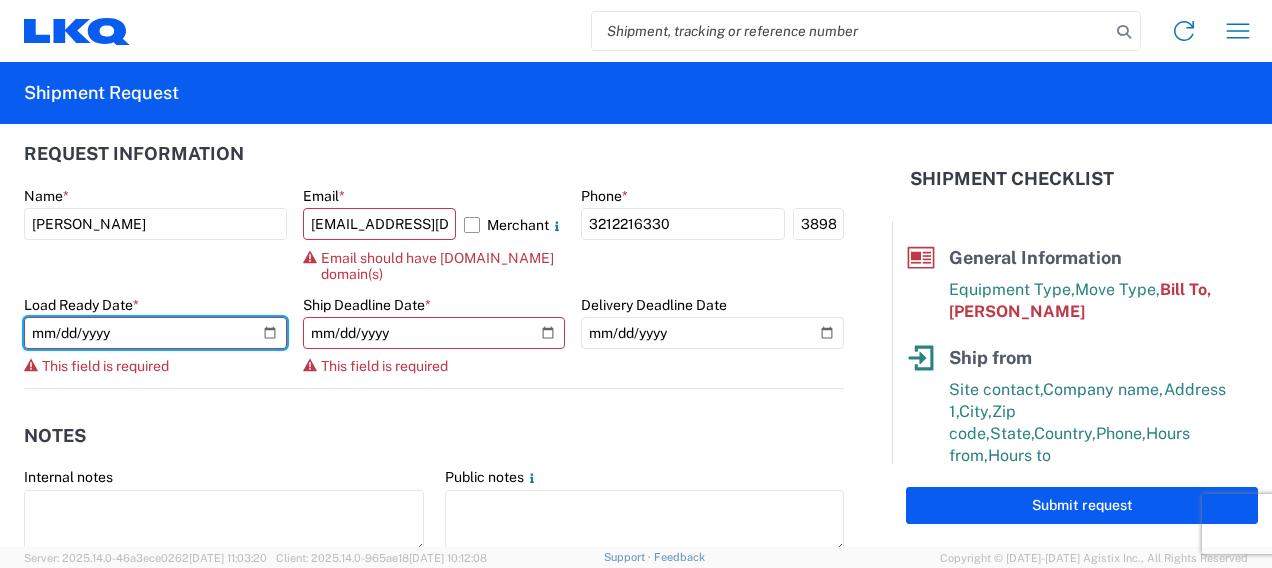type on "[DATE]" 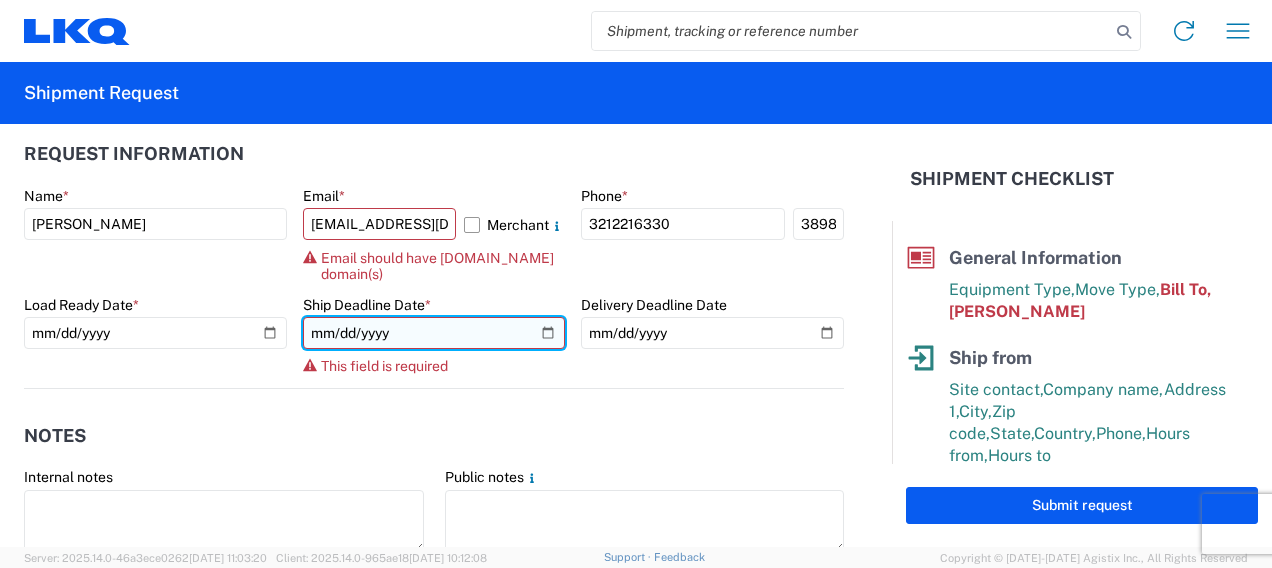 click 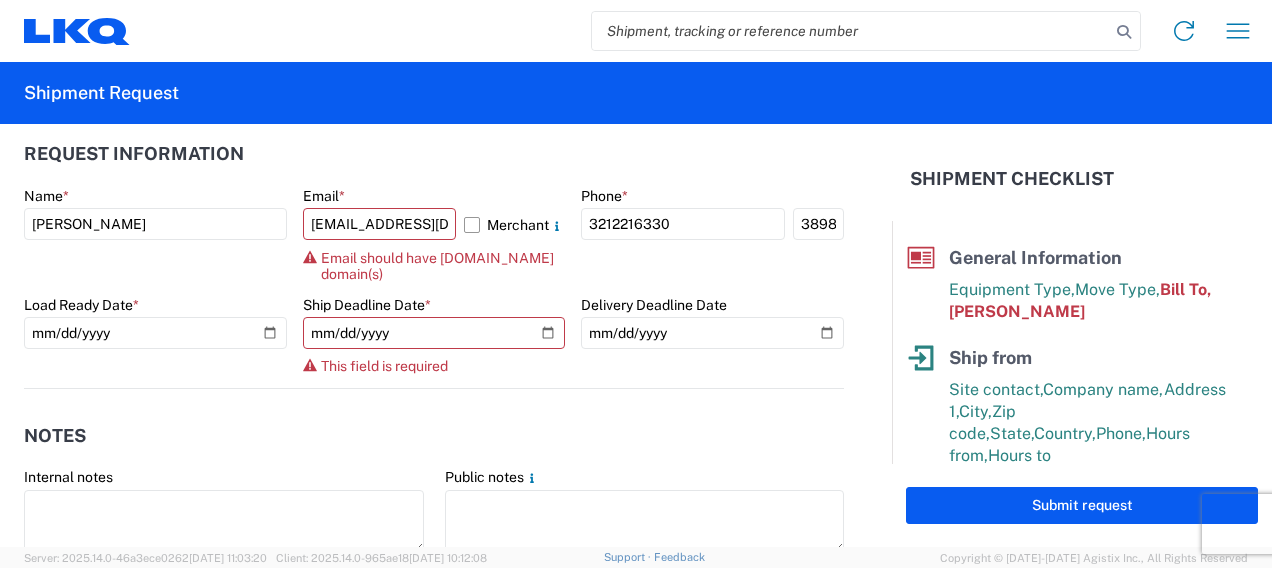 click on "Name  * [PERSON_NAME]  Email  * [EMAIL_ADDRESS][DOMAIN_NAME]  Merchant
Email should have [DOMAIN_NAME] domain(s)  Phone  * 3212216330 3898  Load Ready Date  * [DATE]  Ship Deadline Date  * This field is required  Delivery Deadline Date" 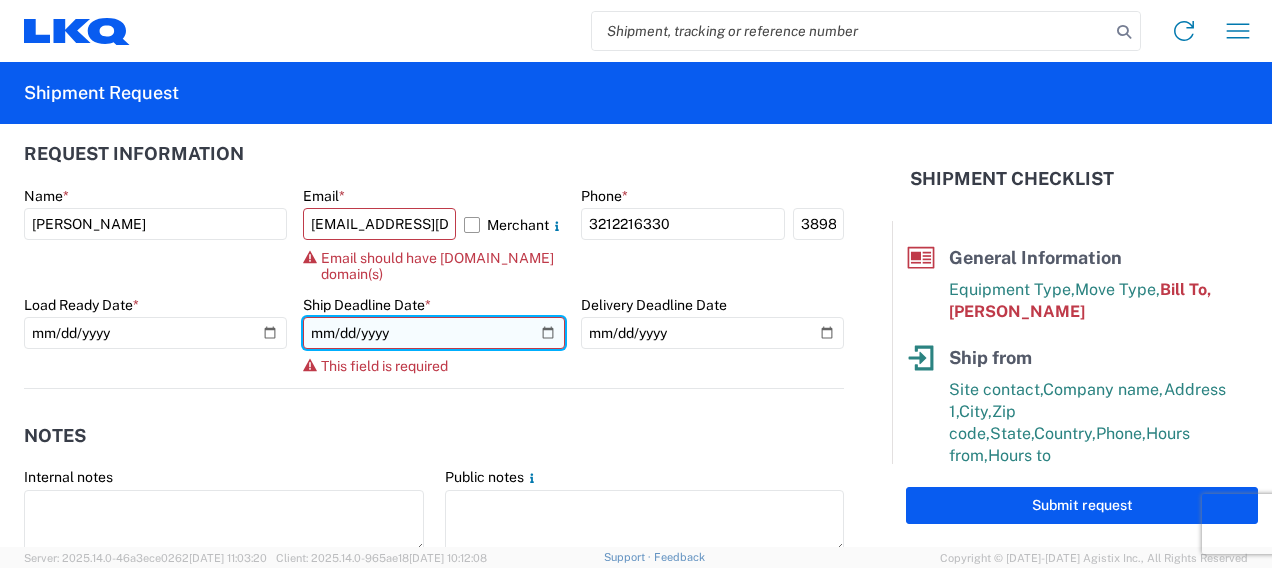 click 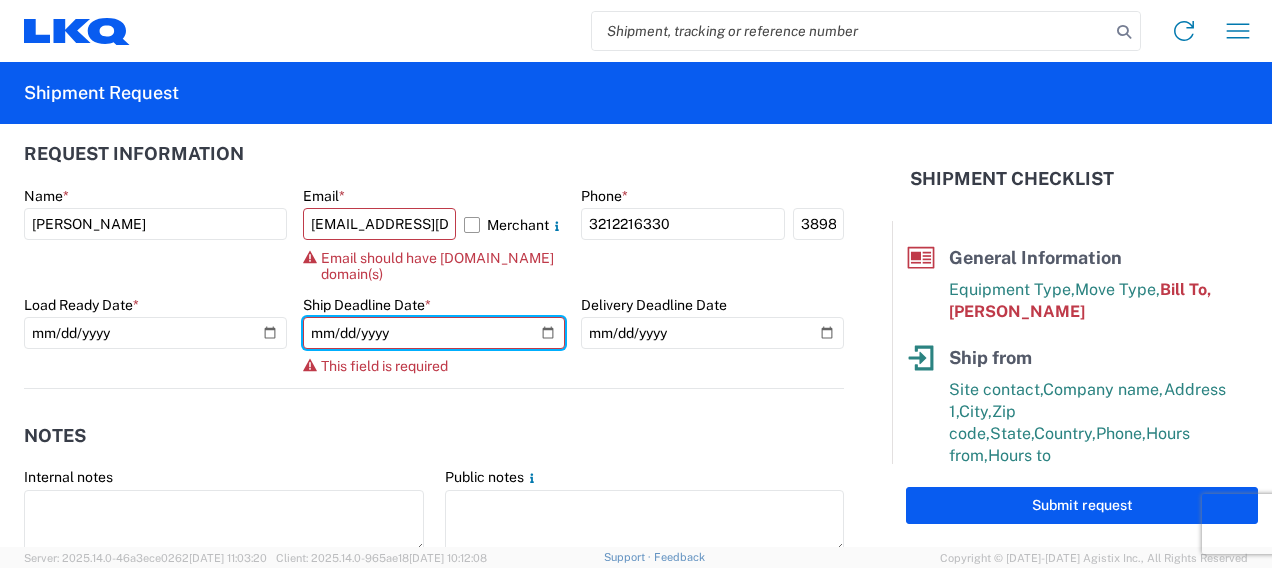 type on "[DATE]" 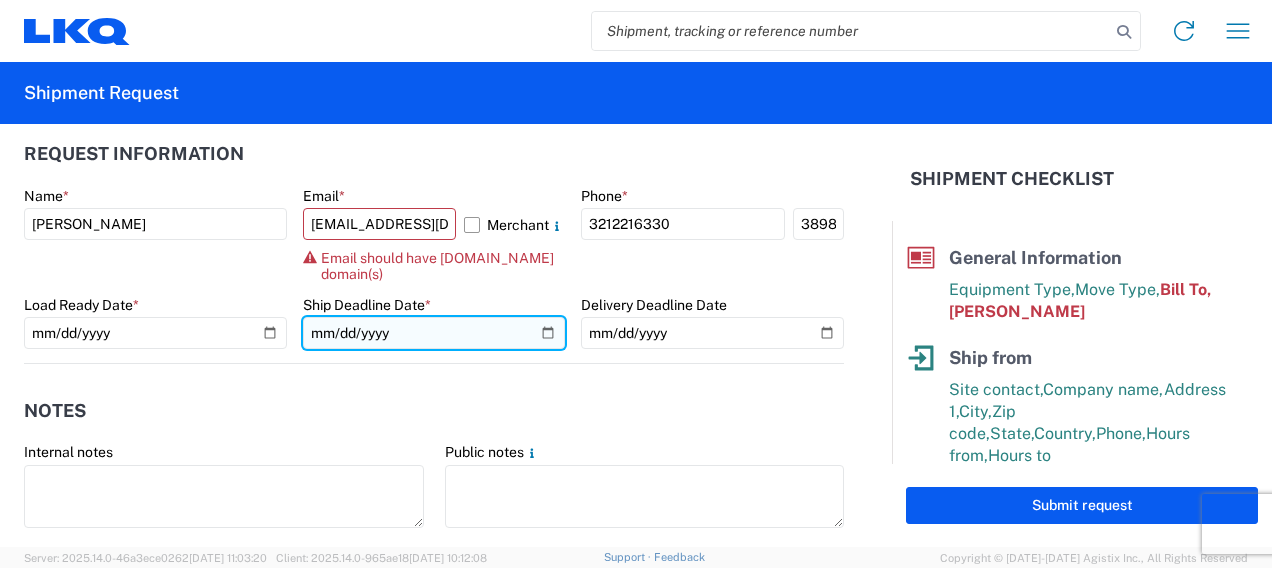 click on "[DATE]" 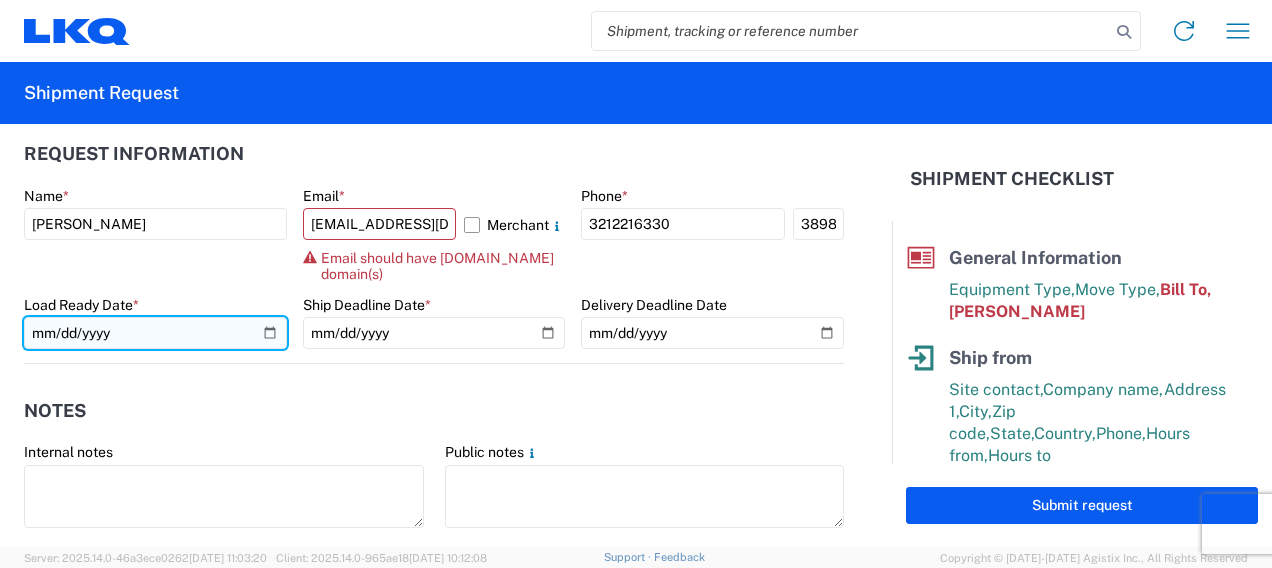 click on "[DATE]" 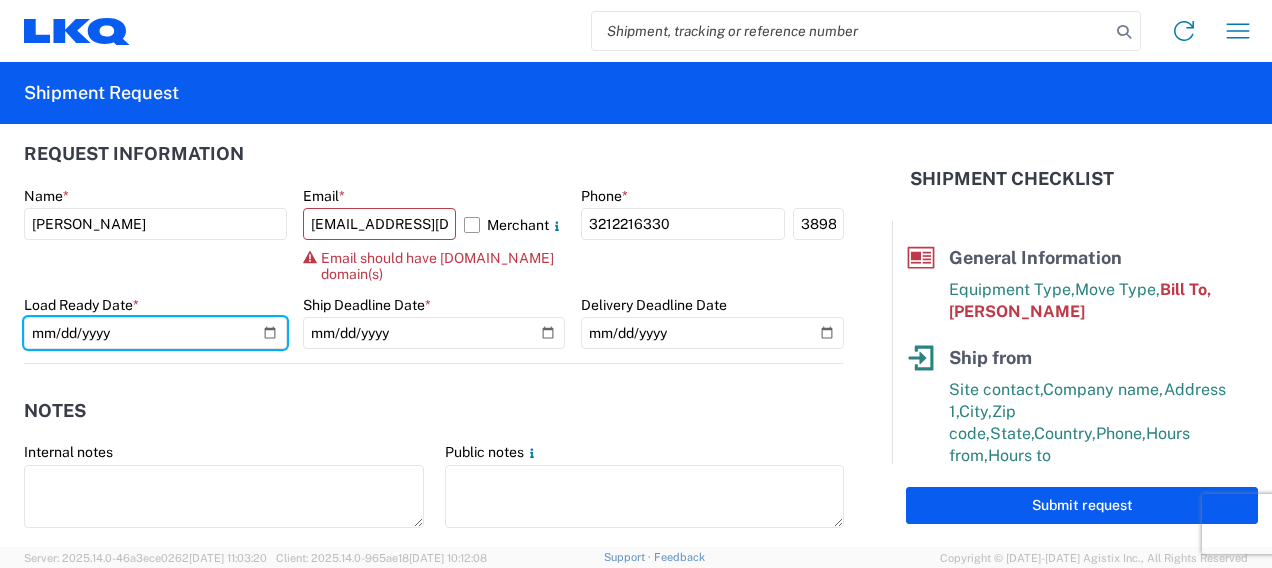 type on "[DATE]" 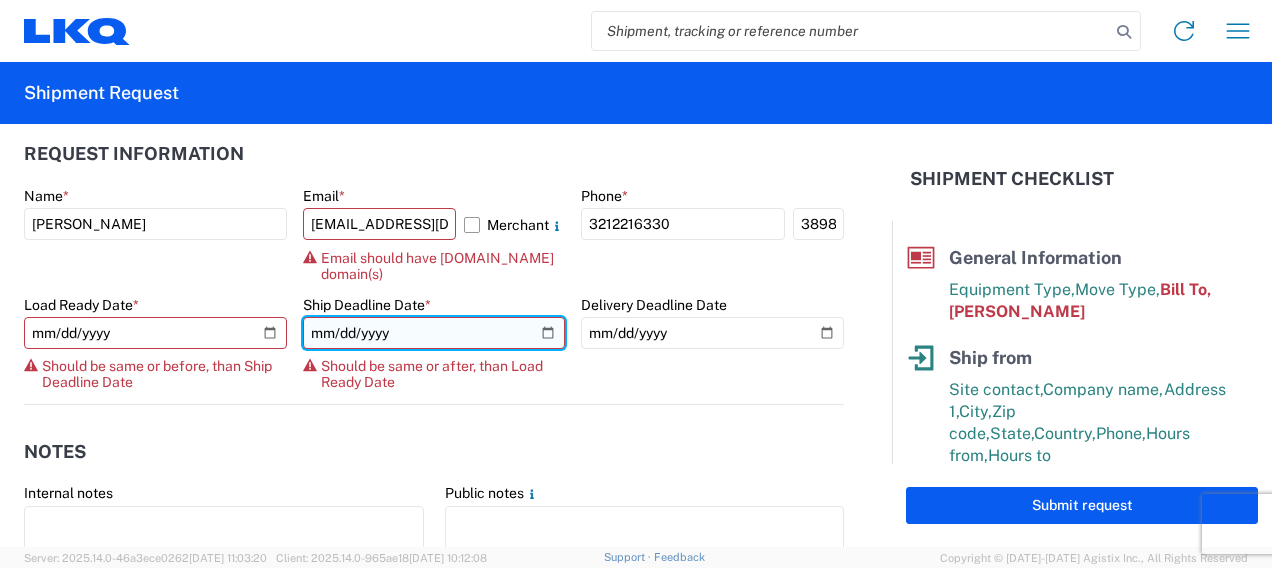 click on "[DATE]" 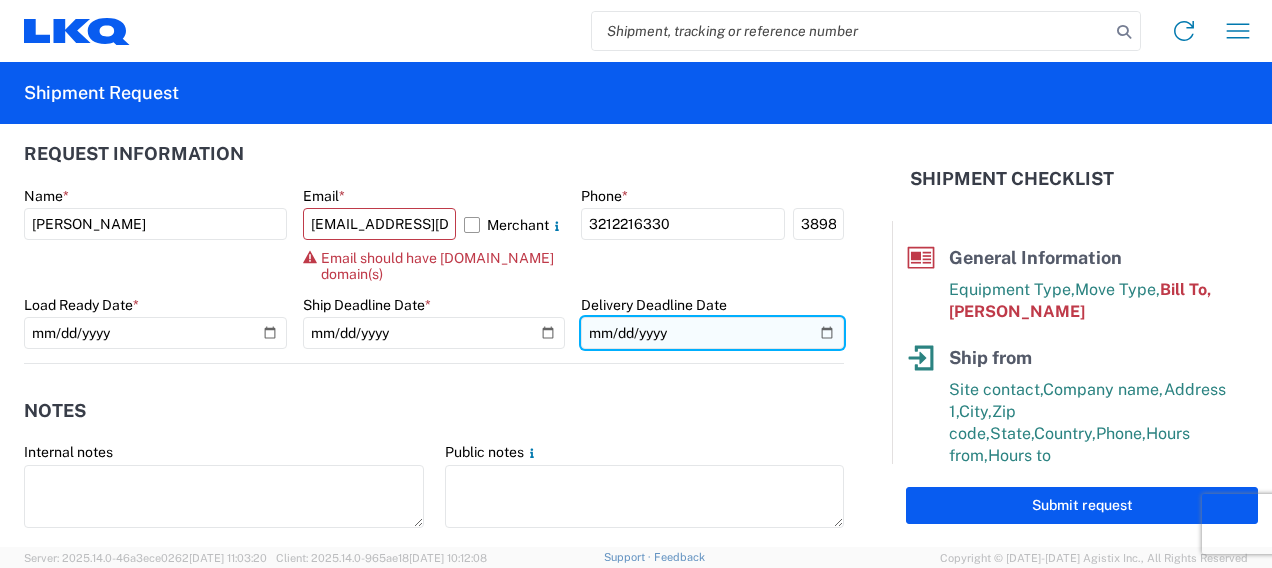 click 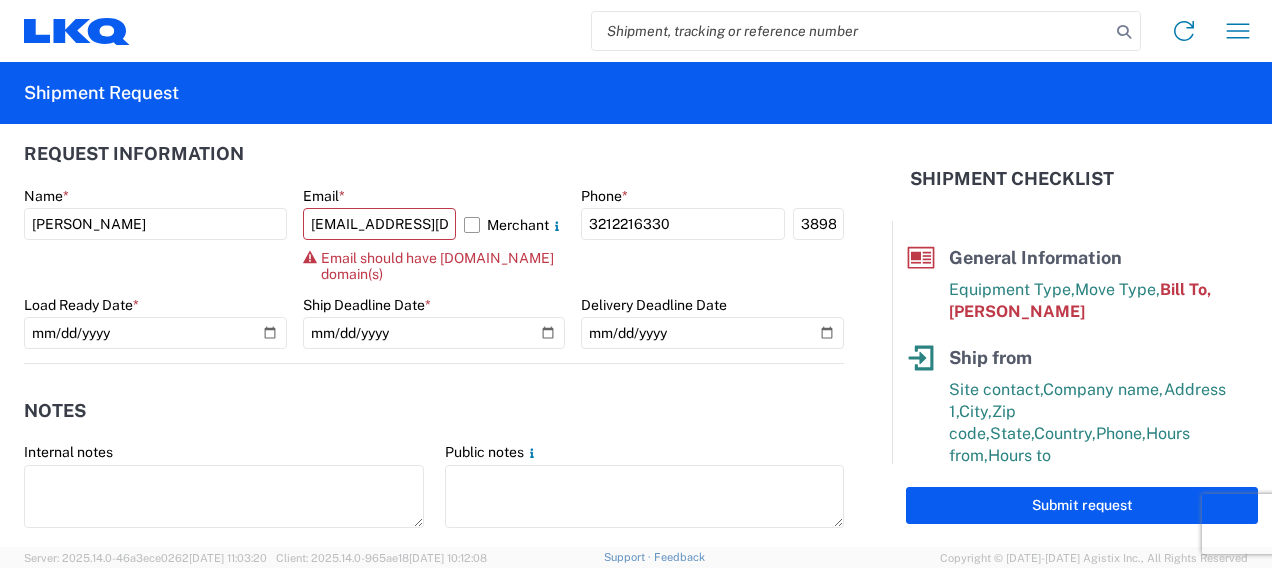click on "Notes   Internal notes   Public notes
Quote only" 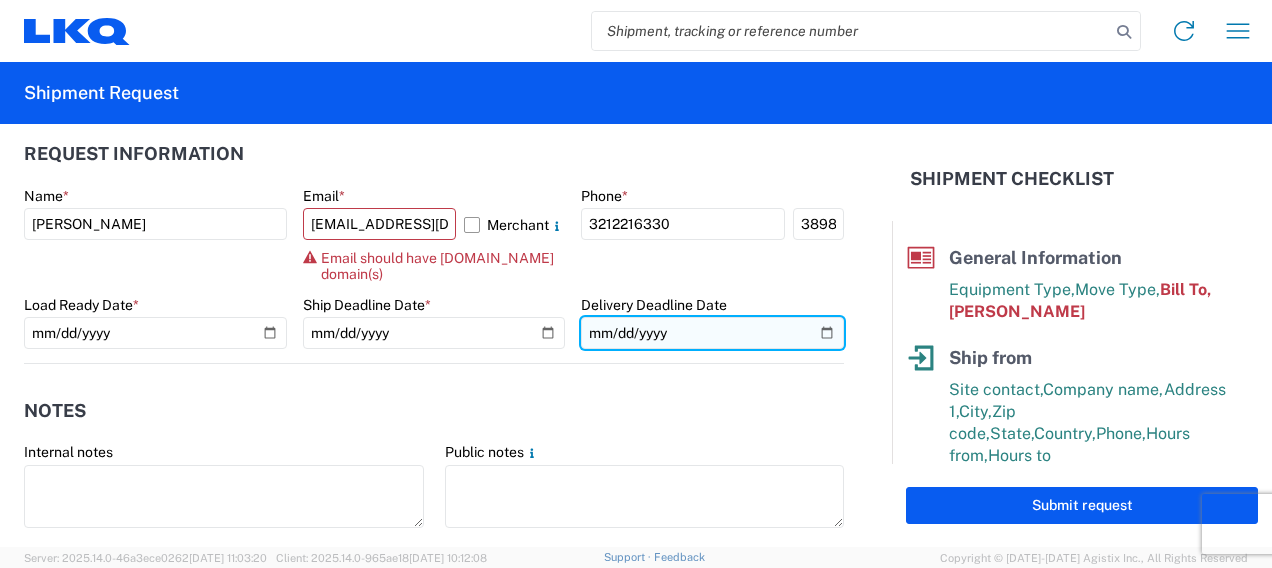 click 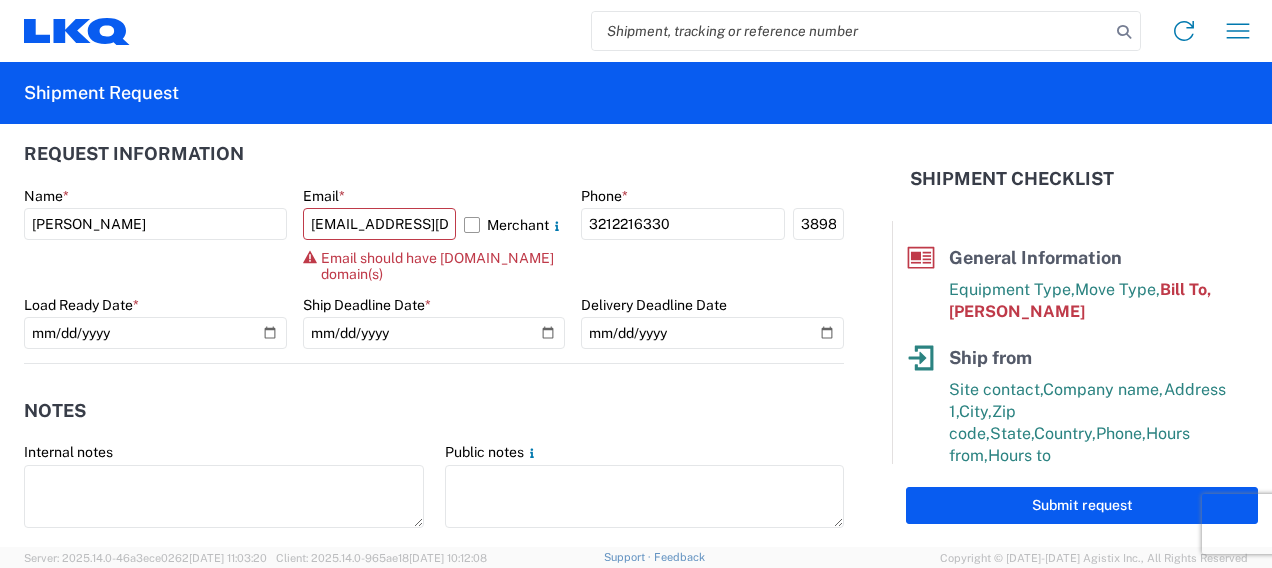 click on "Notes   Internal notes   Public notes
Quote only" 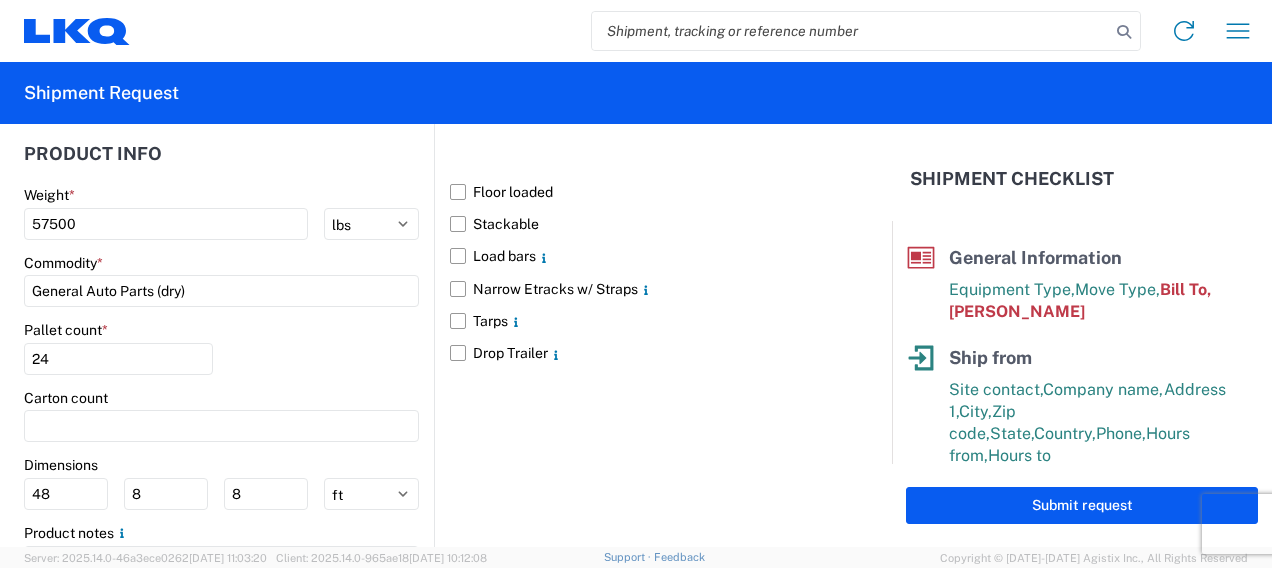 scroll, scrollTop: 1825, scrollLeft: 0, axis: vertical 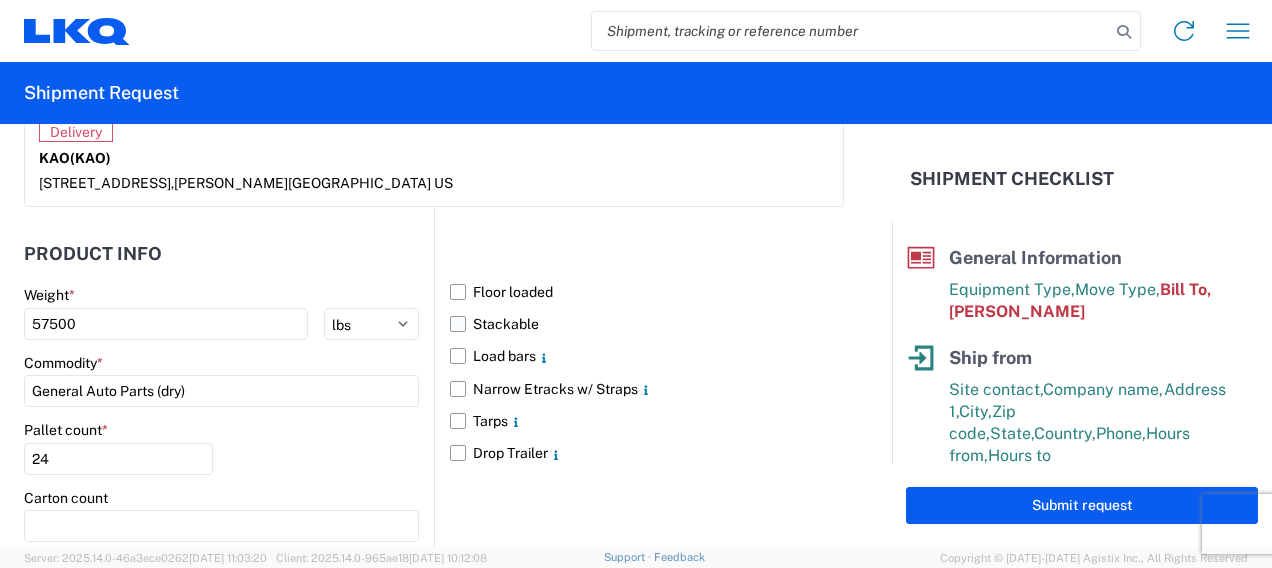 click on "Stackable" 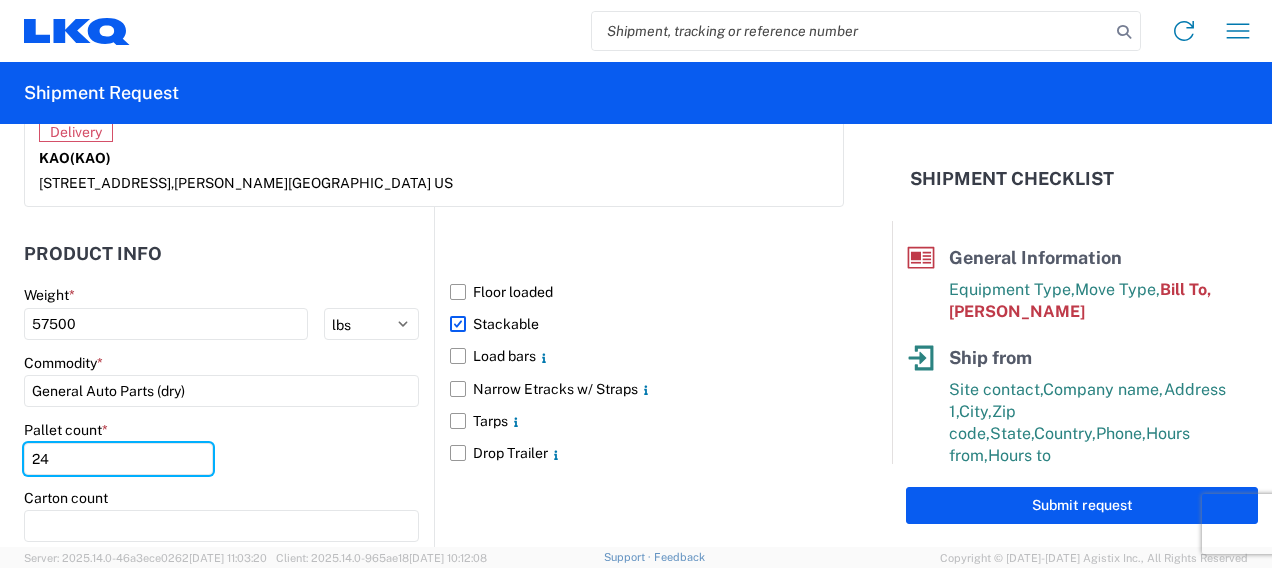 drag, startPoint x: 56, startPoint y: 454, endPoint x: -4, endPoint y: 459, distance: 60.207973 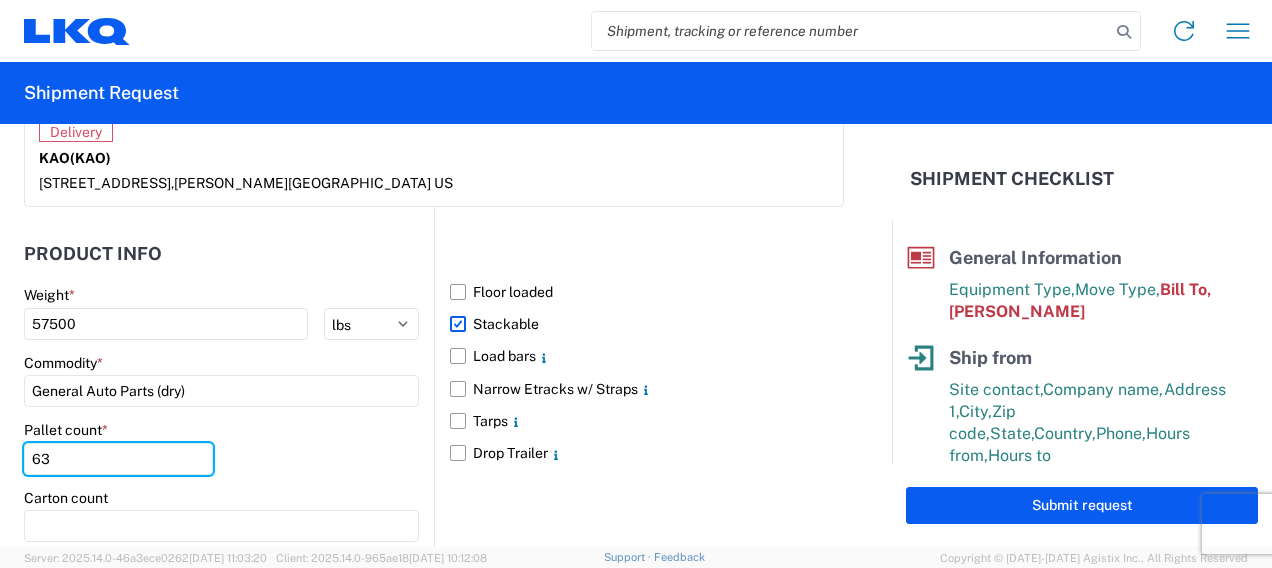scroll, scrollTop: 1925, scrollLeft: 0, axis: vertical 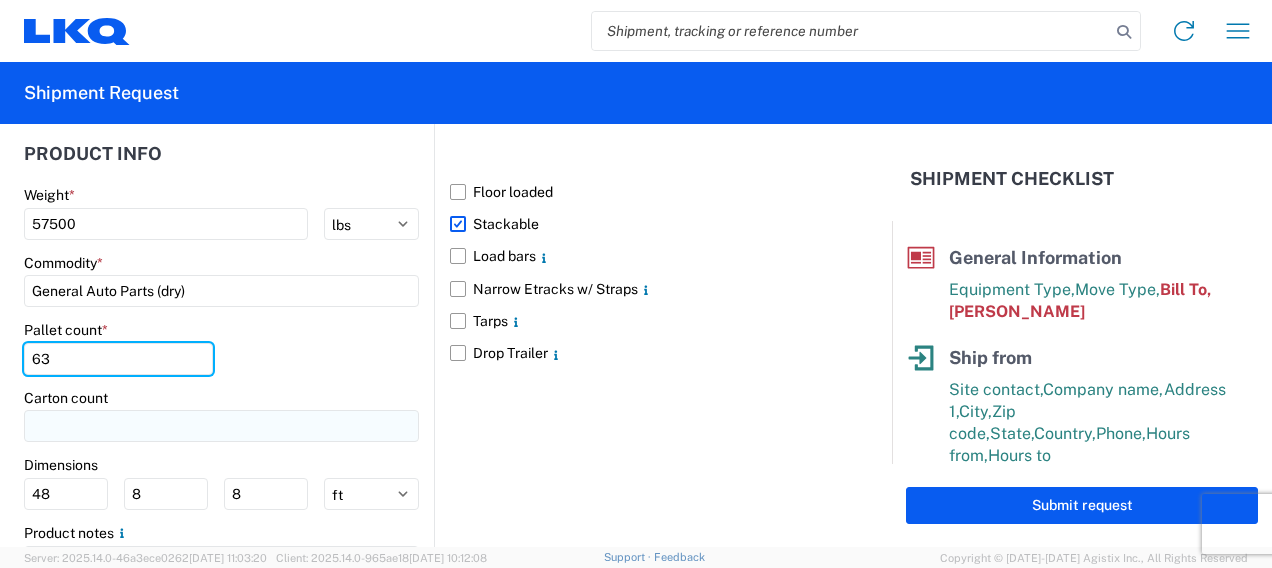 type on "63" 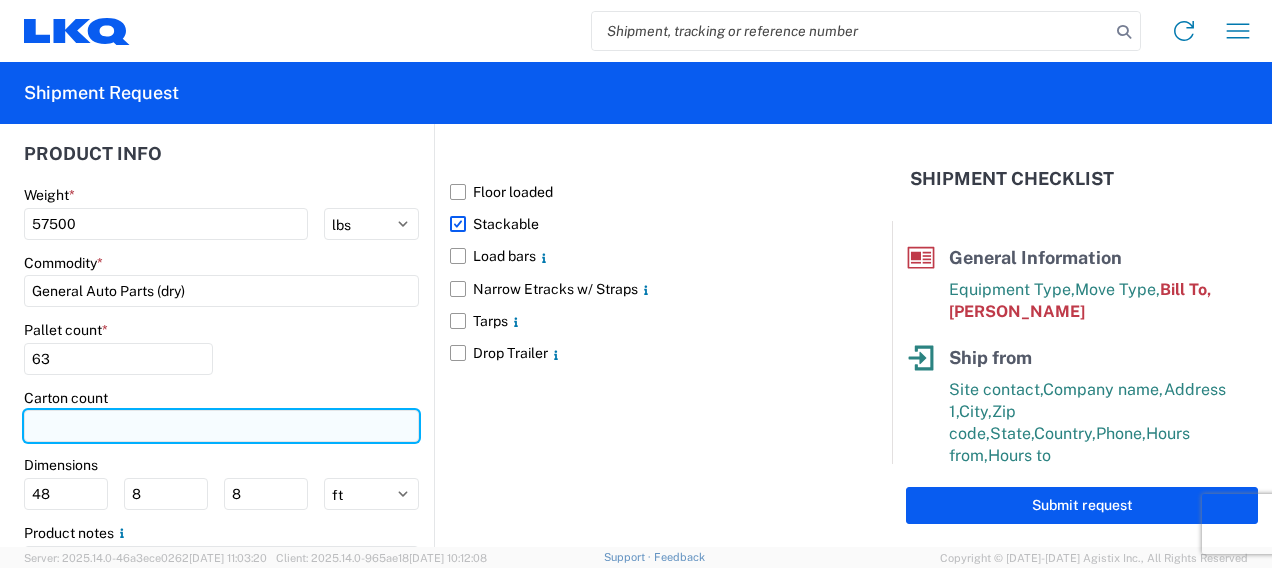 click 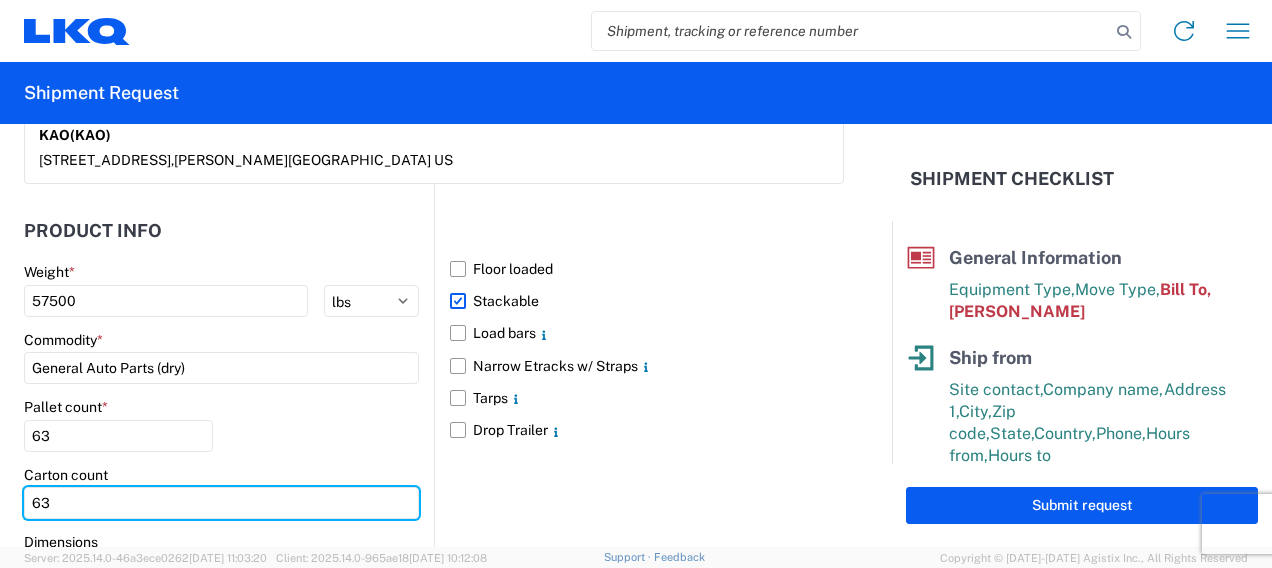 scroll, scrollTop: 1835, scrollLeft: 0, axis: vertical 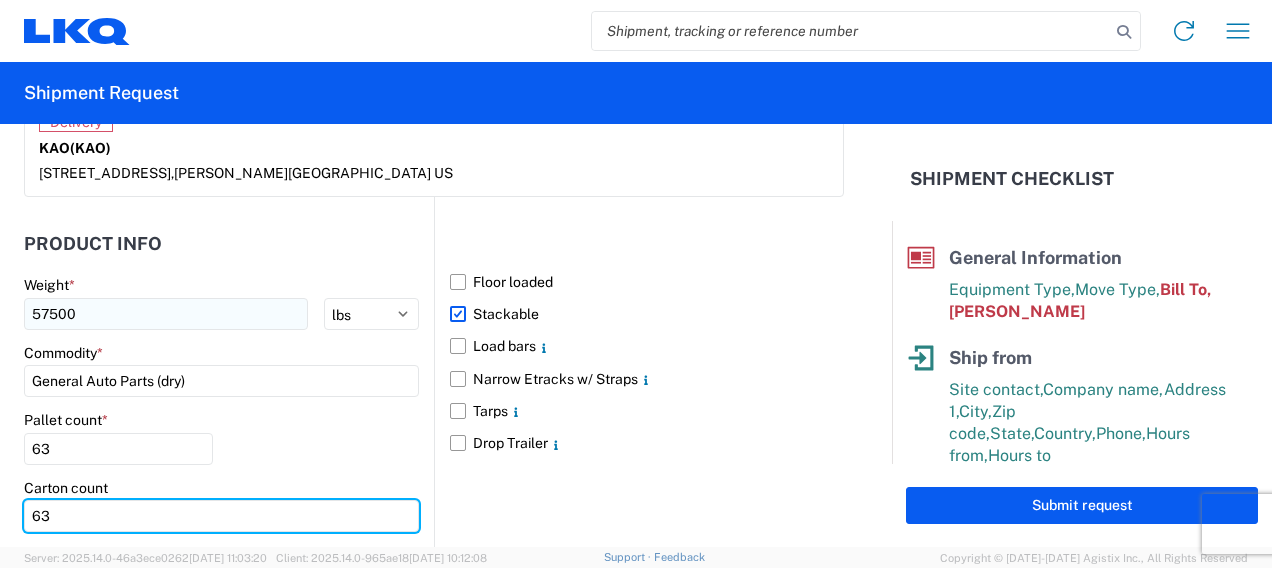type on "63" 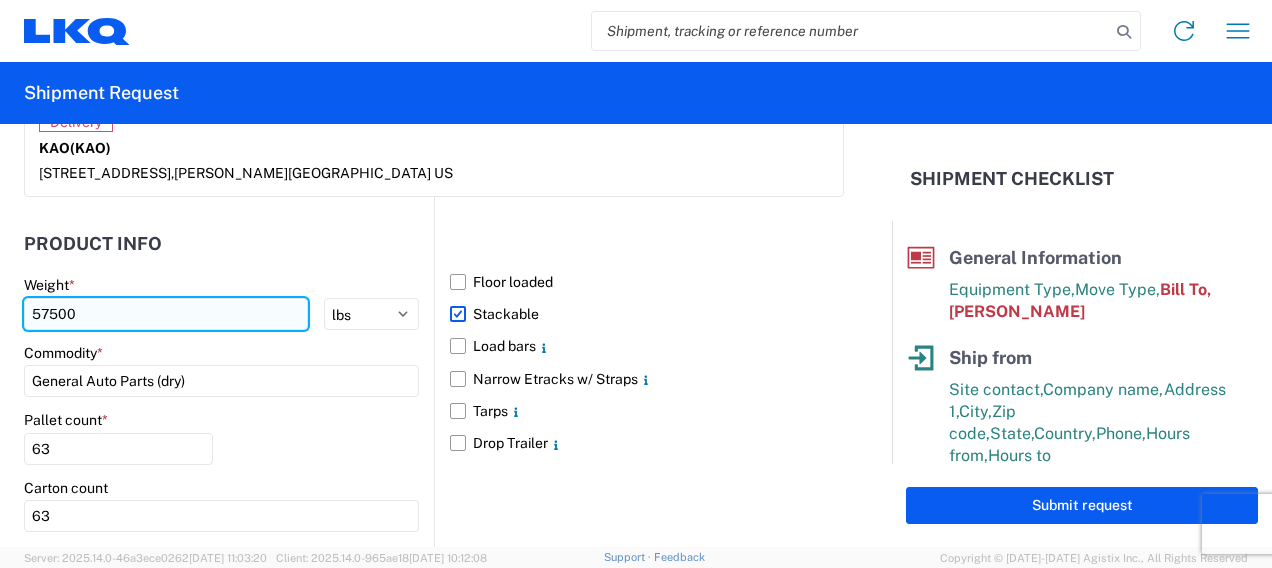 drag, startPoint x: 148, startPoint y: 307, endPoint x: 52, endPoint y: 318, distance: 96.62815 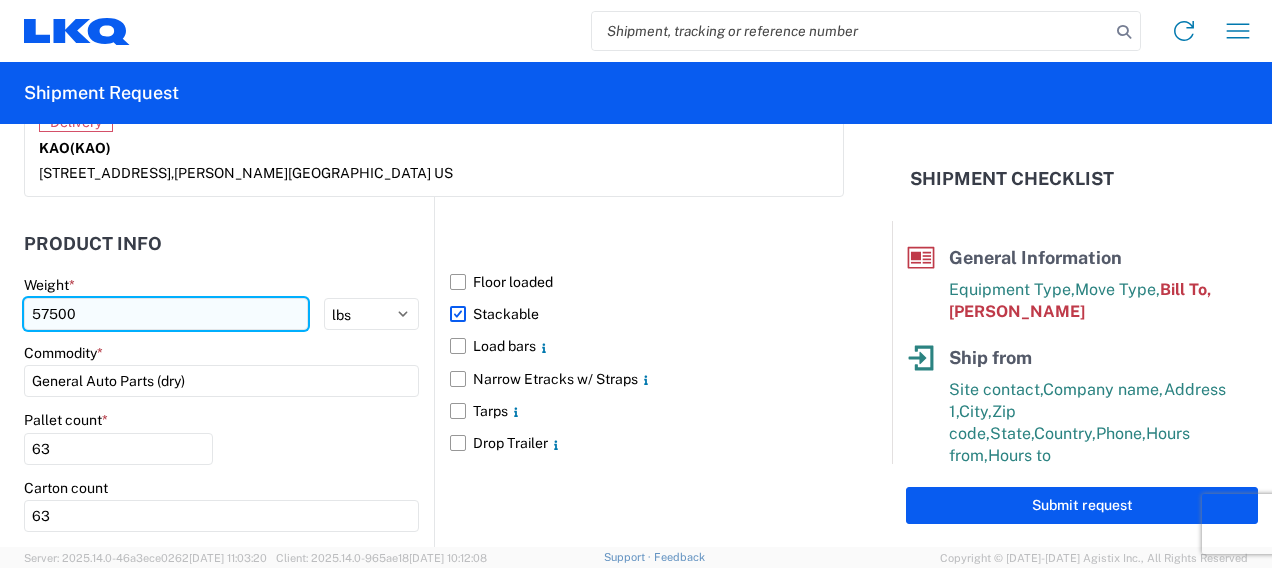 click on "57500" 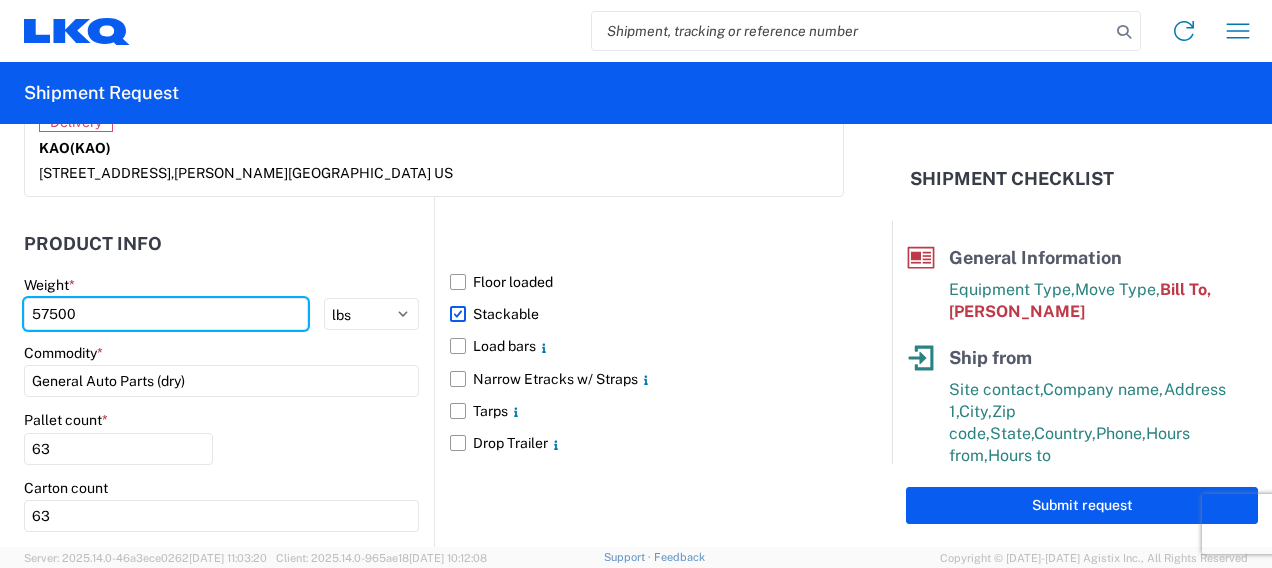 drag, startPoint x: 117, startPoint y: 311, endPoint x: -4, endPoint y: 298, distance: 121.69634 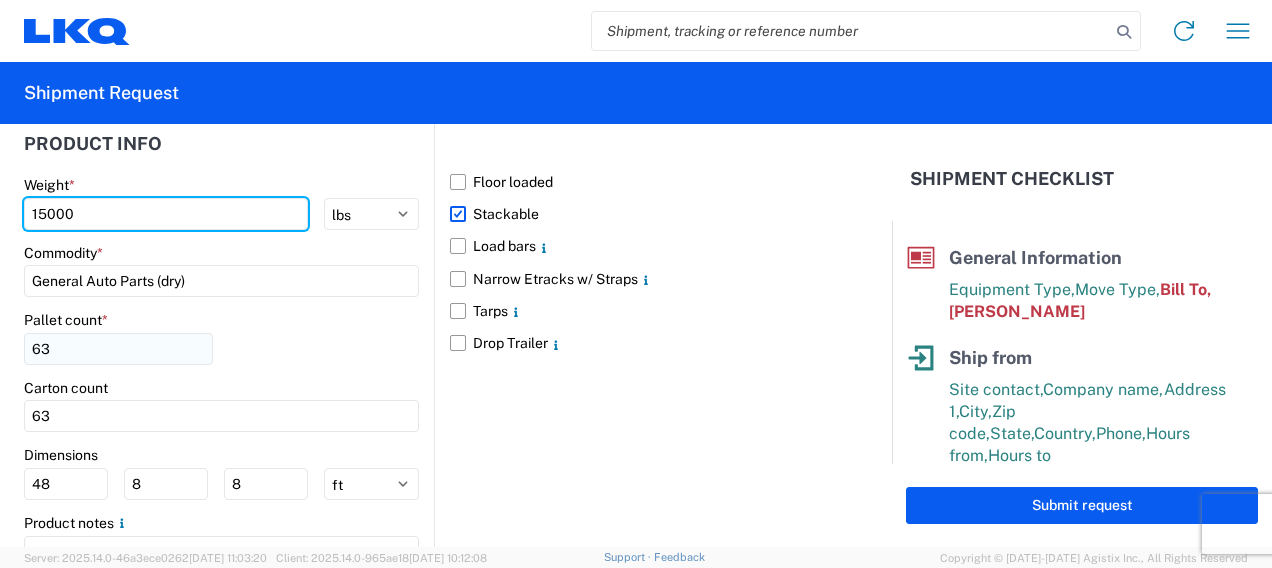scroll, scrollTop: 2035, scrollLeft: 0, axis: vertical 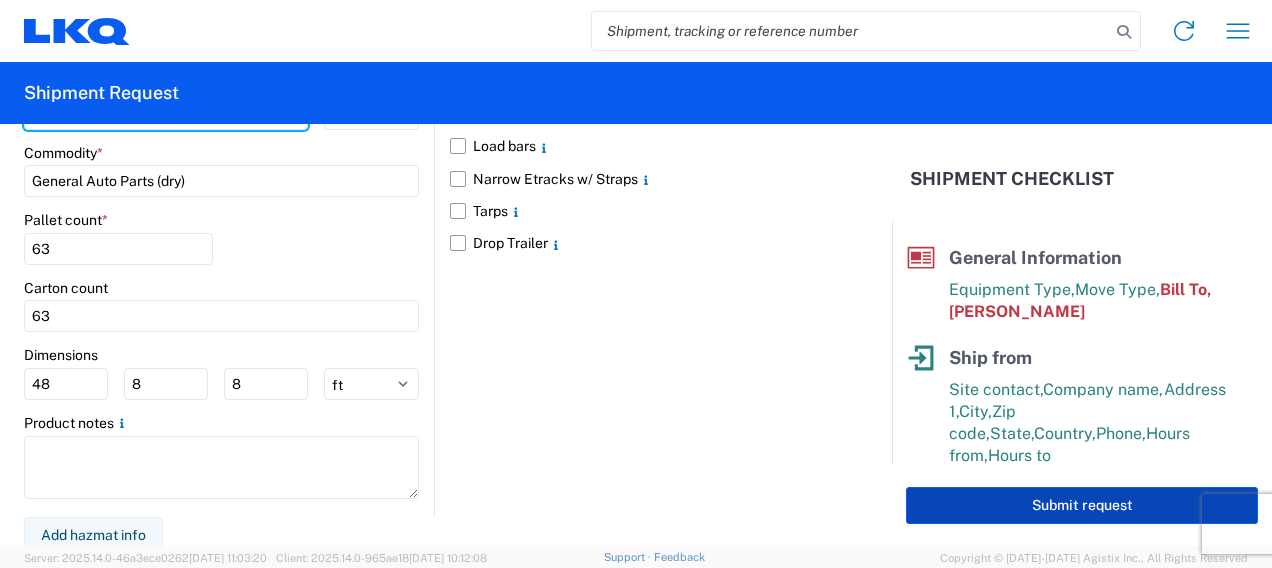type on "15000" 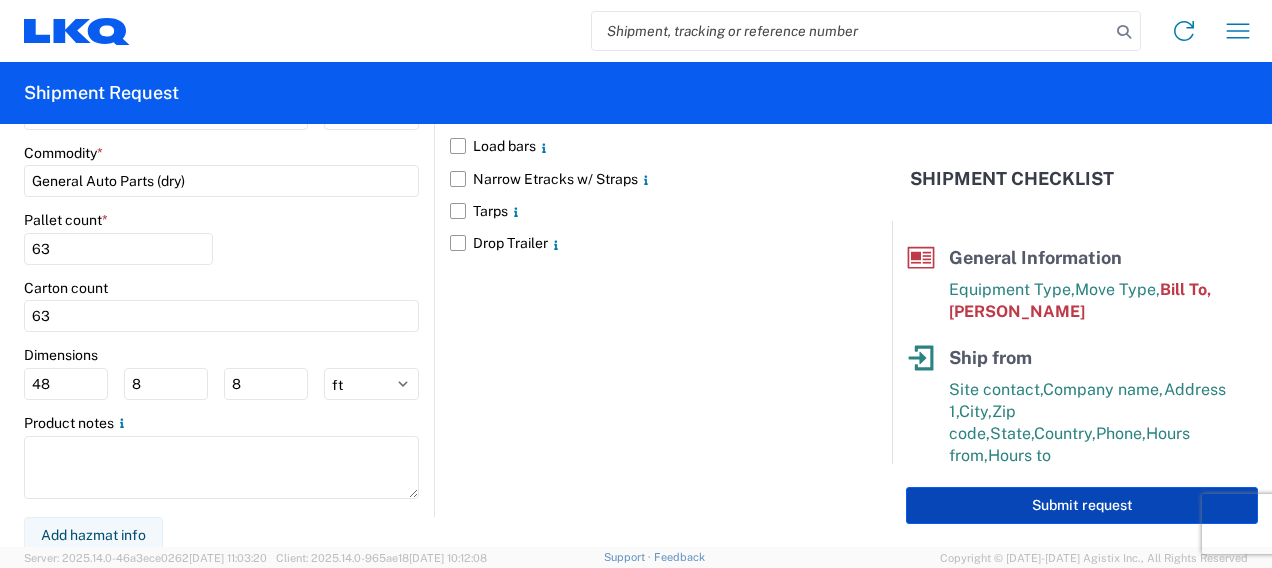 click on "Submit request" 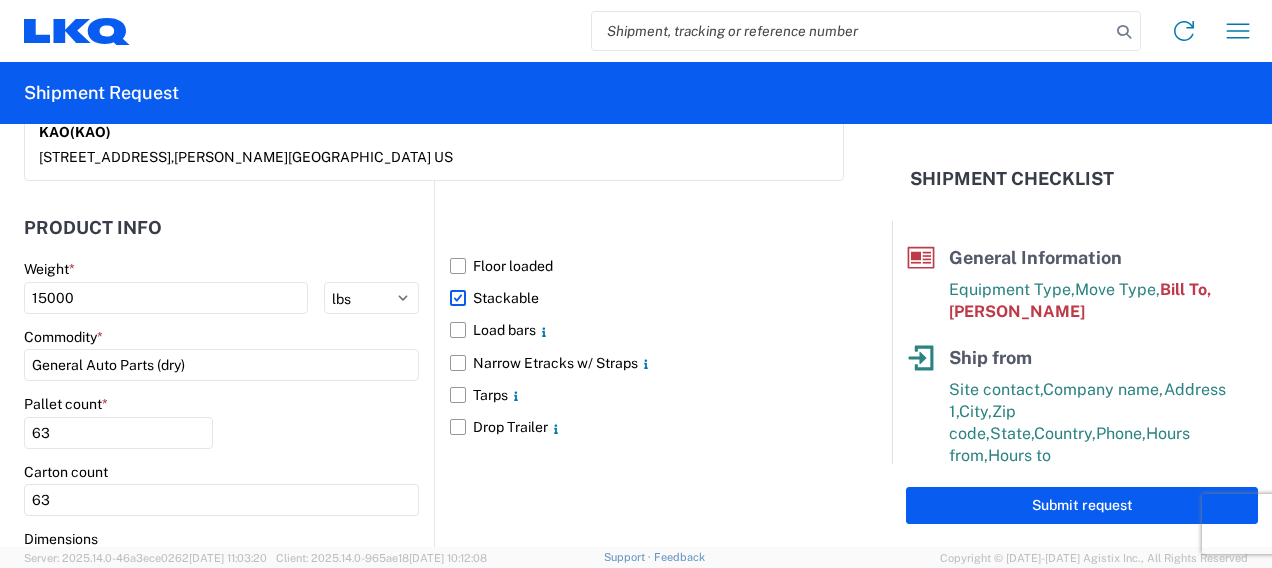 scroll, scrollTop: 1835, scrollLeft: 0, axis: vertical 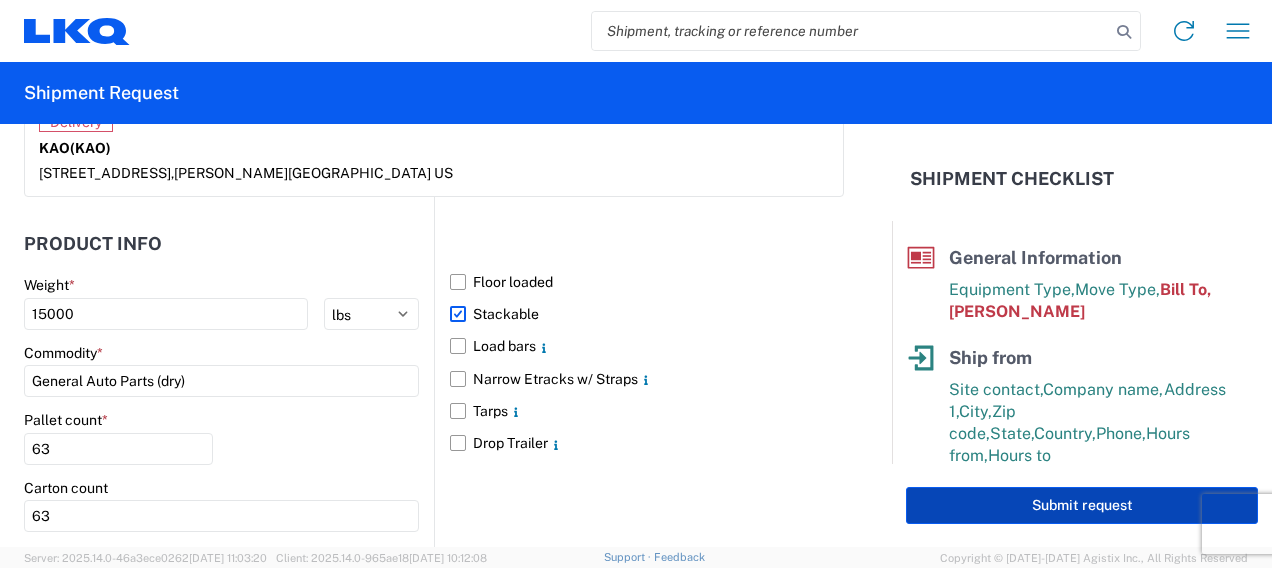 click on "Submit request" 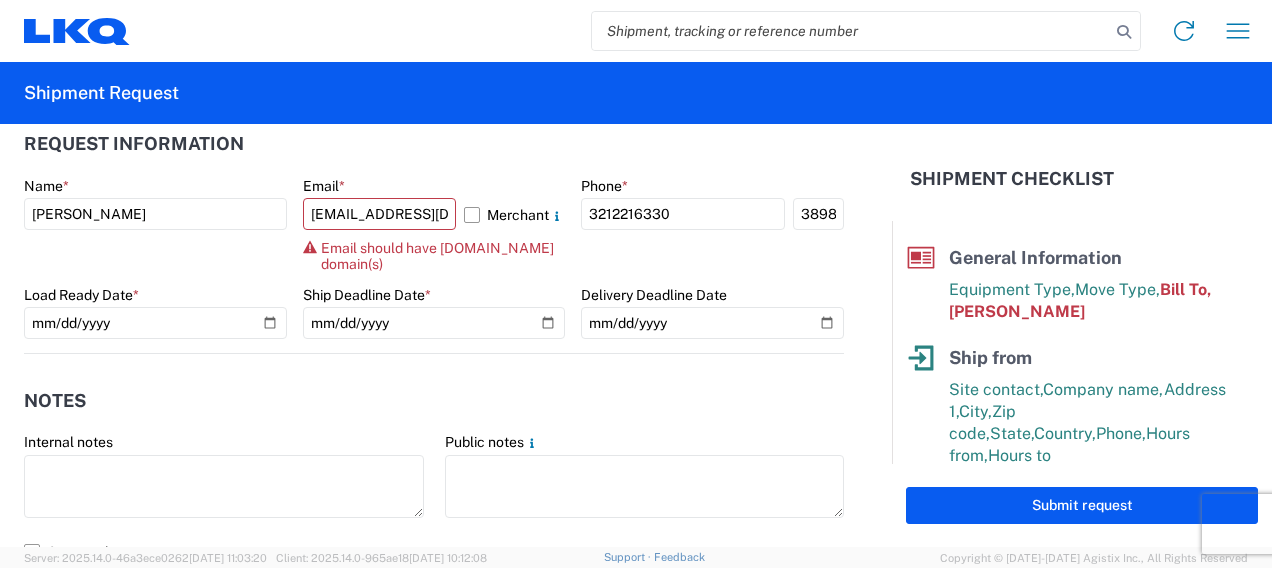 scroll, scrollTop: 1035, scrollLeft: 0, axis: vertical 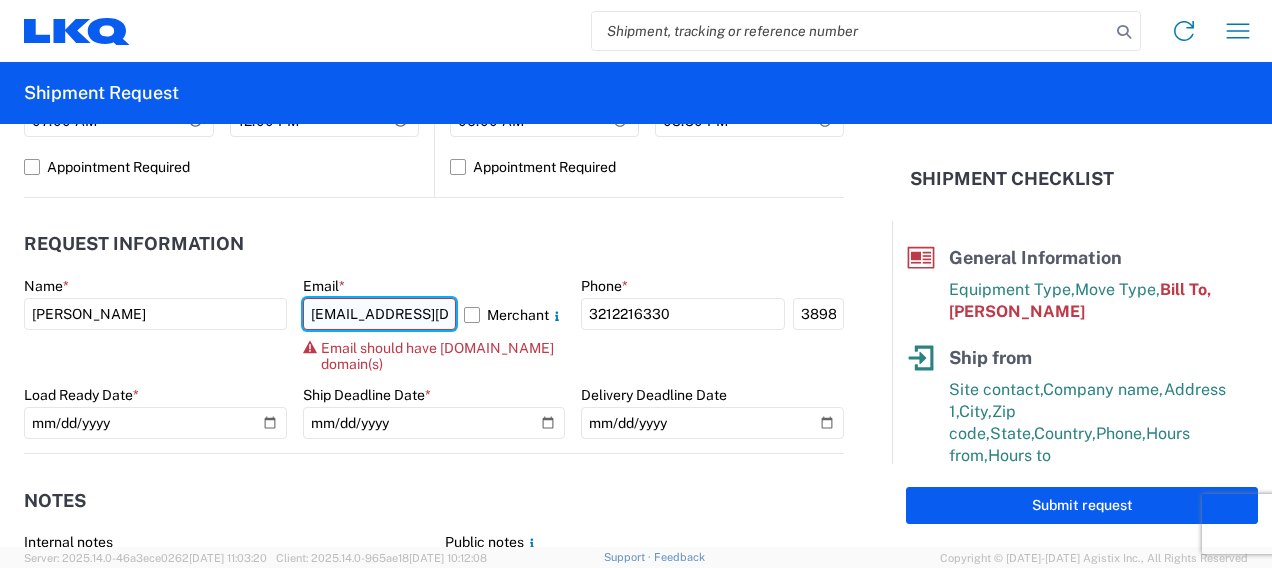 click on "[EMAIL_ADDRESS][DOMAIN_NAME]" 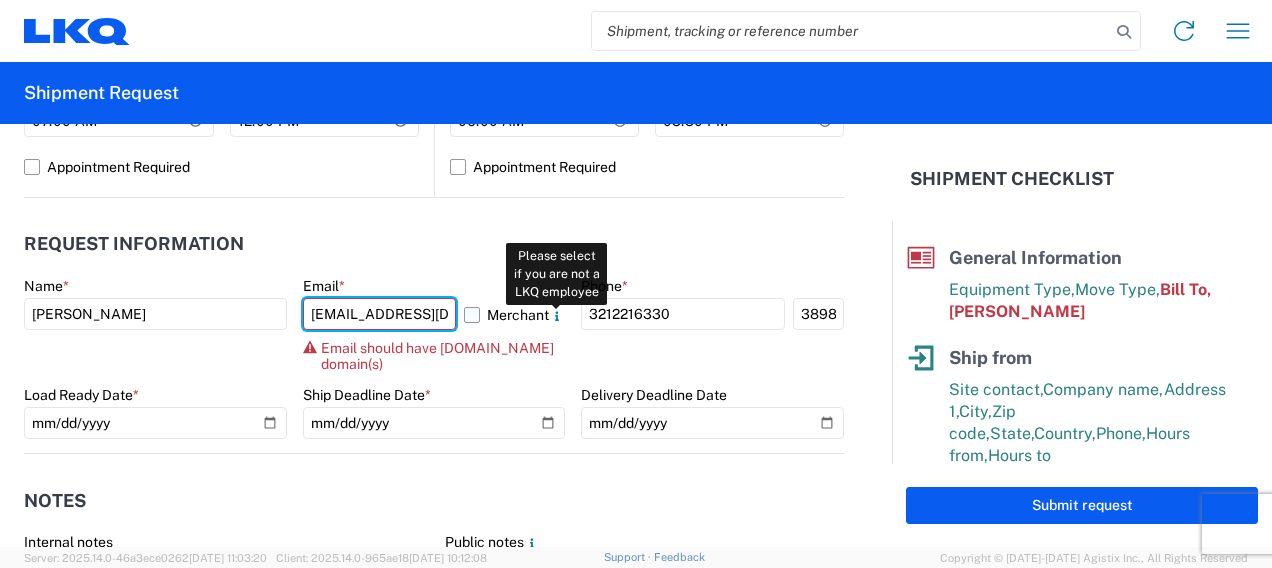 scroll, scrollTop: 0, scrollLeft: 47, axis: horizontal 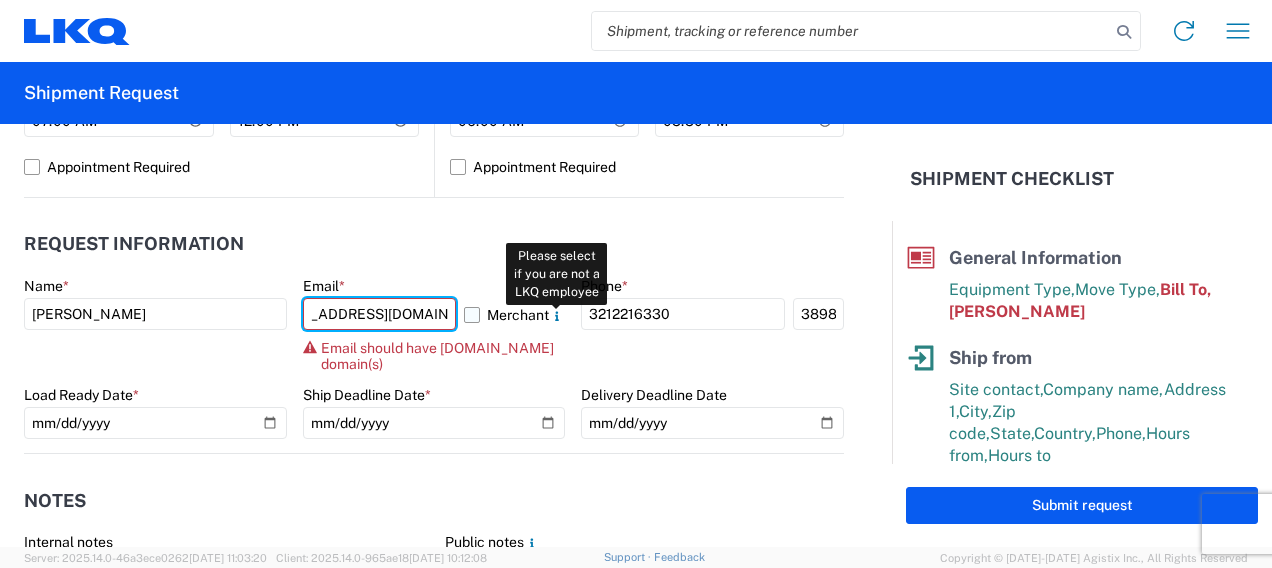 drag, startPoint x: 304, startPoint y: 310, endPoint x: 540, endPoint y: 310, distance: 236 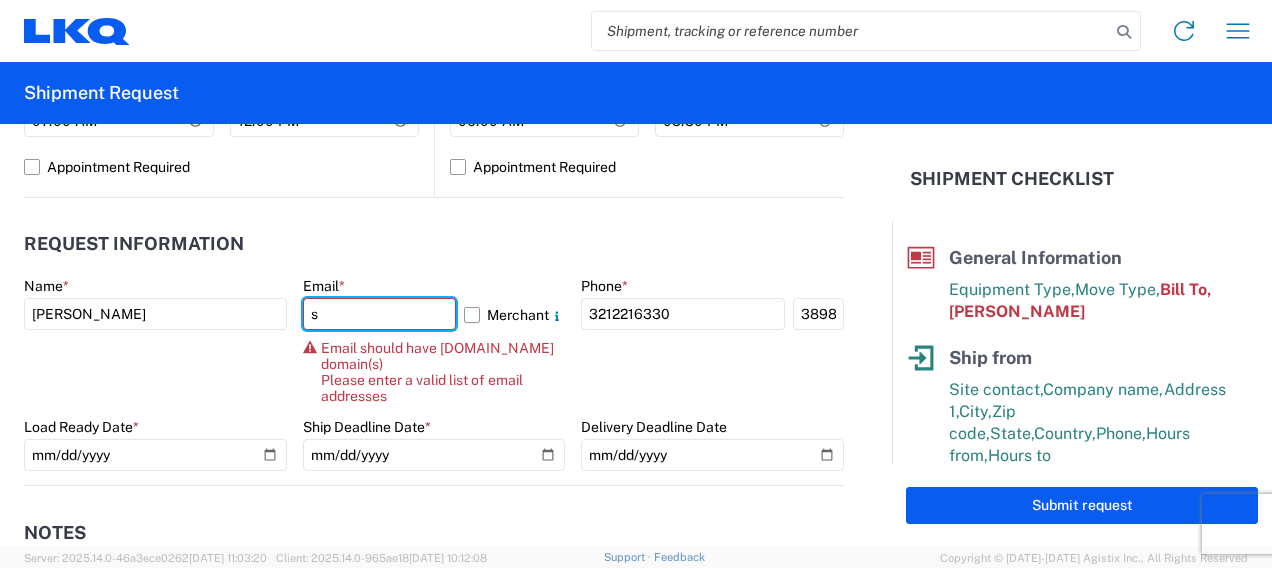 scroll, scrollTop: 0, scrollLeft: 0, axis: both 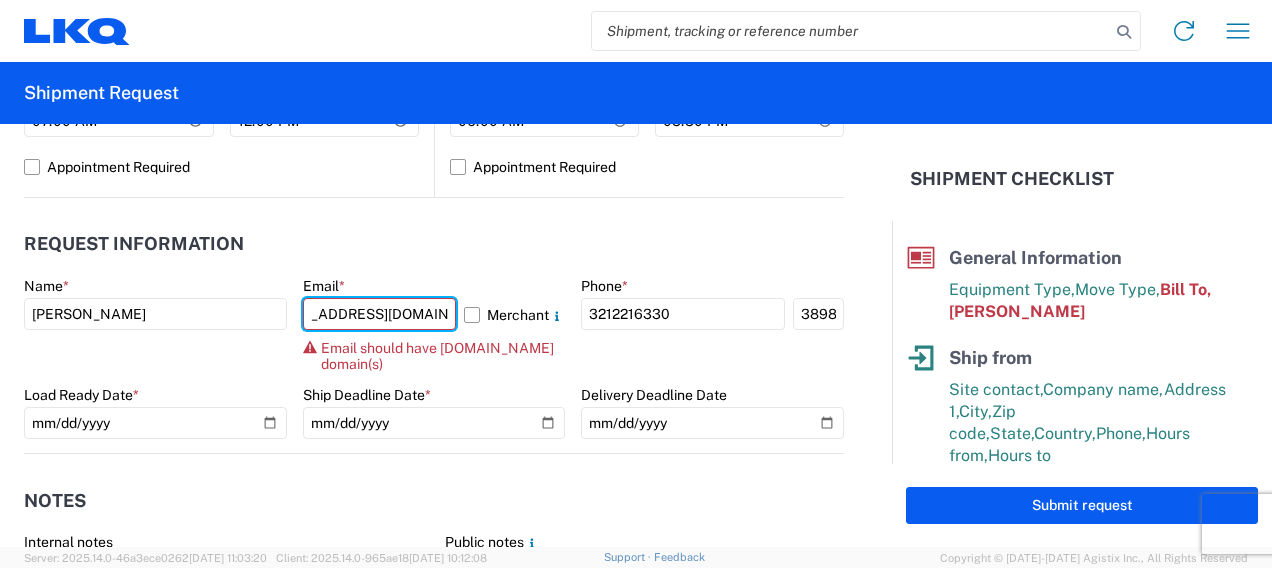 drag, startPoint x: 300, startPoint y: 316, endPoint x: 487, endPoint y: 330, distance: 187.52333 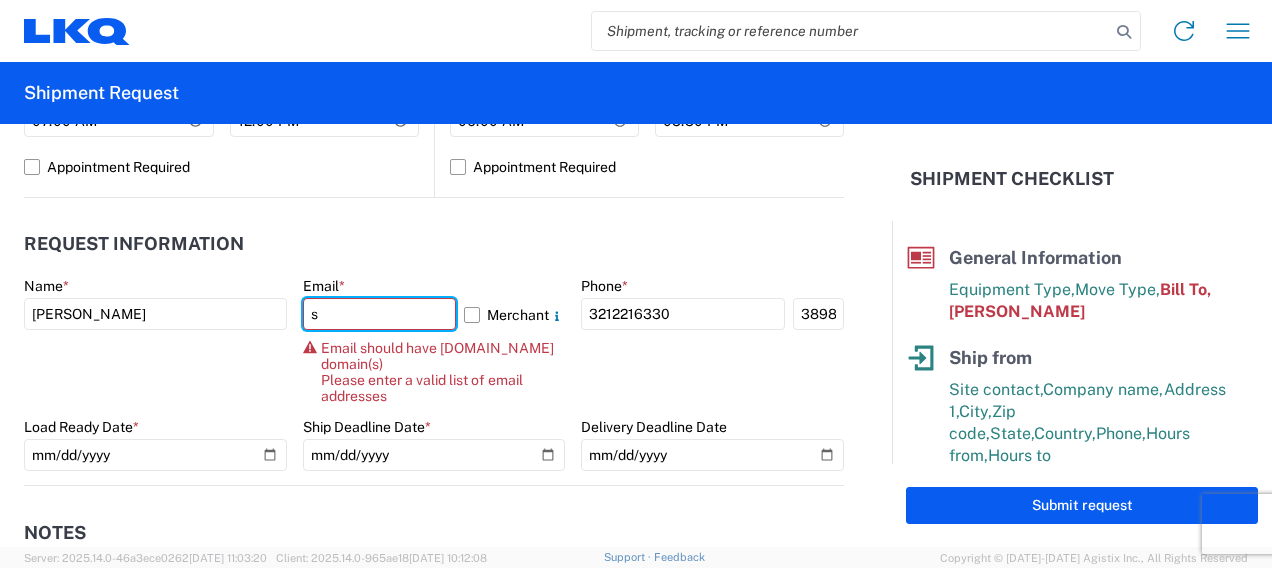 scroll, scrollTop: 0, scrollLeft: 0, axis: both 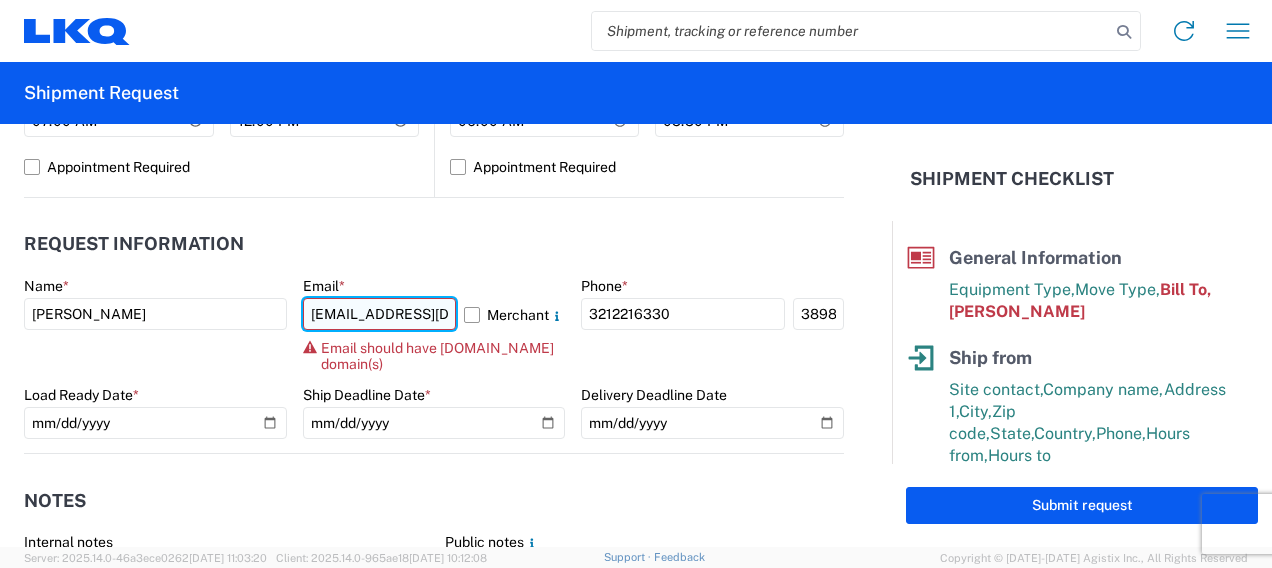 click on "[EMAIL_ADDRESS][DOMAIN_NAME]" 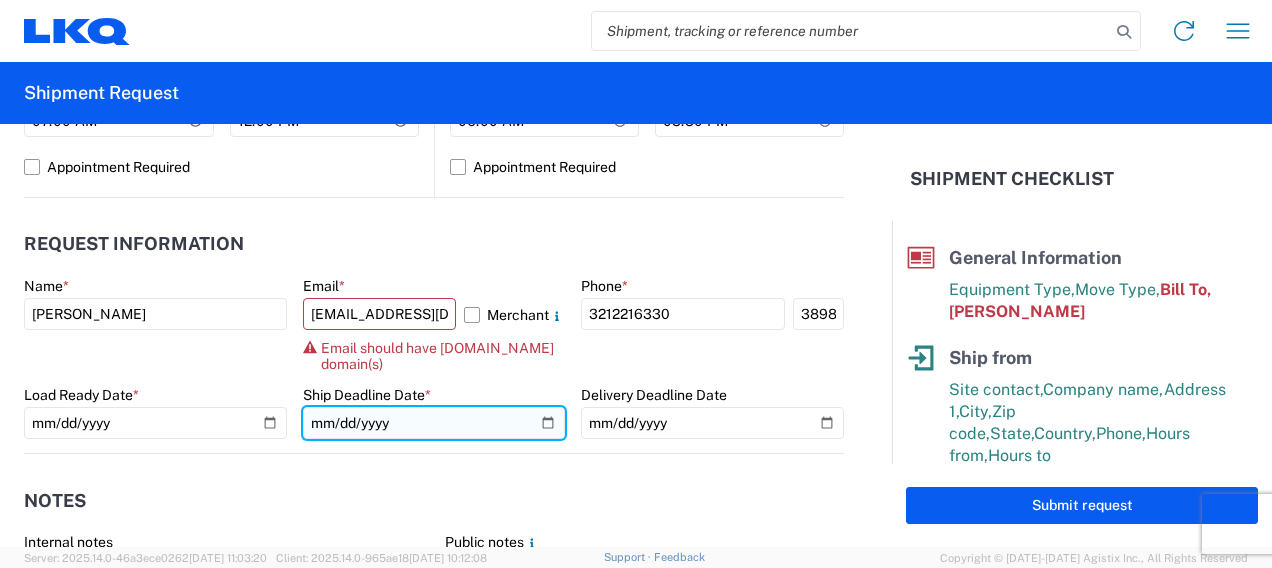 click on "[DATE]" 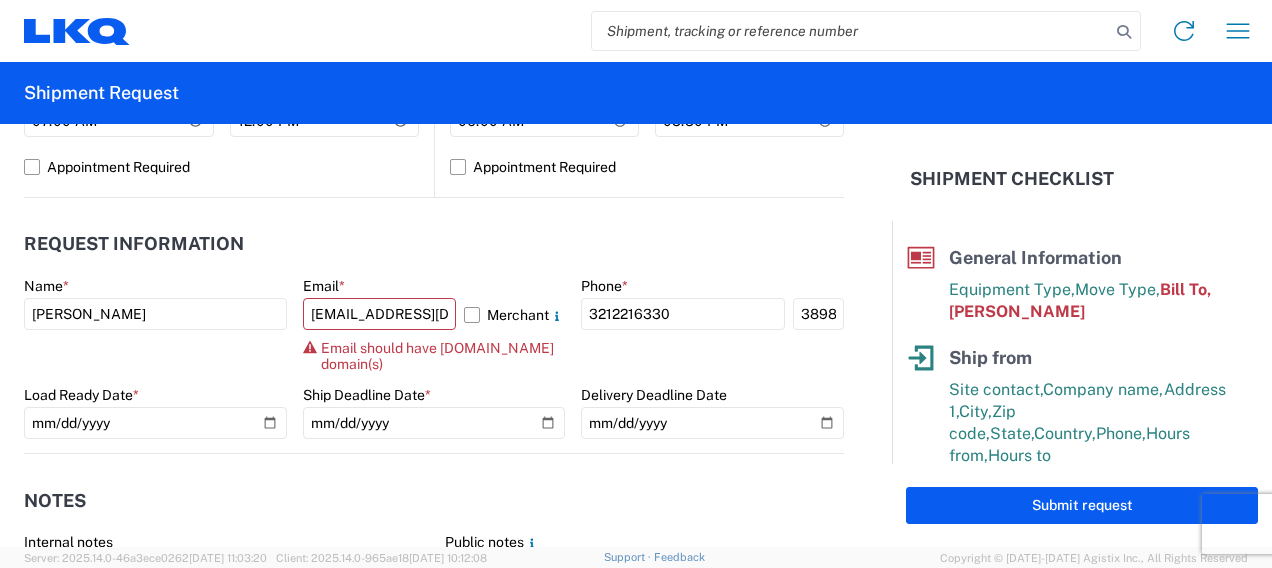 click on "Email  * [EMAIL_ADDRESS][DOMAIN_NAME]  Merchant
Email should have [DOMAIN_NAME] domain(s)" 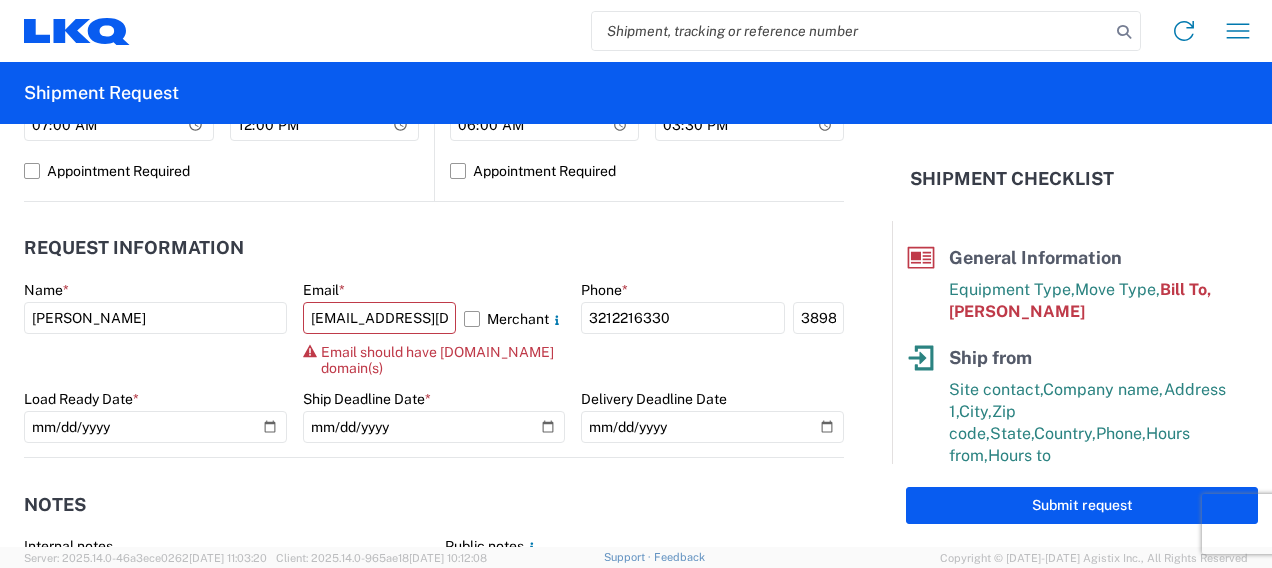 scroll, scrollTop: 935, scrollLeft: 0, axis: vertical 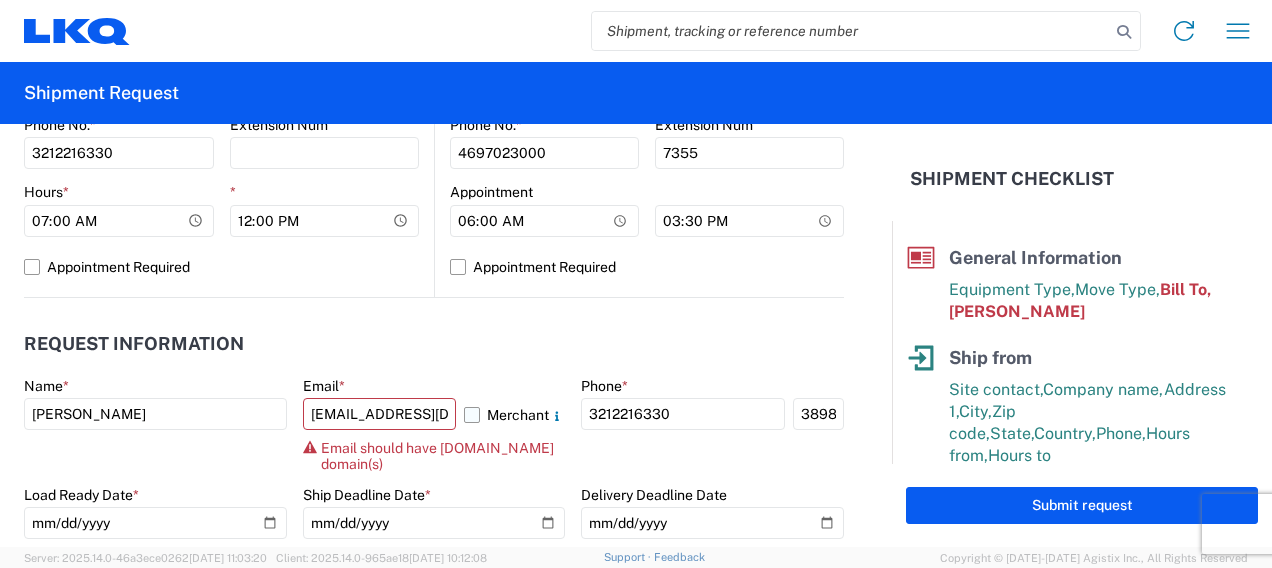 click on "Merchant" 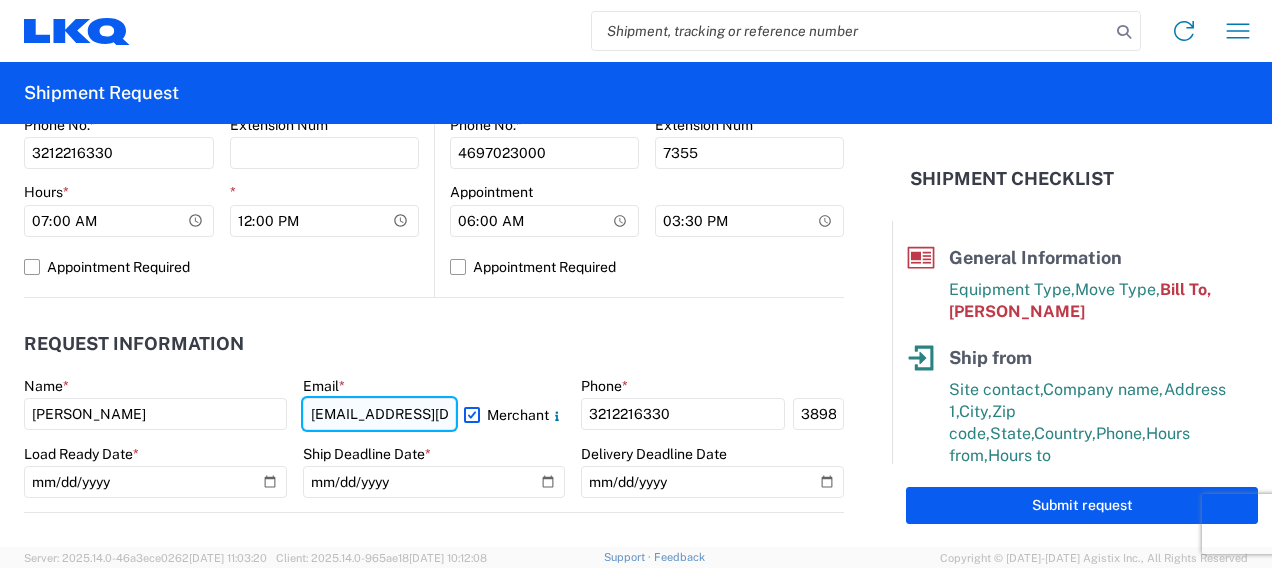 click on "[EMAIL_ADDRESS][DOMAIN_NAME]" 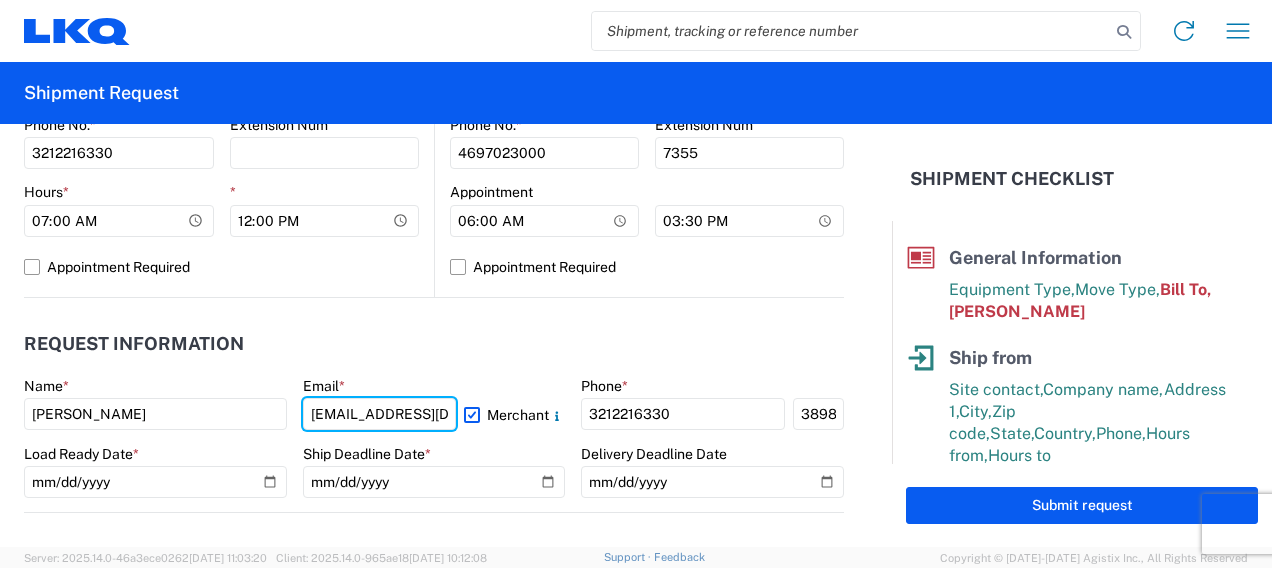 scroll, scrollTop: 0, scrollLeft: 45, axis: horizontal 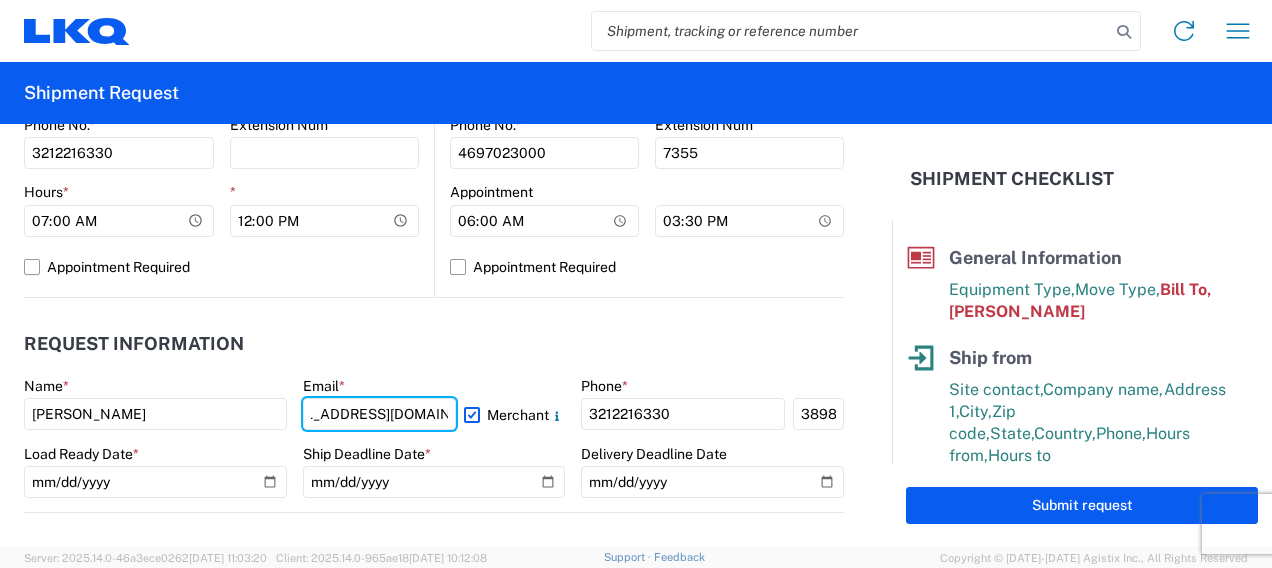 drag, startPoint x: 310, startPoint y: 408, endPoint x: 476, endPoint y: 436, distance: 168.34488 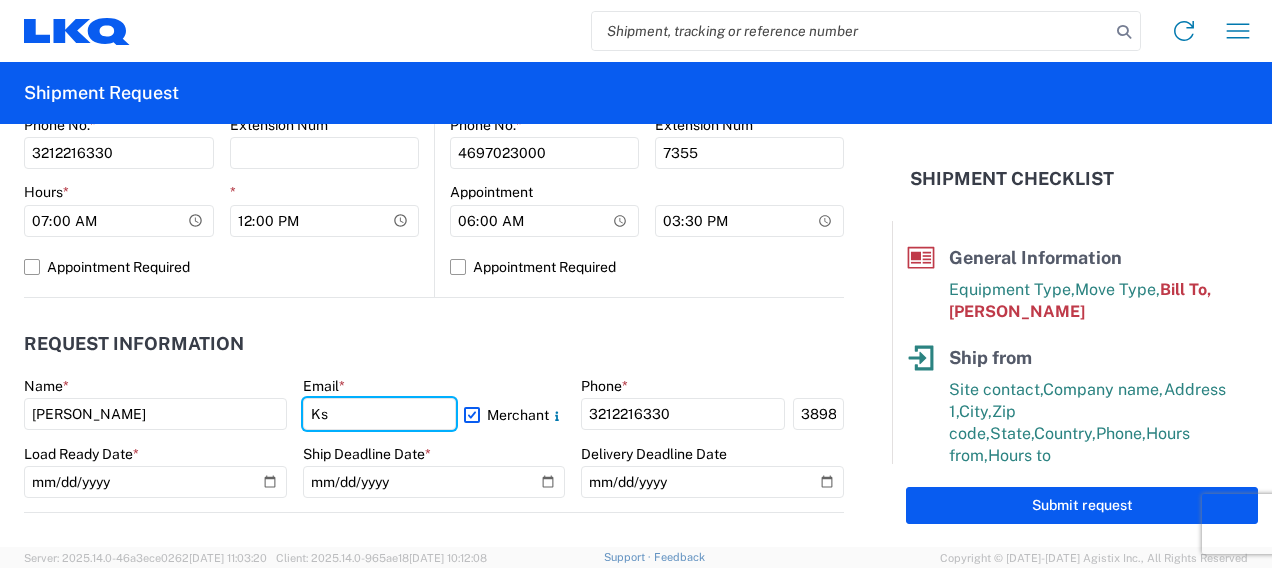 scroll, scrollTop: 0, scrollLeft: 0, axis: both 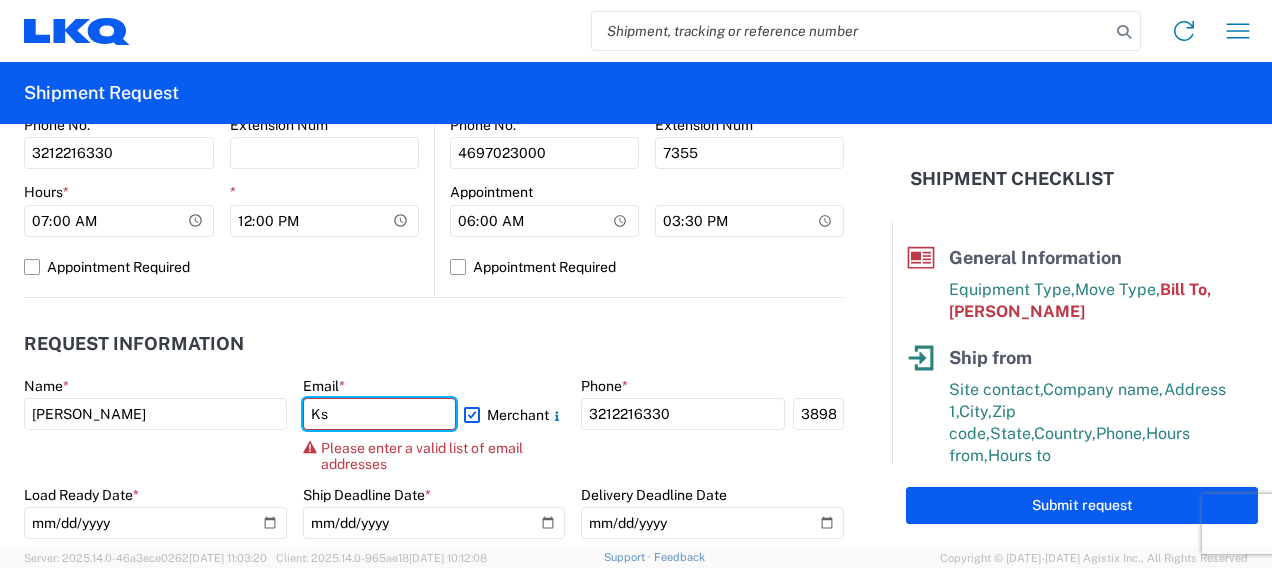 type on "K" 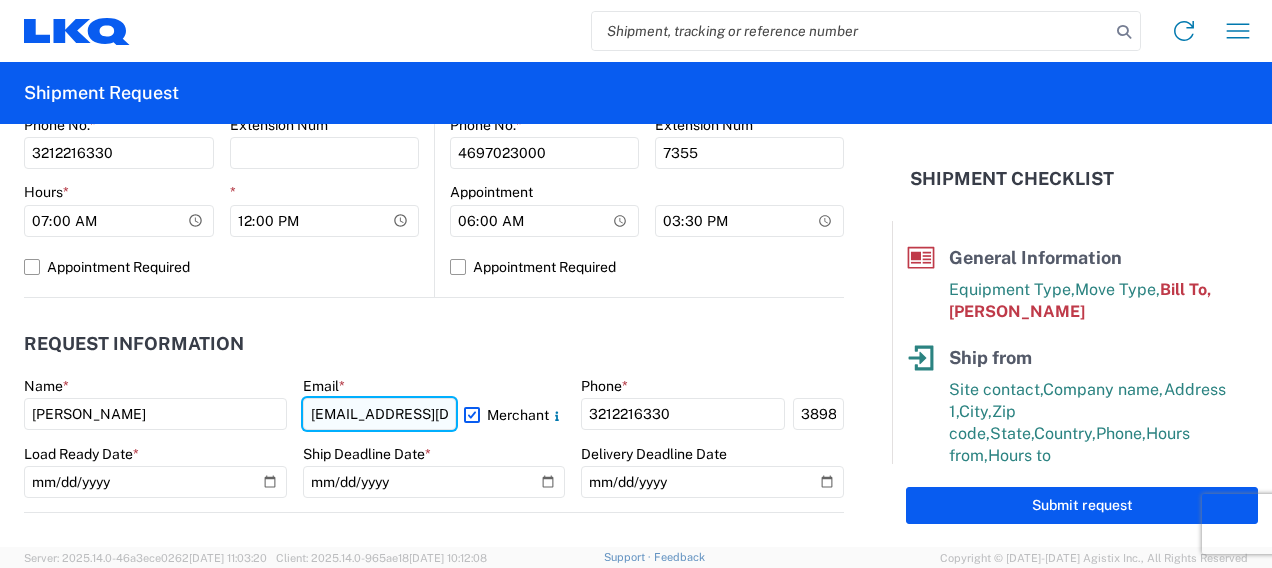 drag, startPoint x: 344, startPoint y: 413, endPoint x: 331, endPoint y: 420, distance: 14.764823 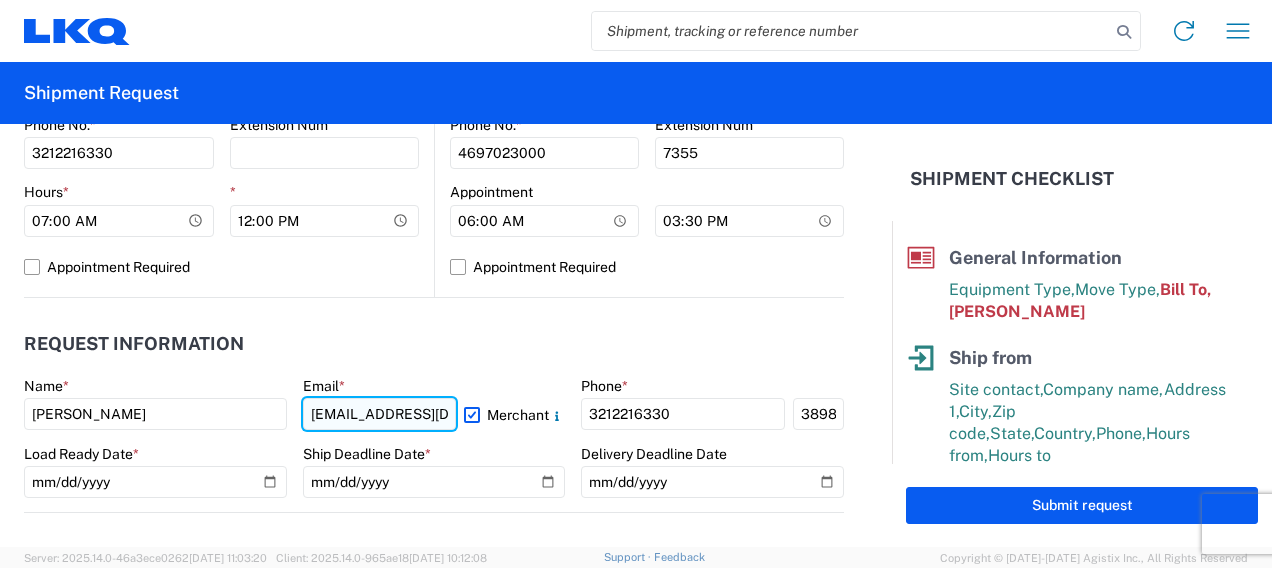 click on "[EMAIL_ADDRESS][DOMAIN_NAME]" 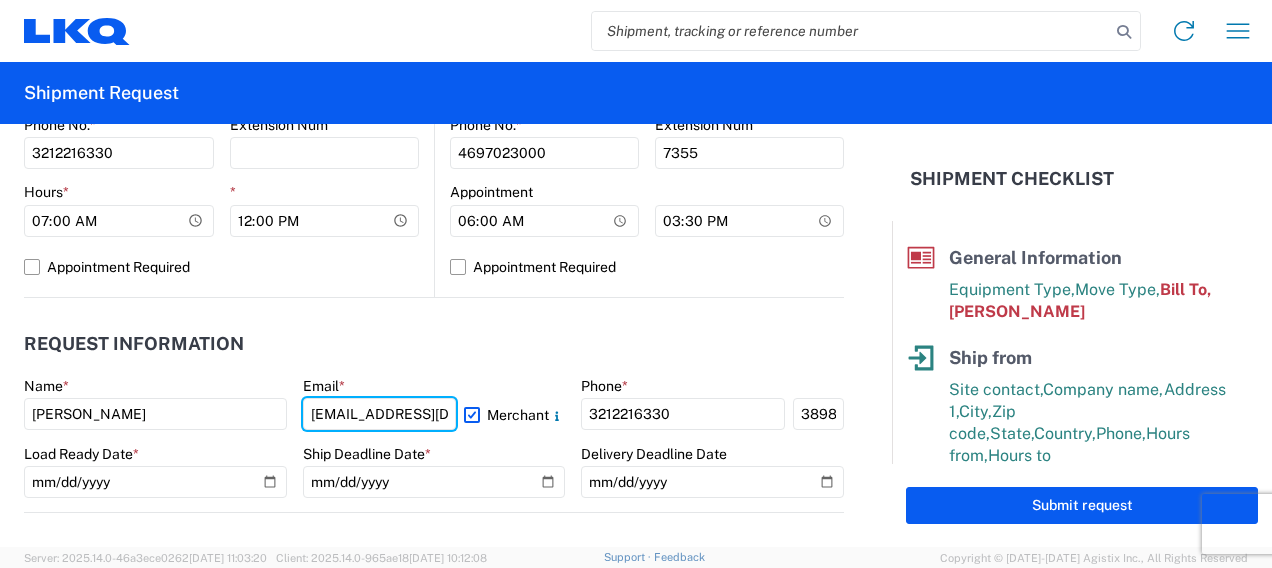 type on "[EMAIL_ADDRESS][DOMAIN_NAME]" 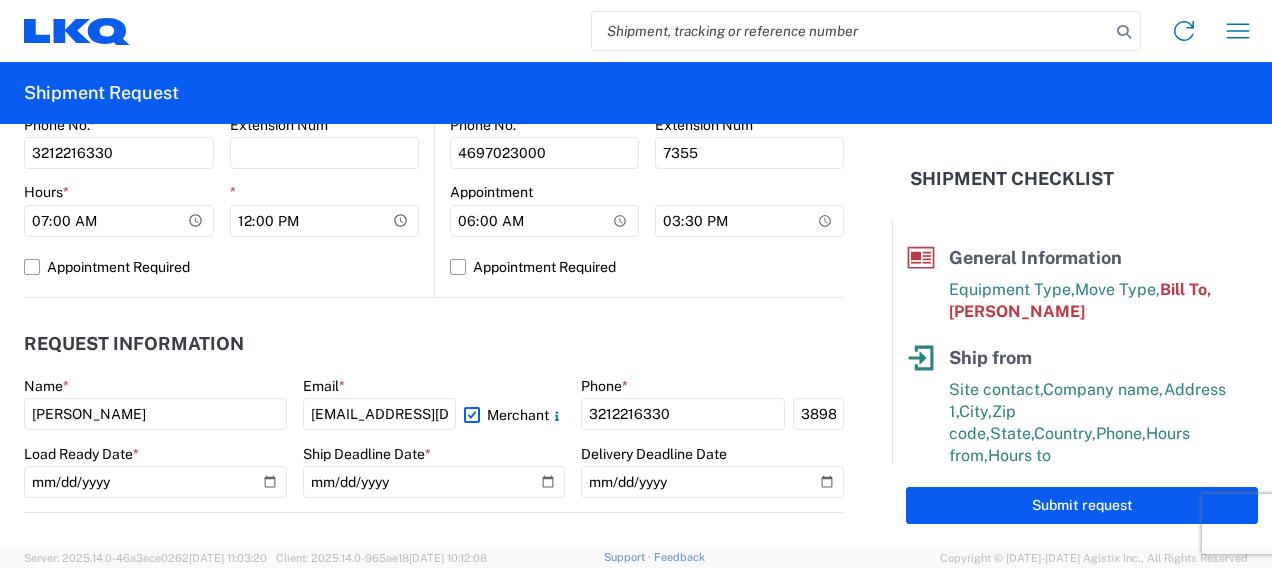 click on "Request Information" 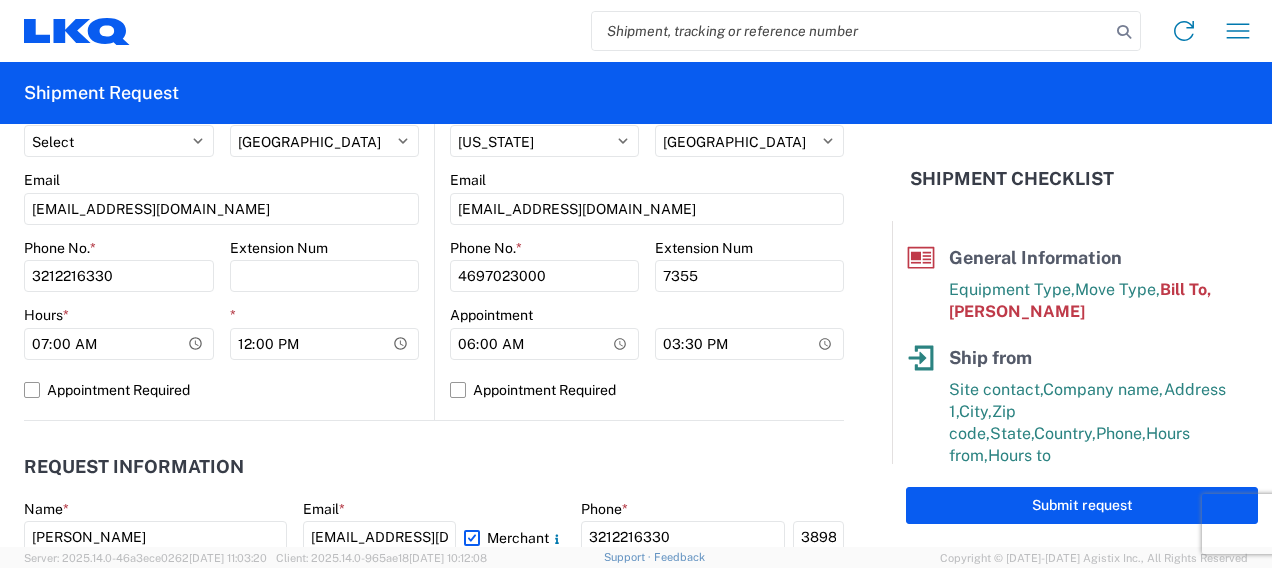 scroll, scrollTop: 694, scrollLeft: 0, axis: vertical 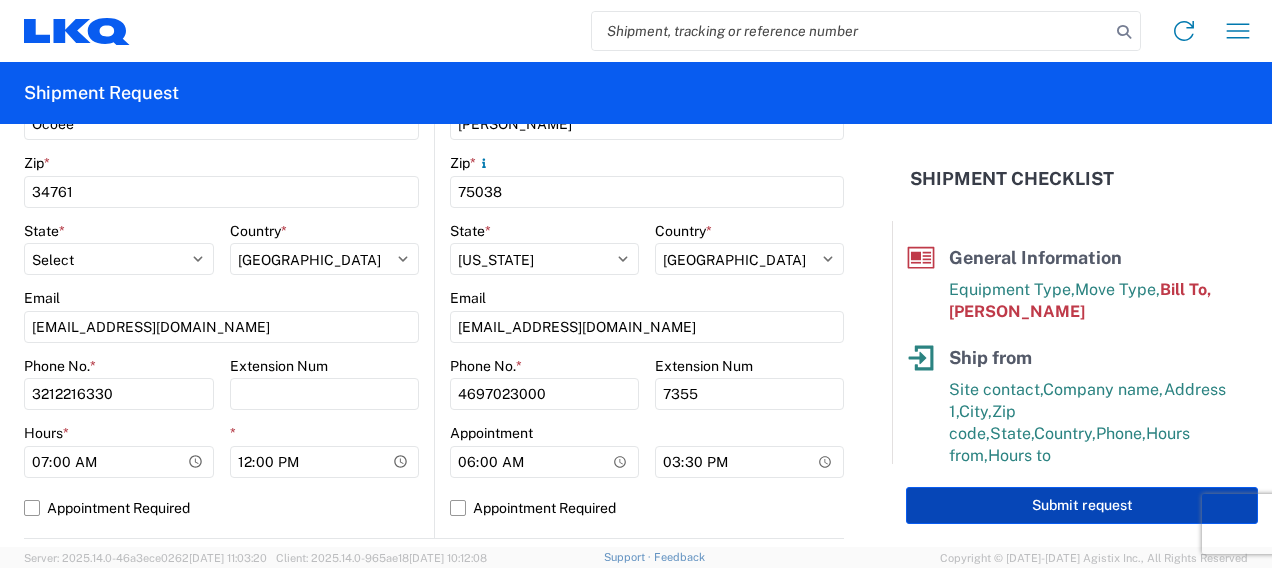 click on "Submit request" 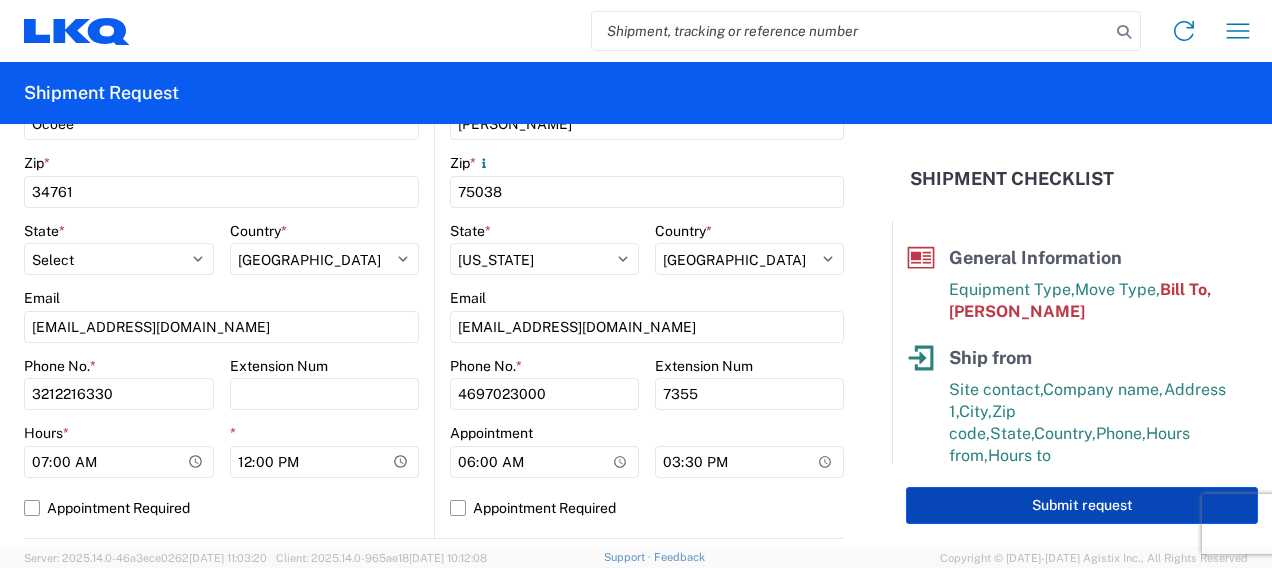 click on "Submit request" 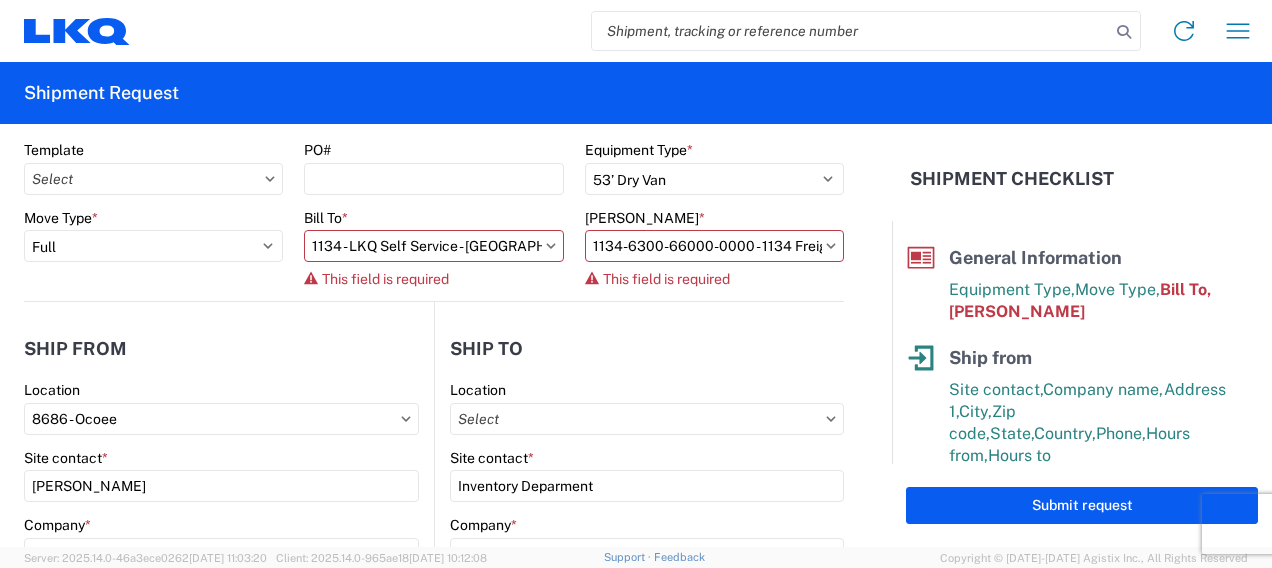 scroll, scrollTop: 0, scrollLeft: 0, axis: both 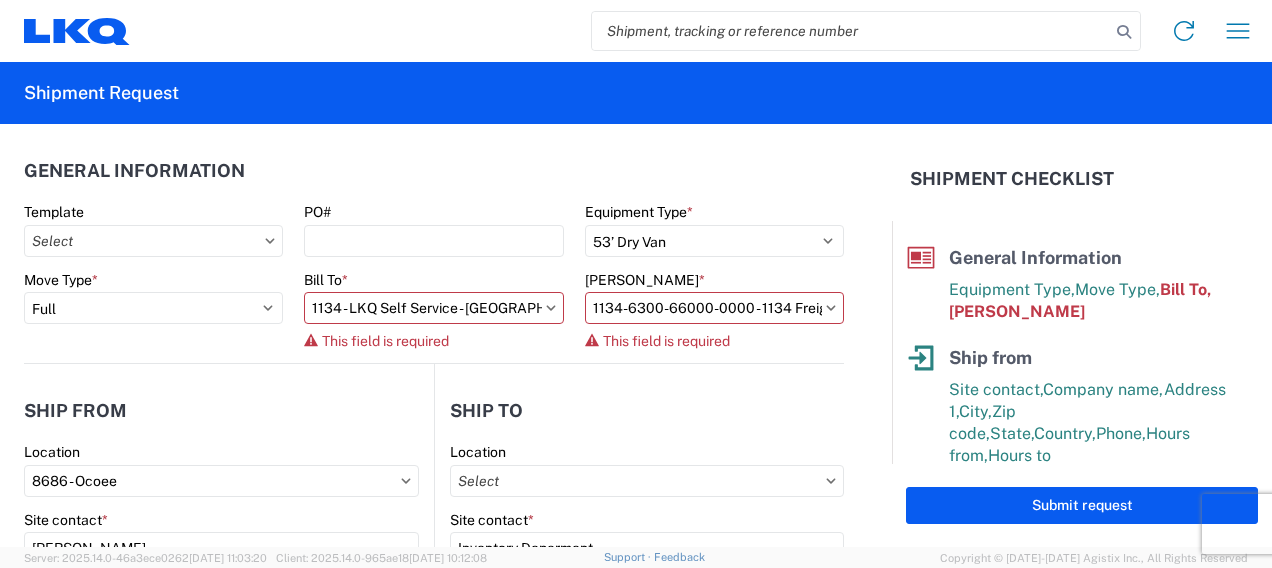 click 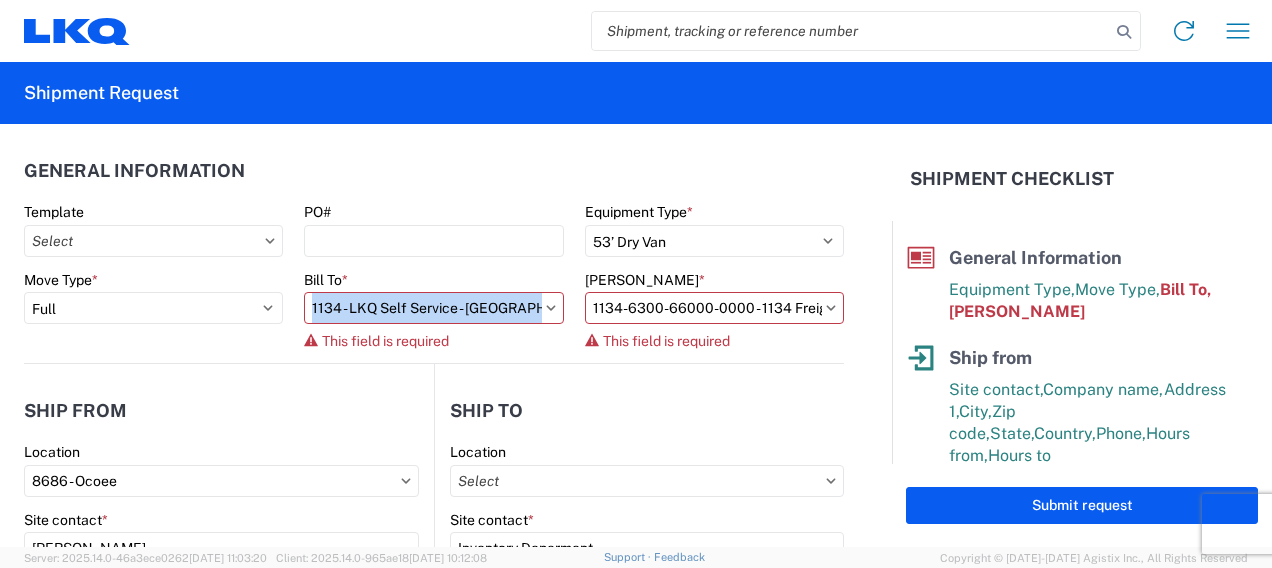 click 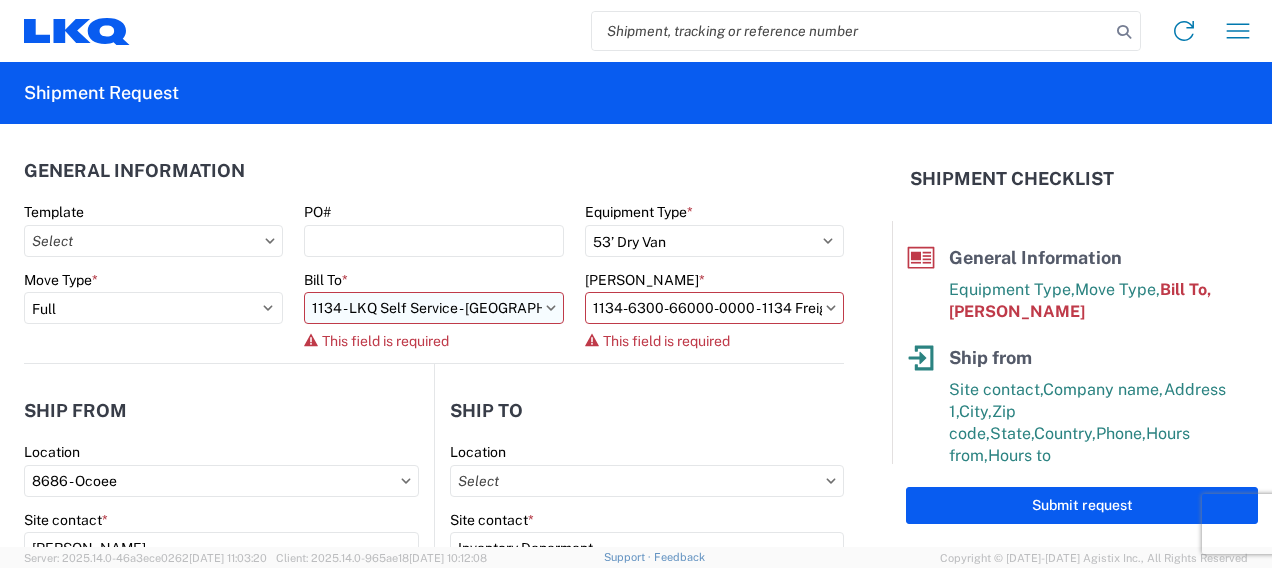 drag, startPoint x: 540, startPoint y: 309, endPoint x: 510, endPoint y: 312, distance: 30.149628 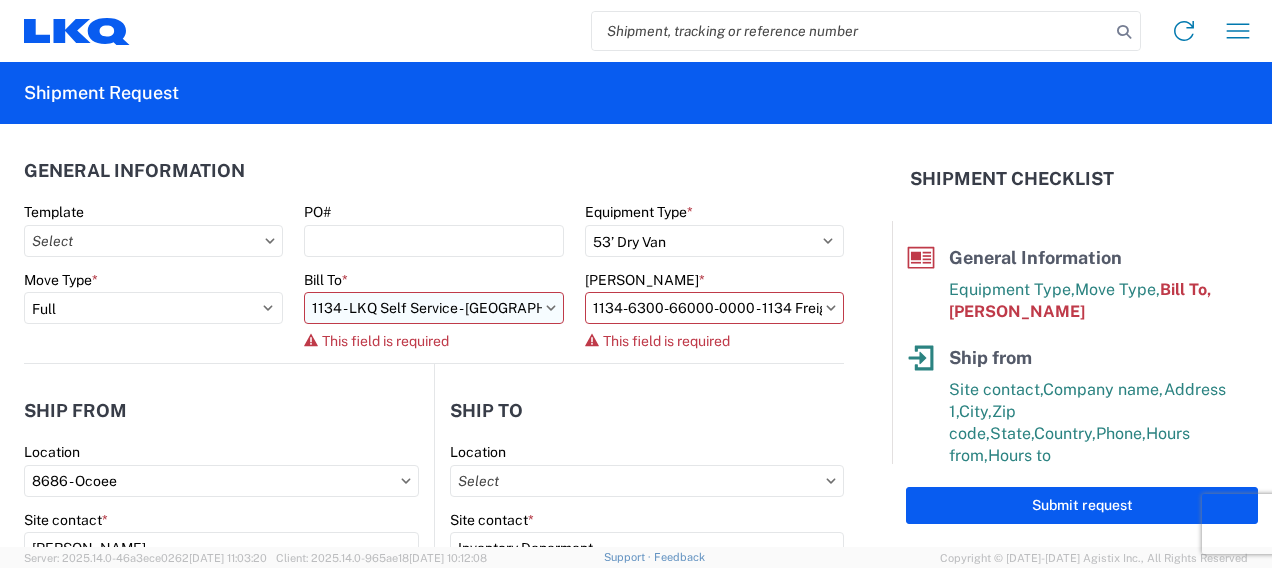 click on "1134 - LKQ Self Service - [GEOGRAPHIC_DATA]" at bounding box center (433, 308) 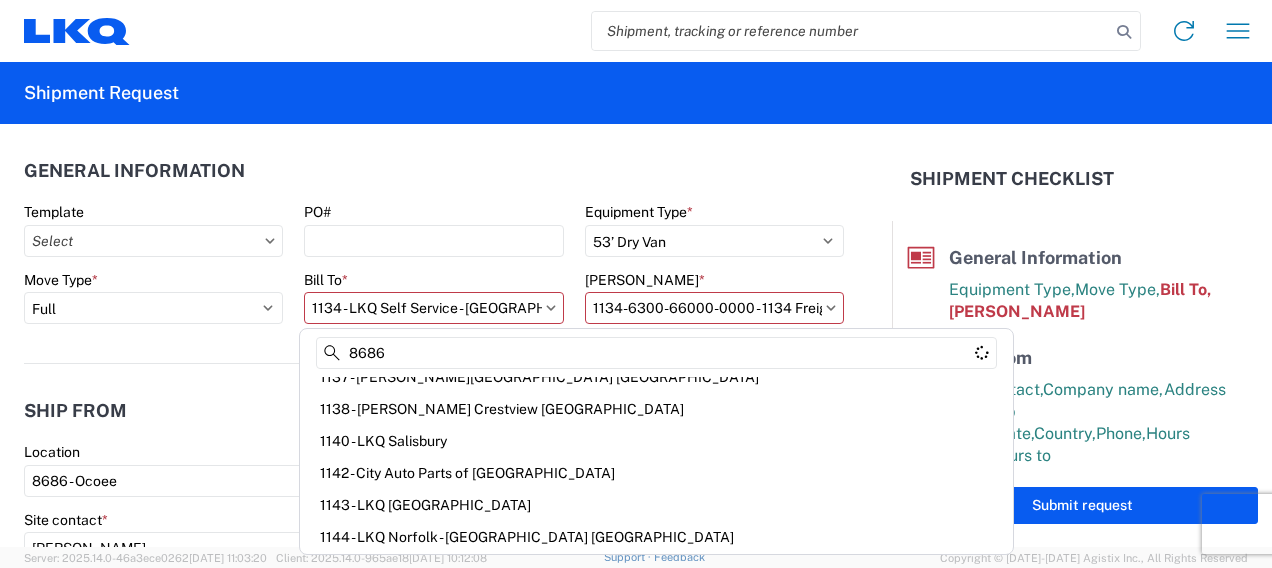scroll, scrollTop: 0, scrollLeft: 0, axis: both 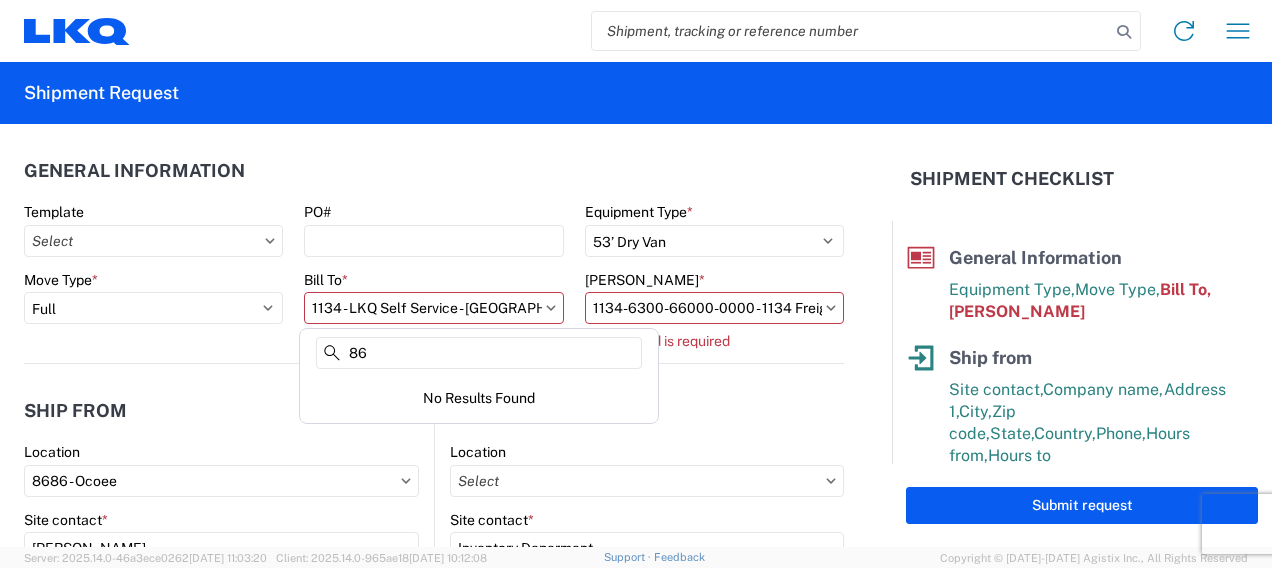 type on "8" 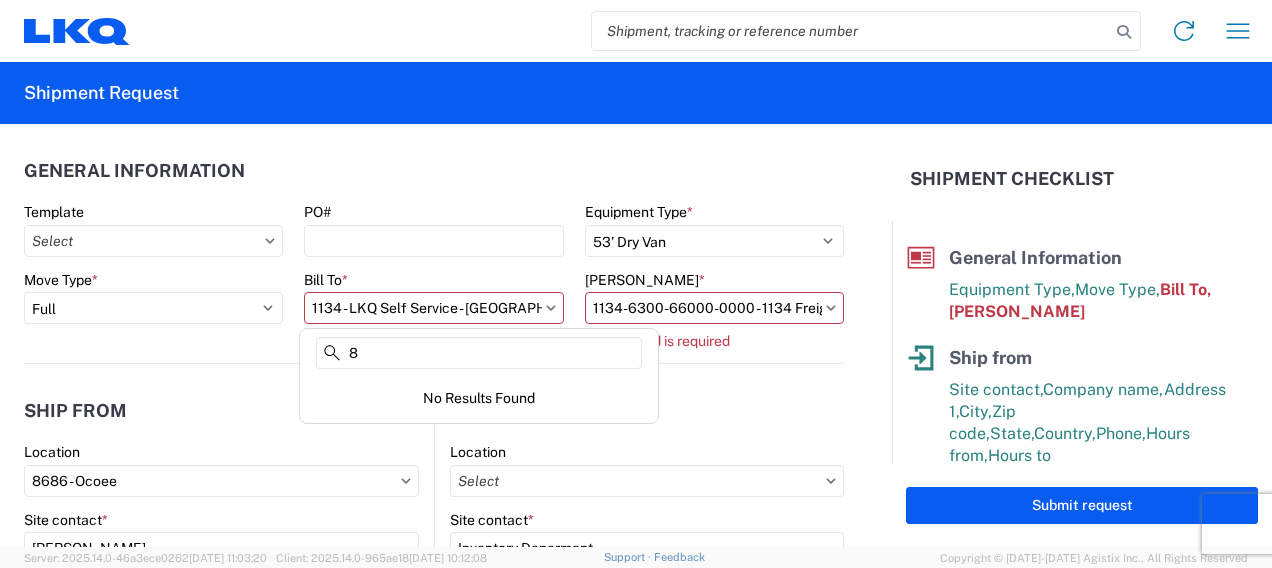 type 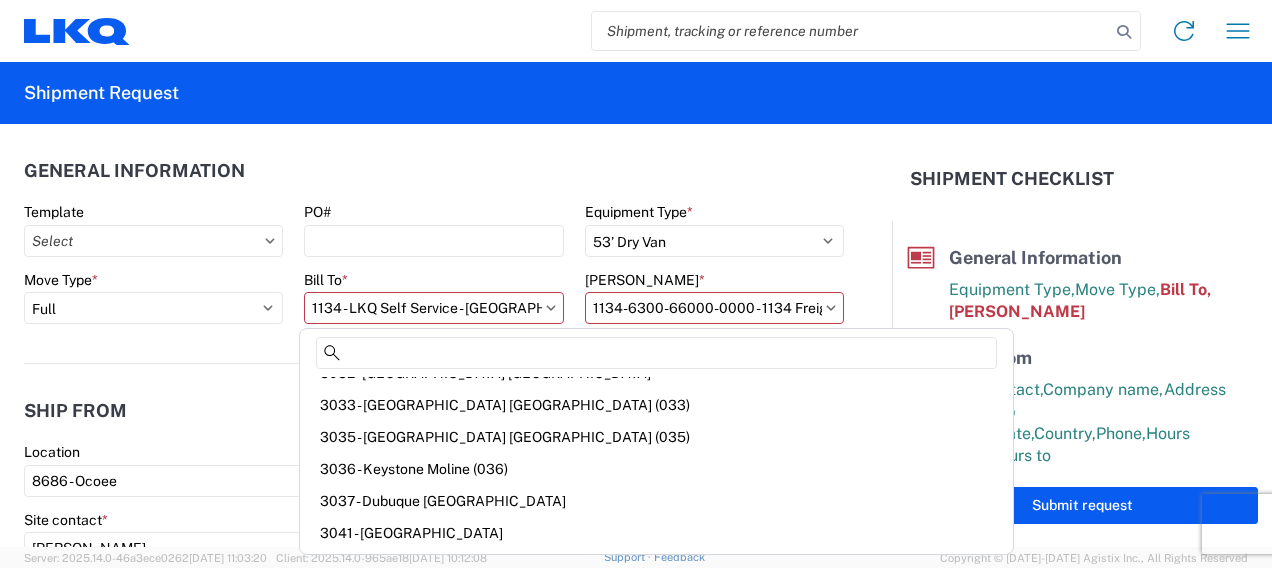 scroll, scrollTop: 8600, scrollLeft: 0, axis: vertical 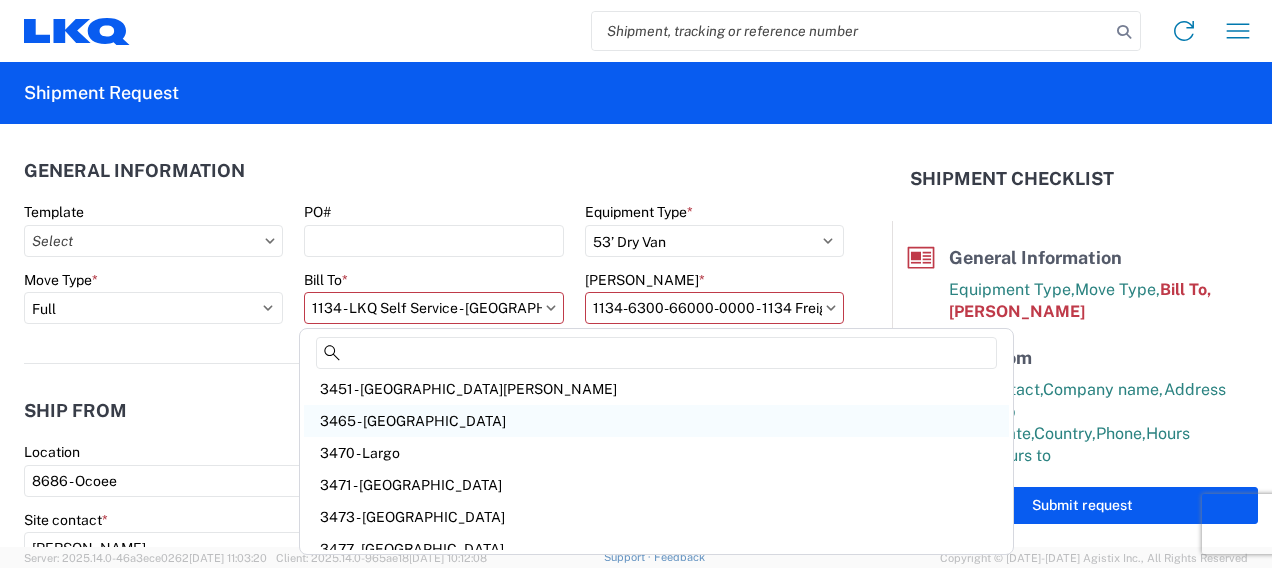 click on "3465 - [GEOGRAPHIC_DATA]" 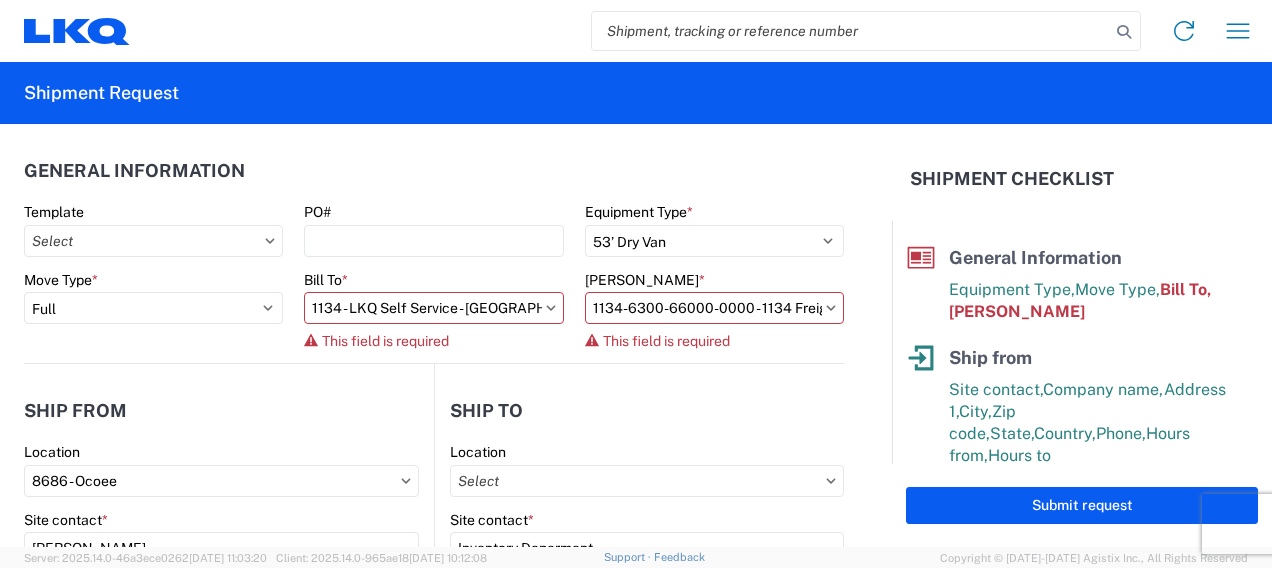 type on "3465 - [GEOGRAPHIC_DATA]" 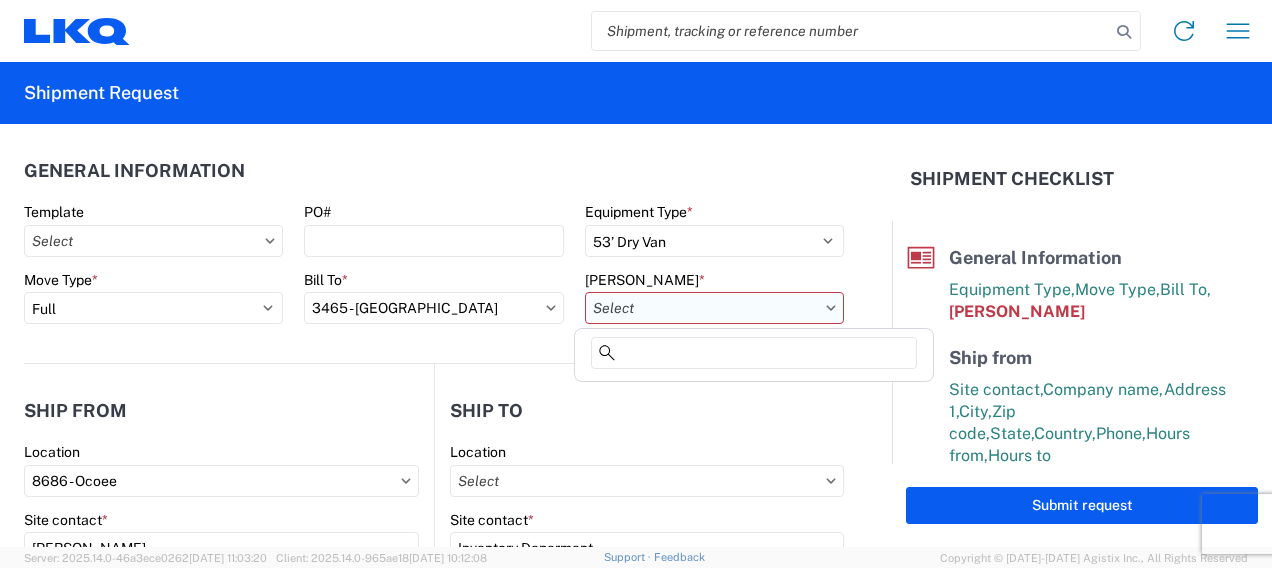 click on "[PERSON_NAME]  *" at bounding box center [714, 308] 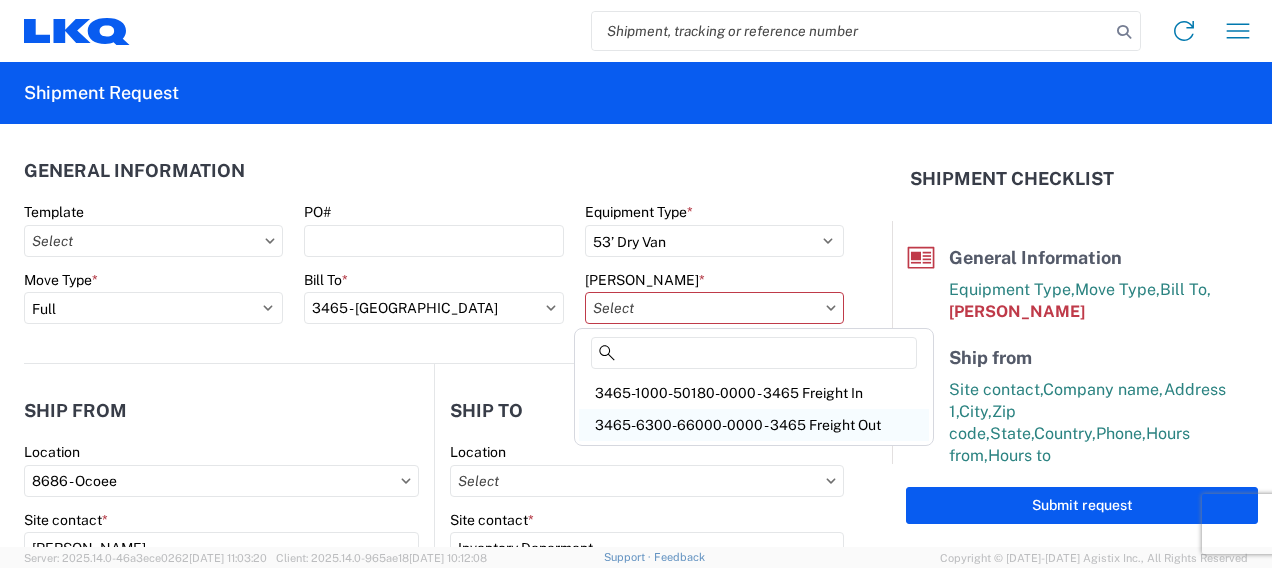 click on "3465-6300-66000-0000 - 3465 Freight Out" 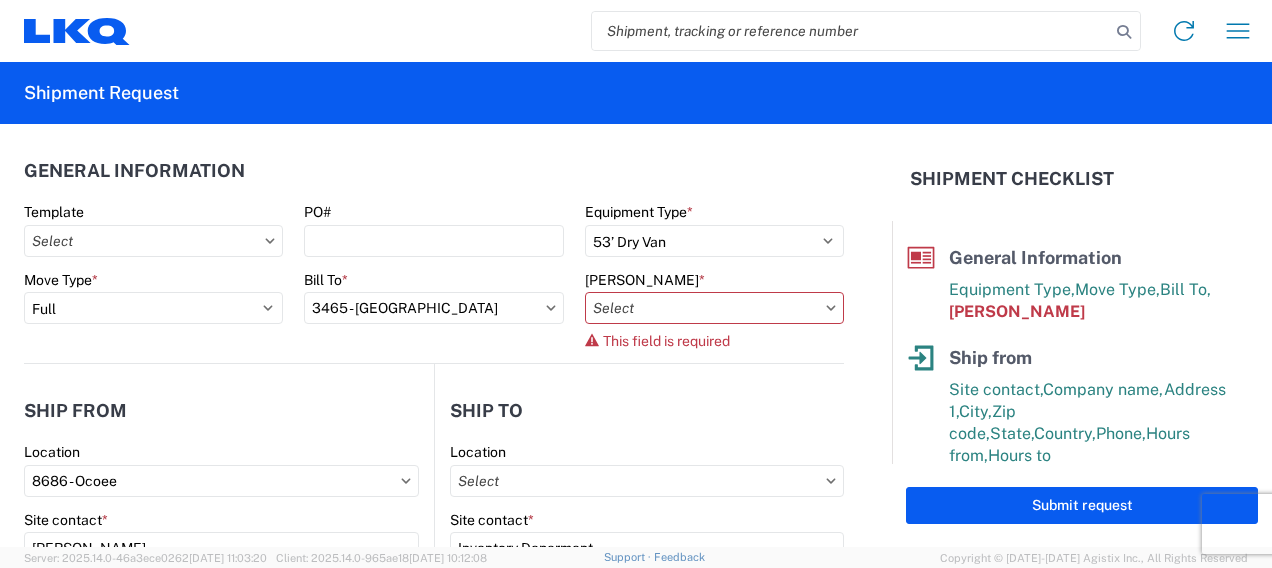type on "3465-6300-66000-0000 - 3465 Freight Out" 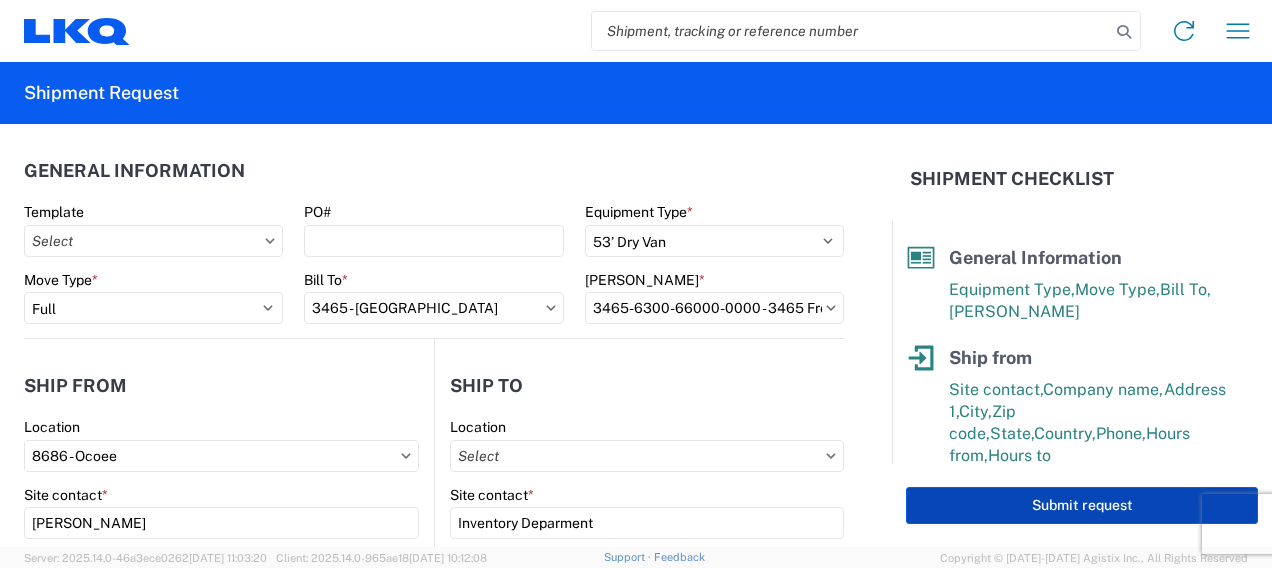 click on "Submit request" 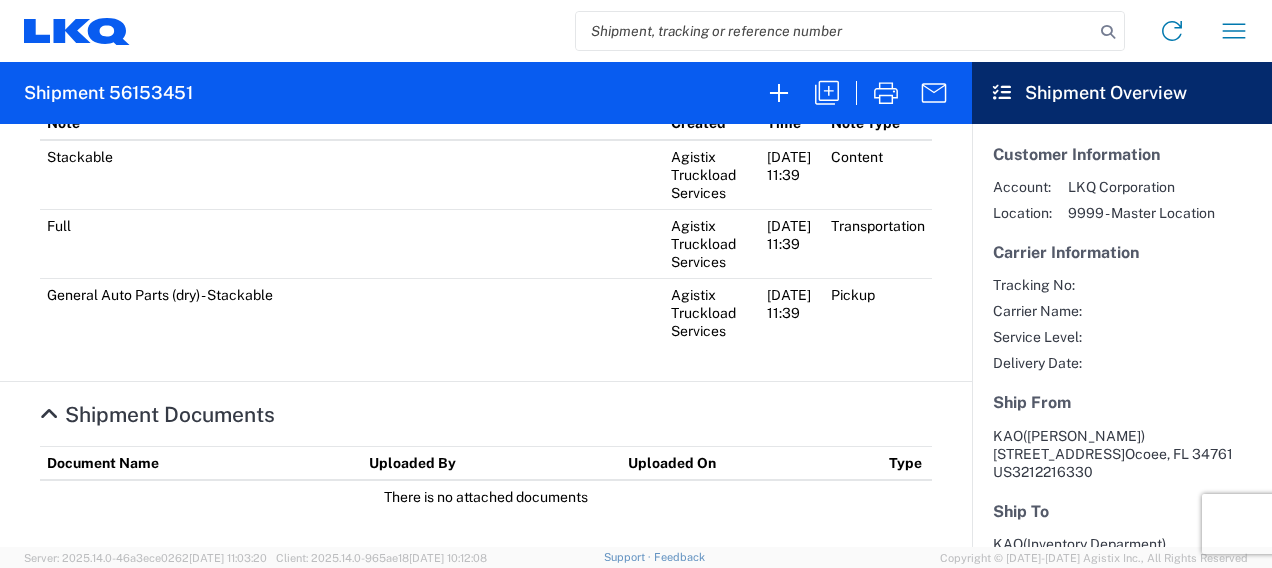 scroll, scrollTop: 1364, scrollLeft: 0, axis: vertical 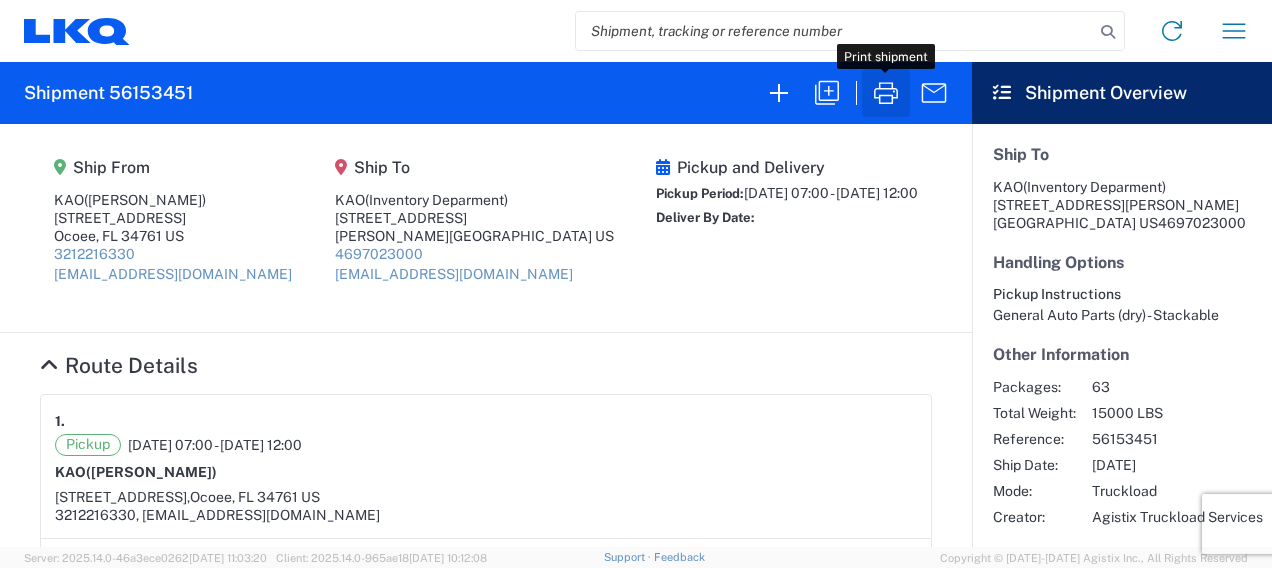 click 